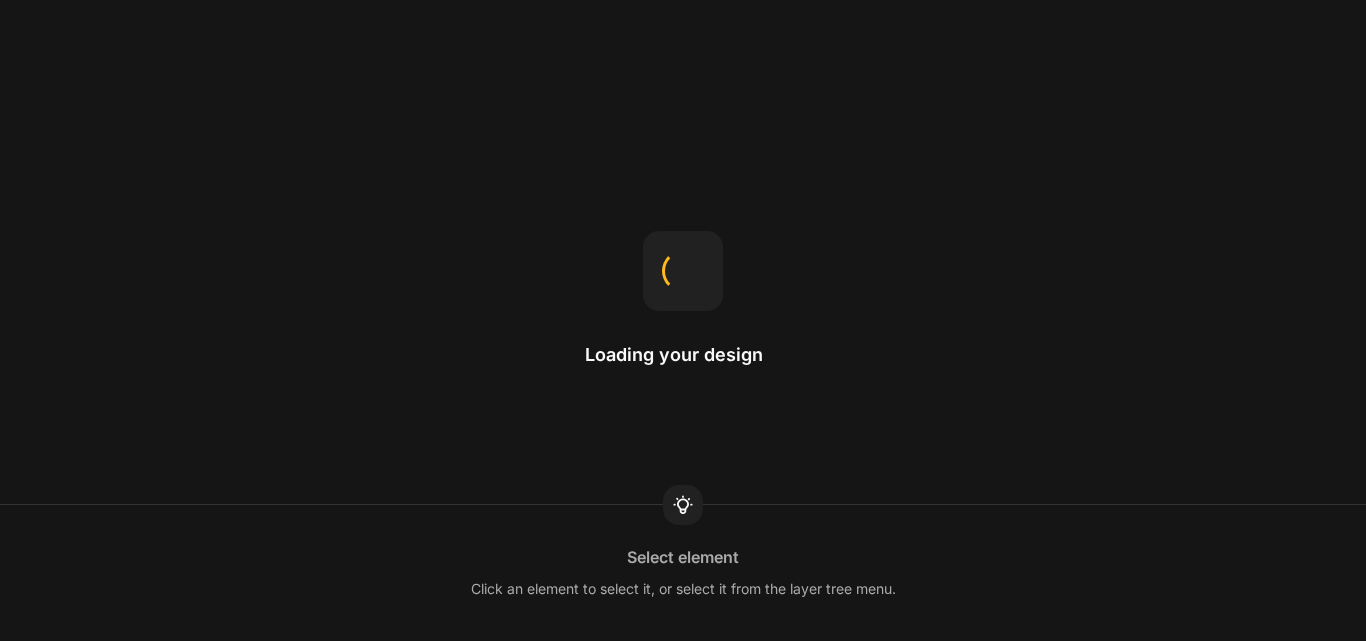 scroll, scrollTop: 0, scrollLeft: 0, axis: both 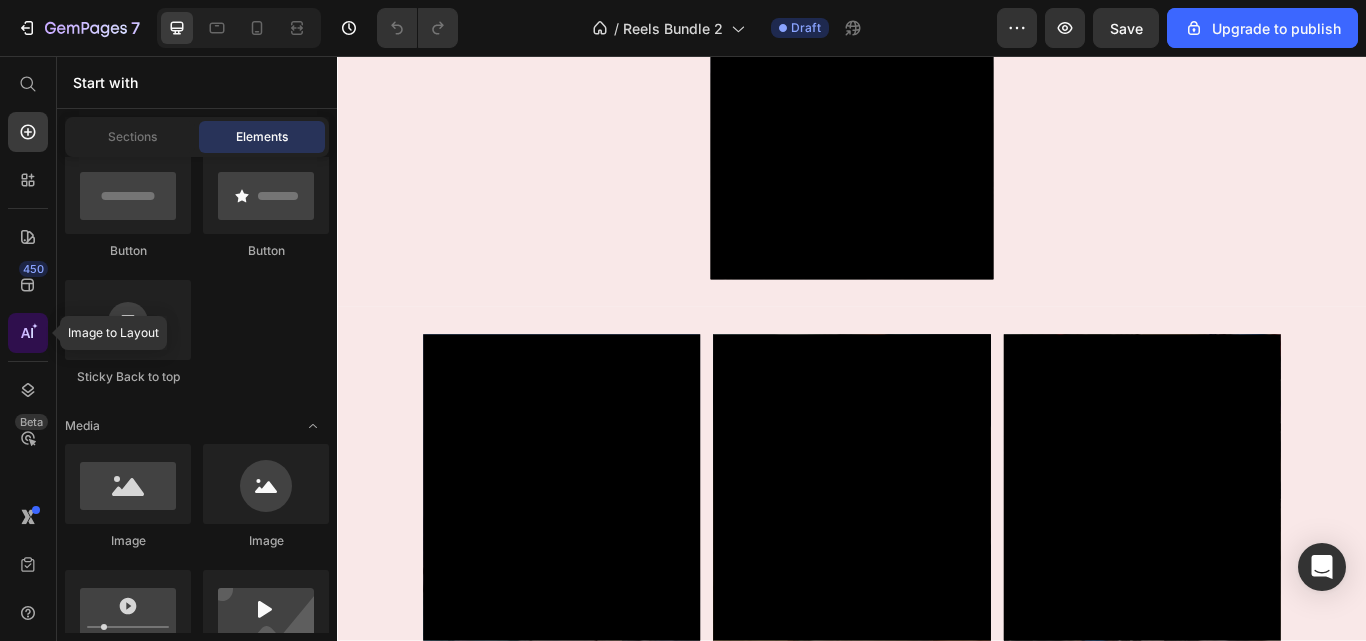 click 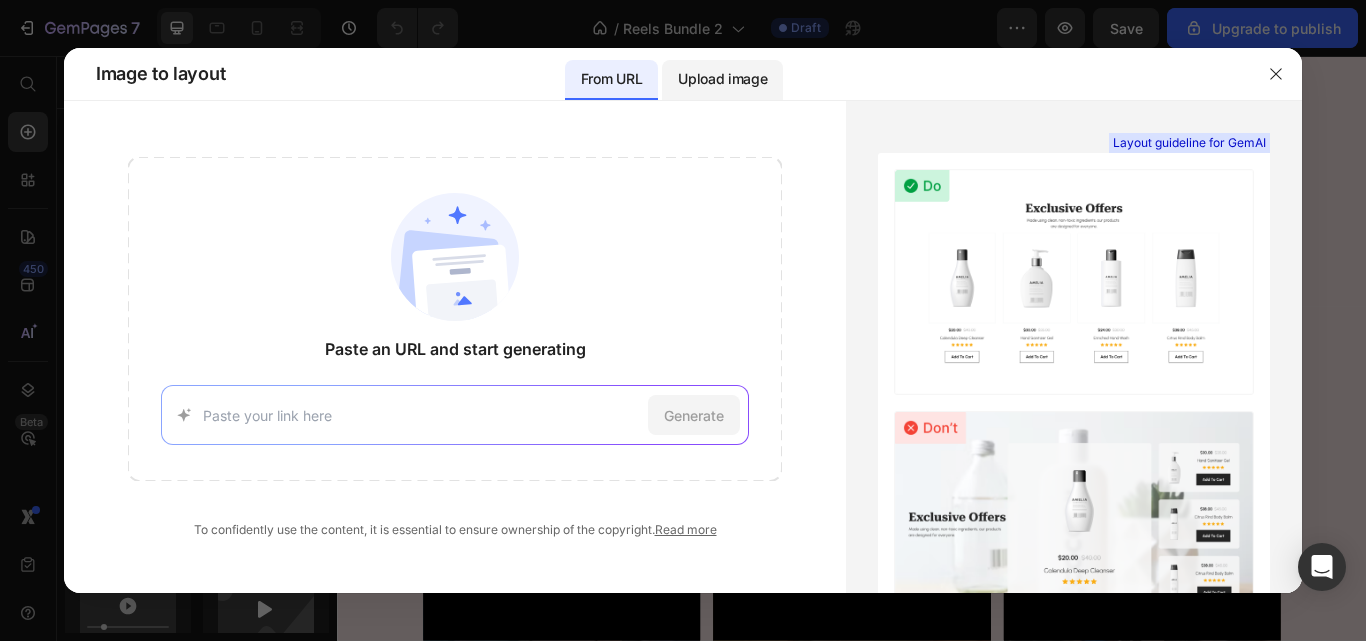 click on "Upload image" at bounding box center (722, 79) 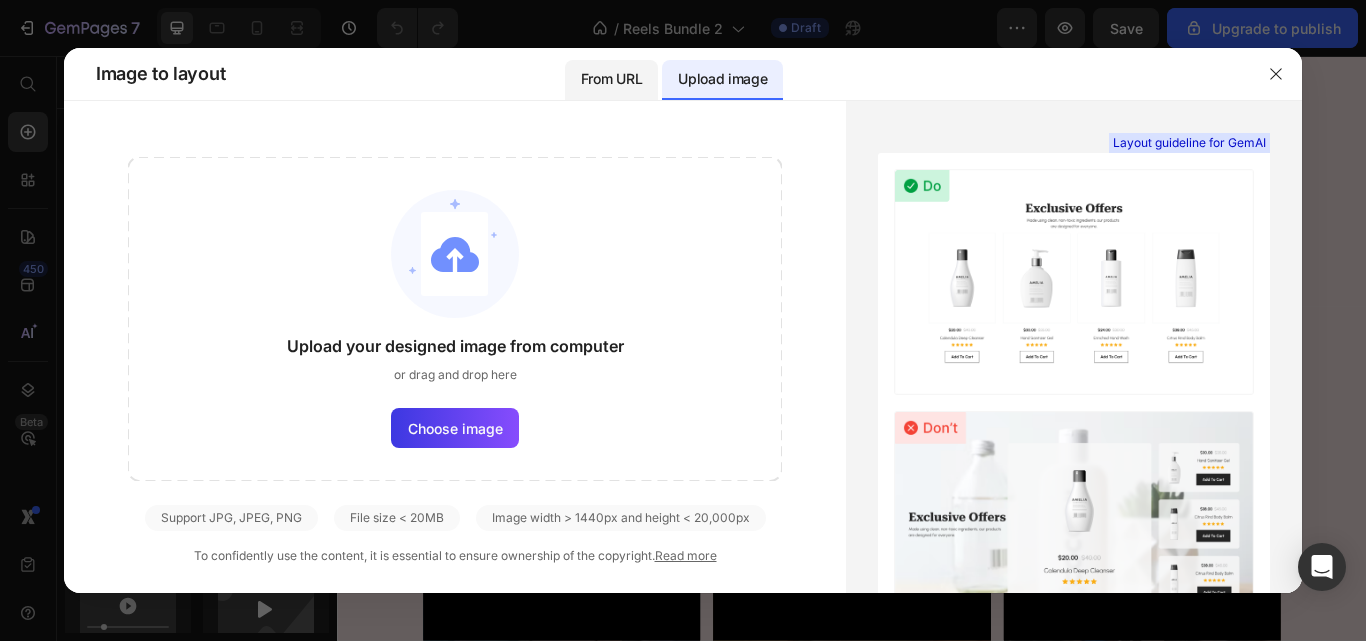 click on "From URL" at bounding box center [611, 79] 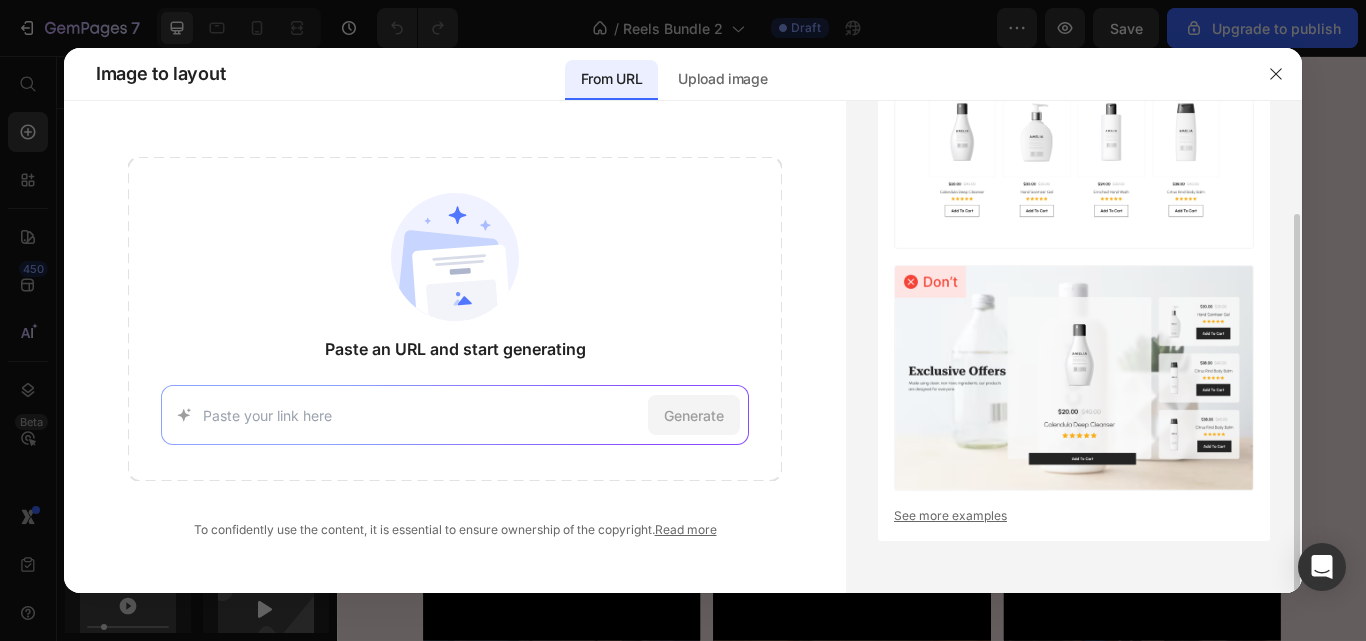 scroll, scrollTop: 0, scrollLeft: 0, axis: both 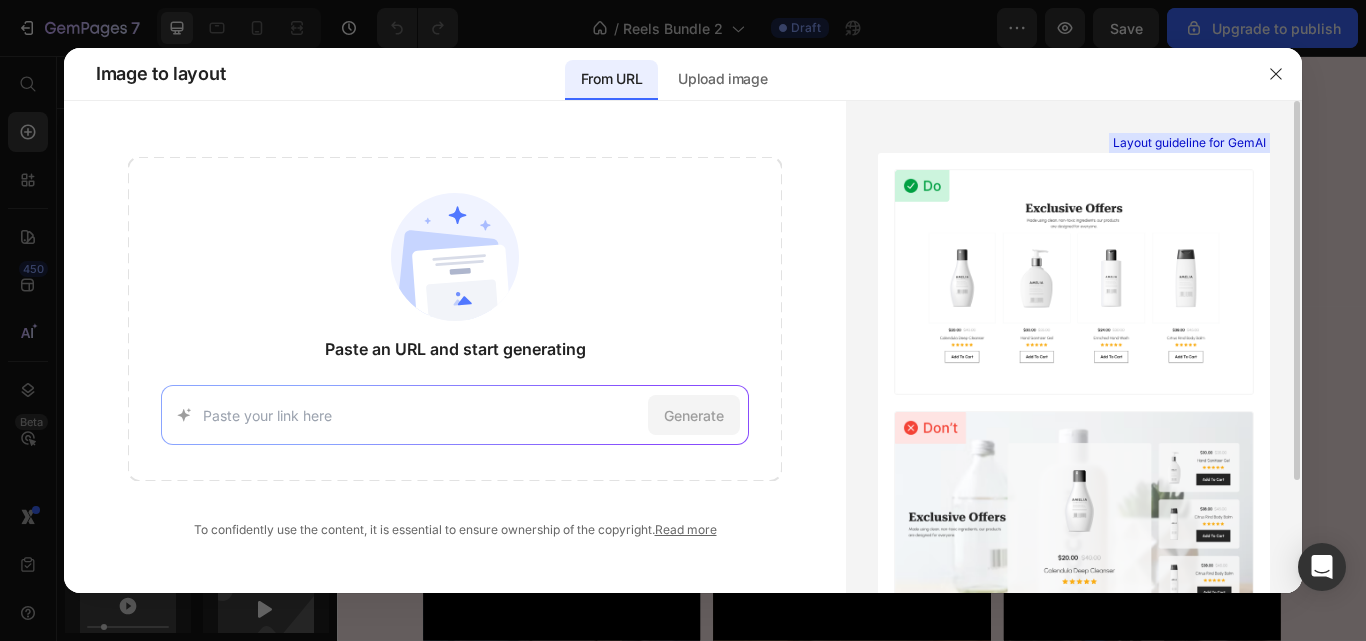 click at bounding box center [422, 415] 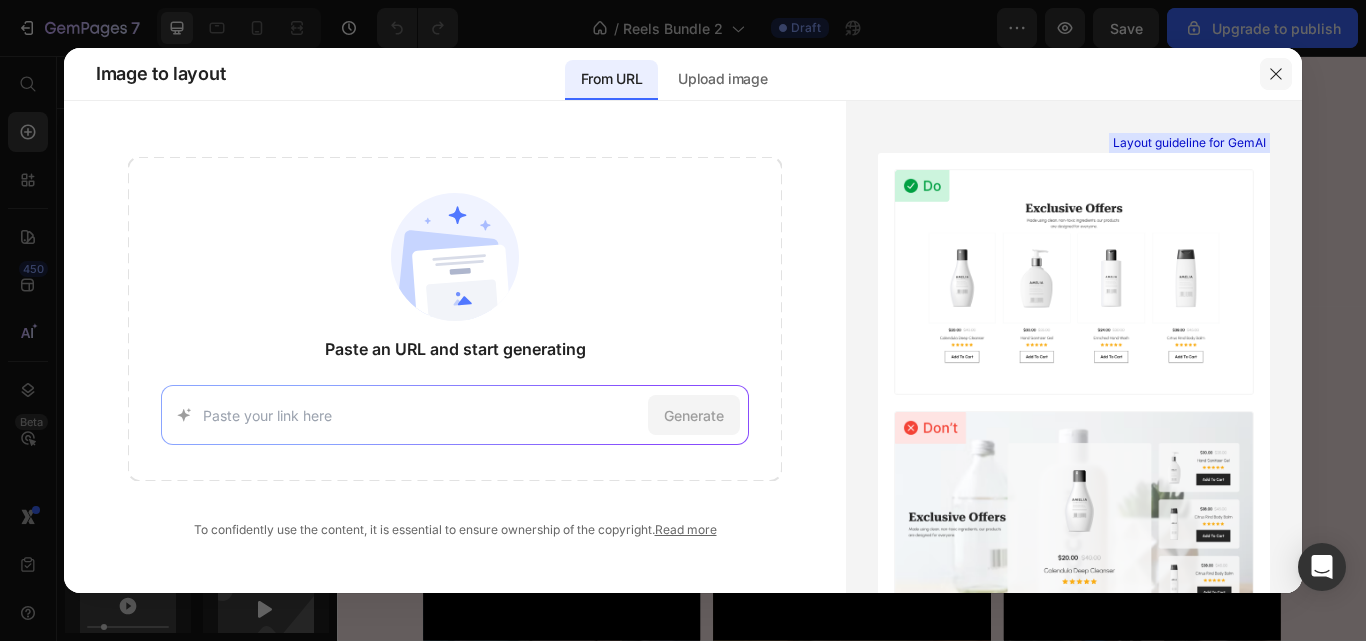 click 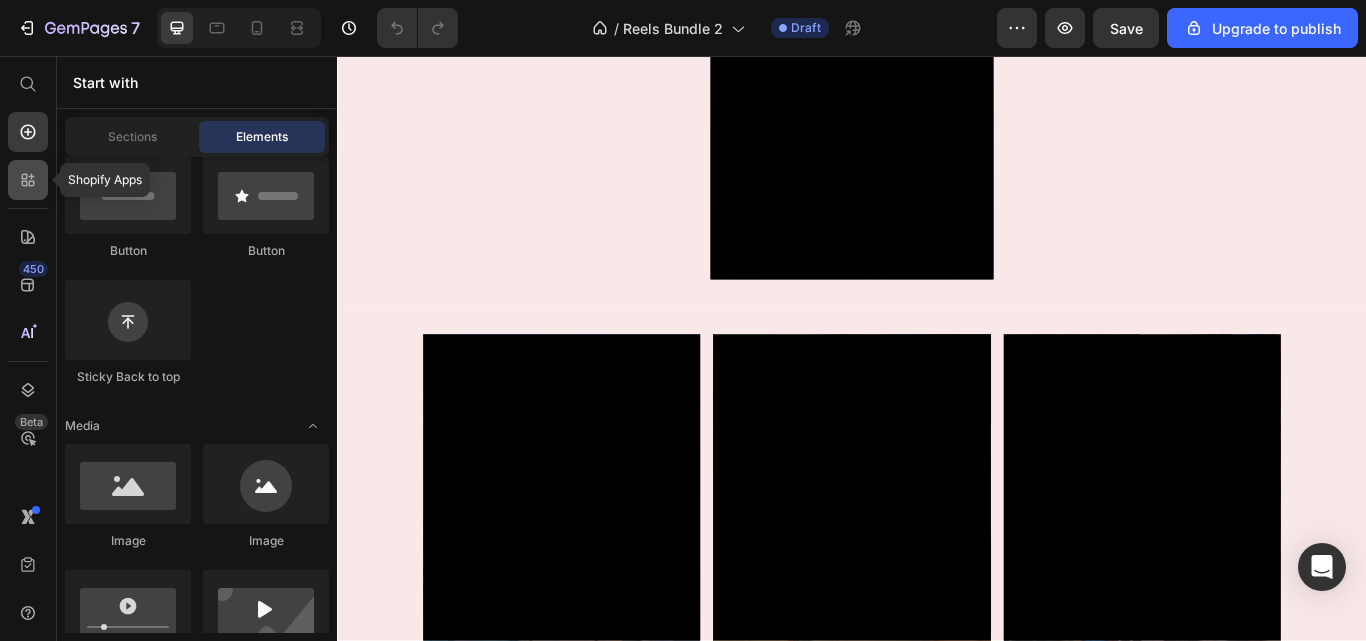 click 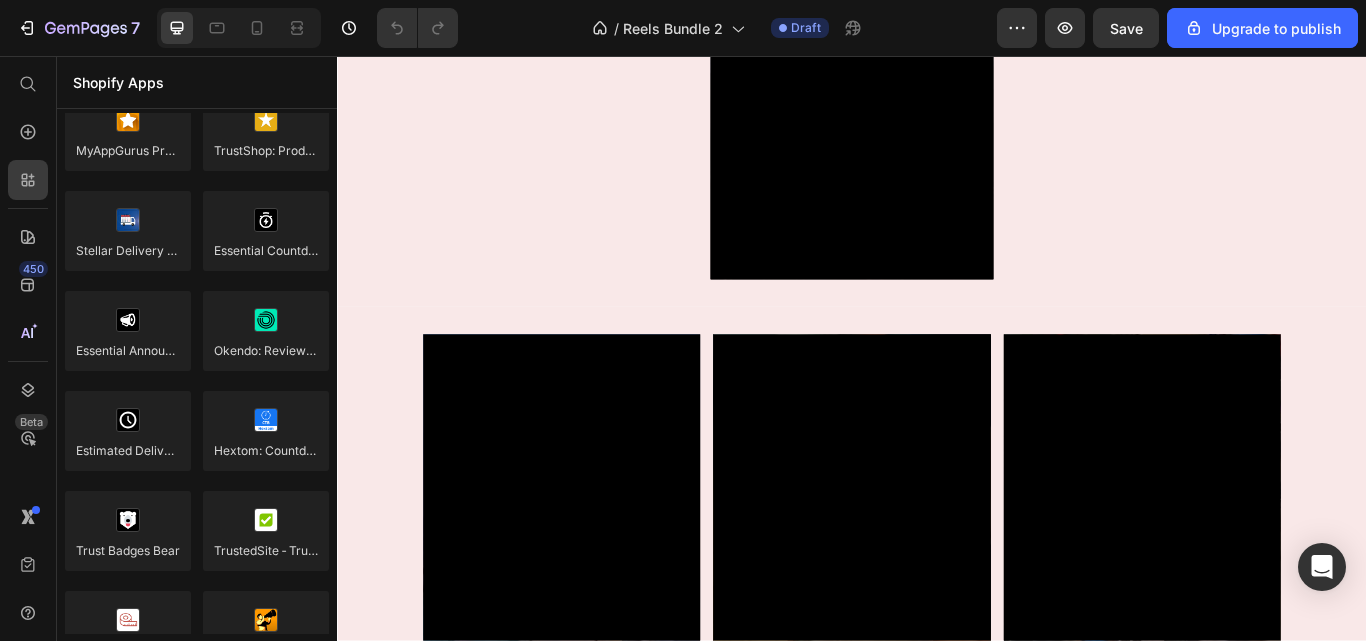 scroll, scrollTop: 5801, scrollLeft: 0, axis: vertical 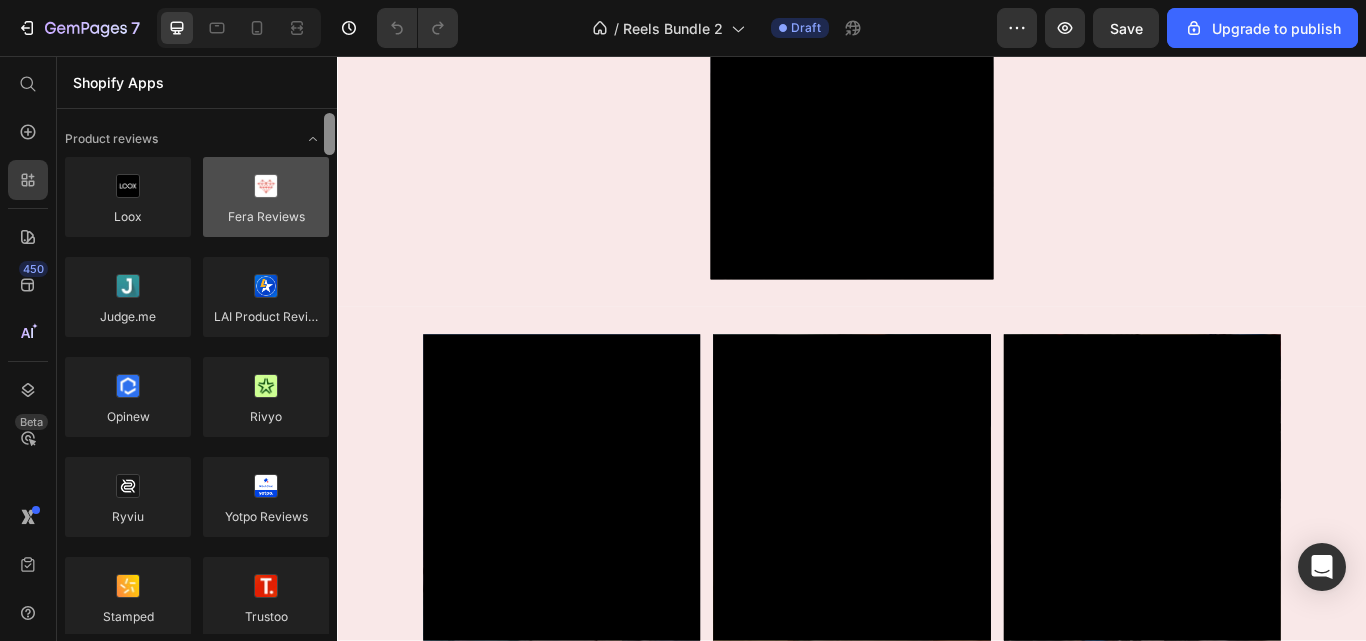 drag, startPoint x: 329, startPoint y: 608, endPoint x: 230, endPoint y: 159, distance: 459.78473 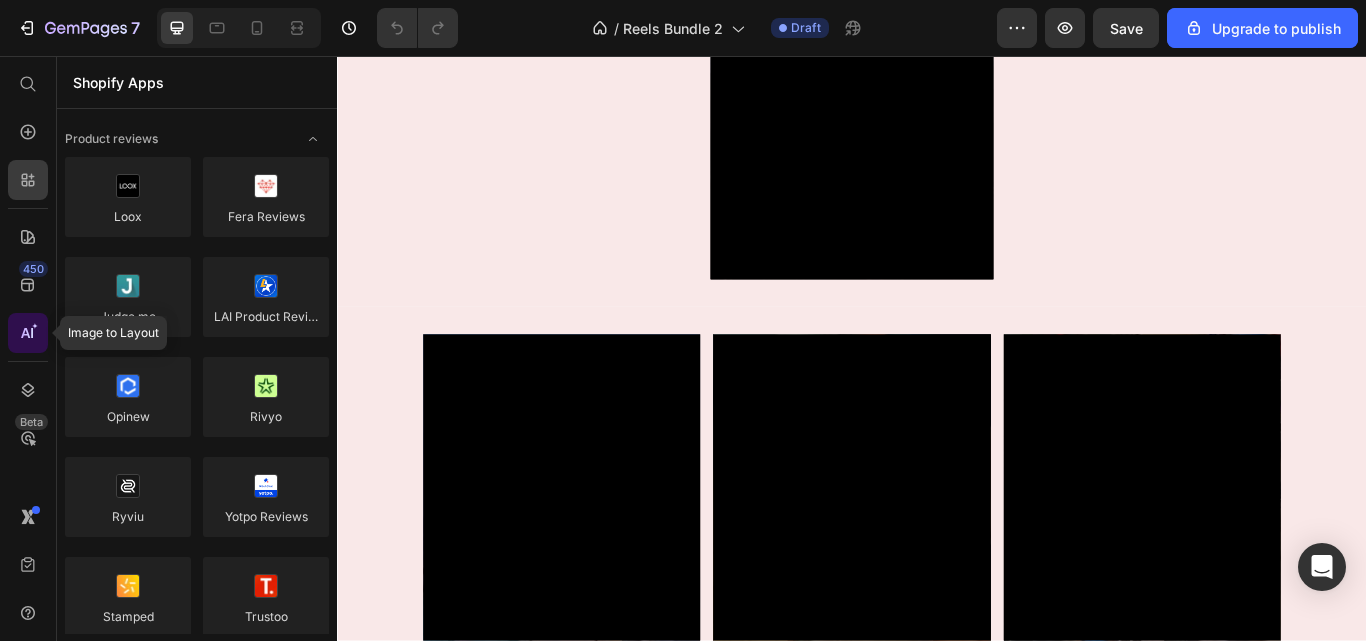 click 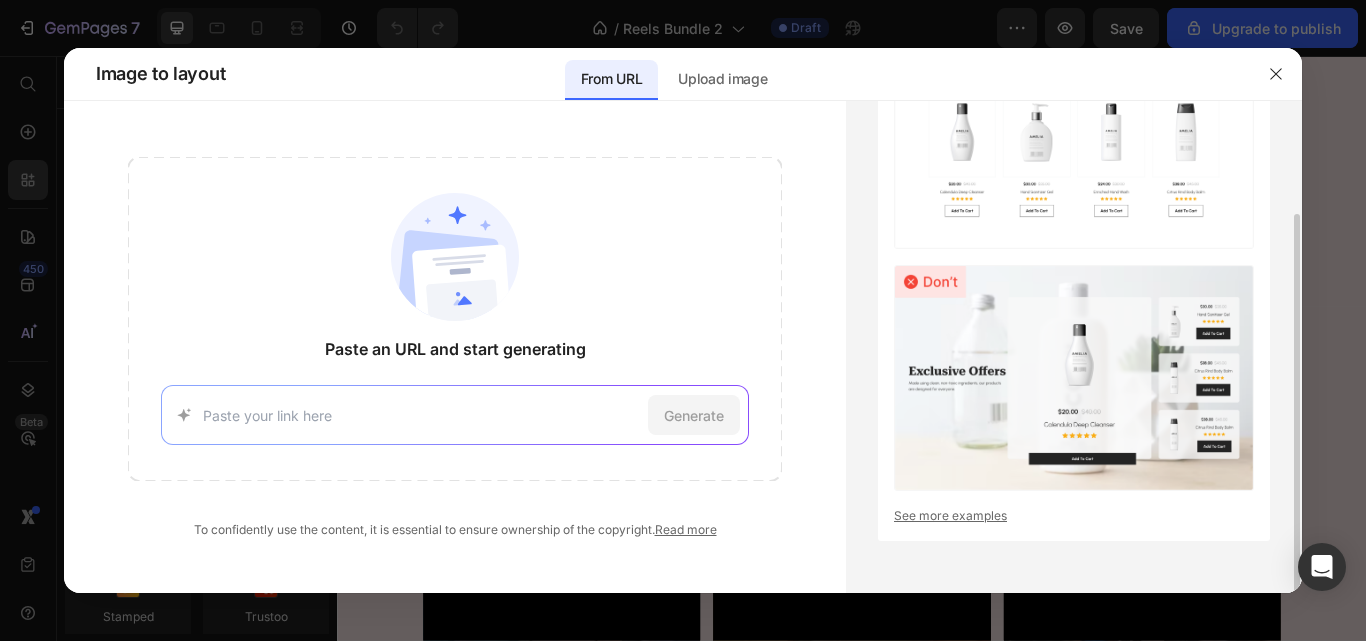 scroll, scrollTop: 0, scrollLeft: 0, axis: both 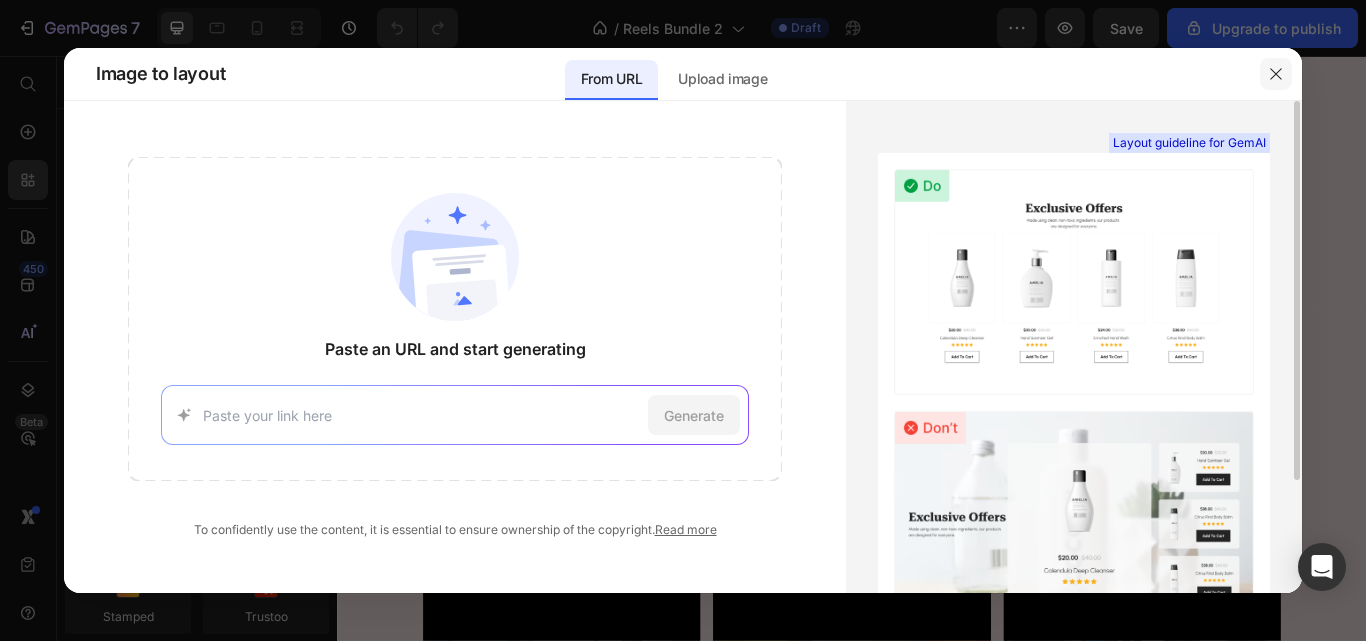 click 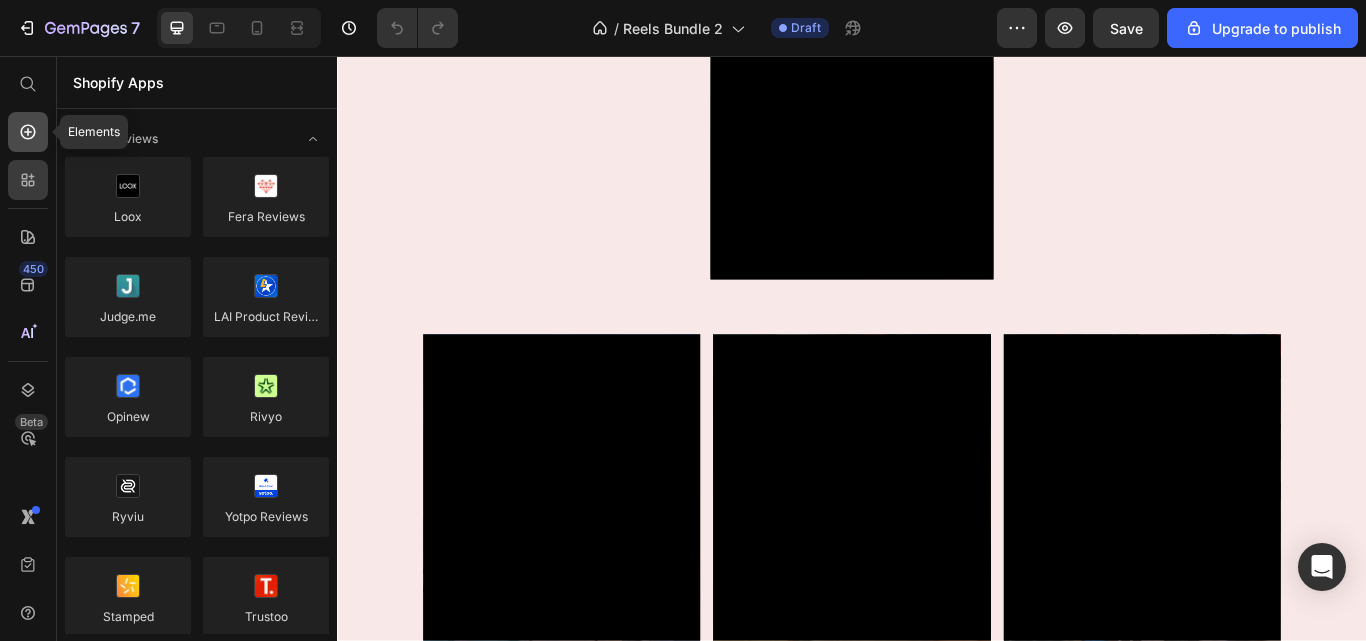 click 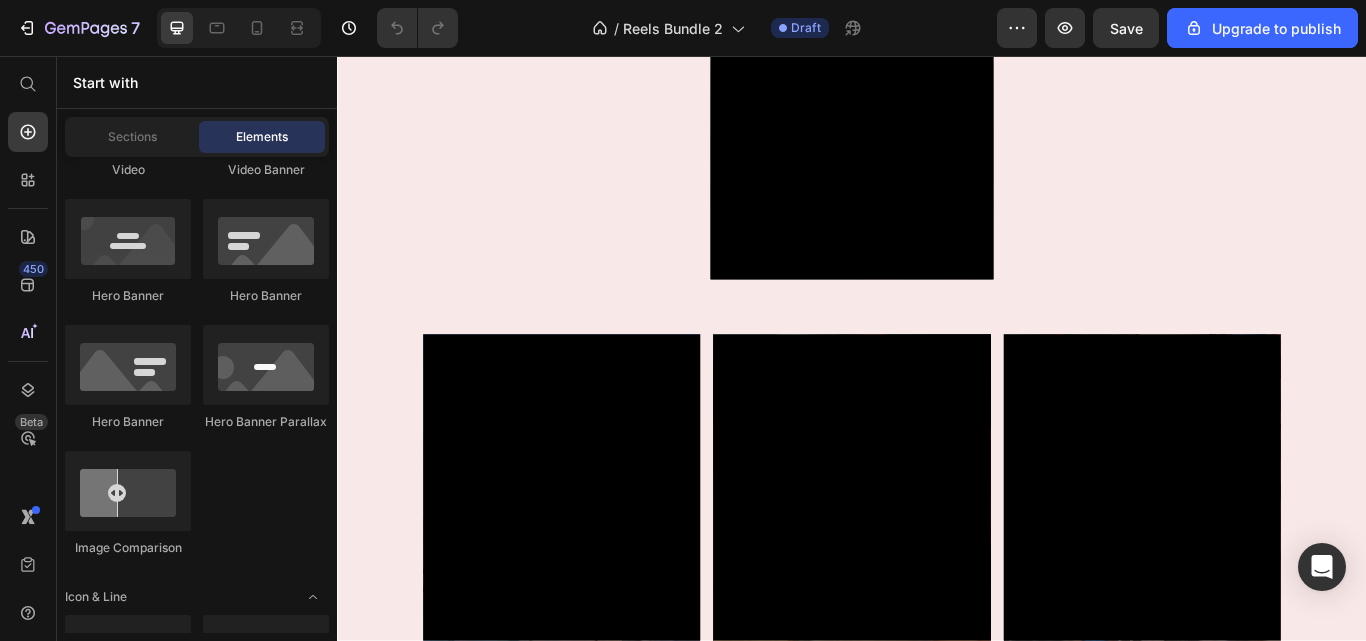 scroll, scrollTop: 0, scrollLeft: 0, axis: both 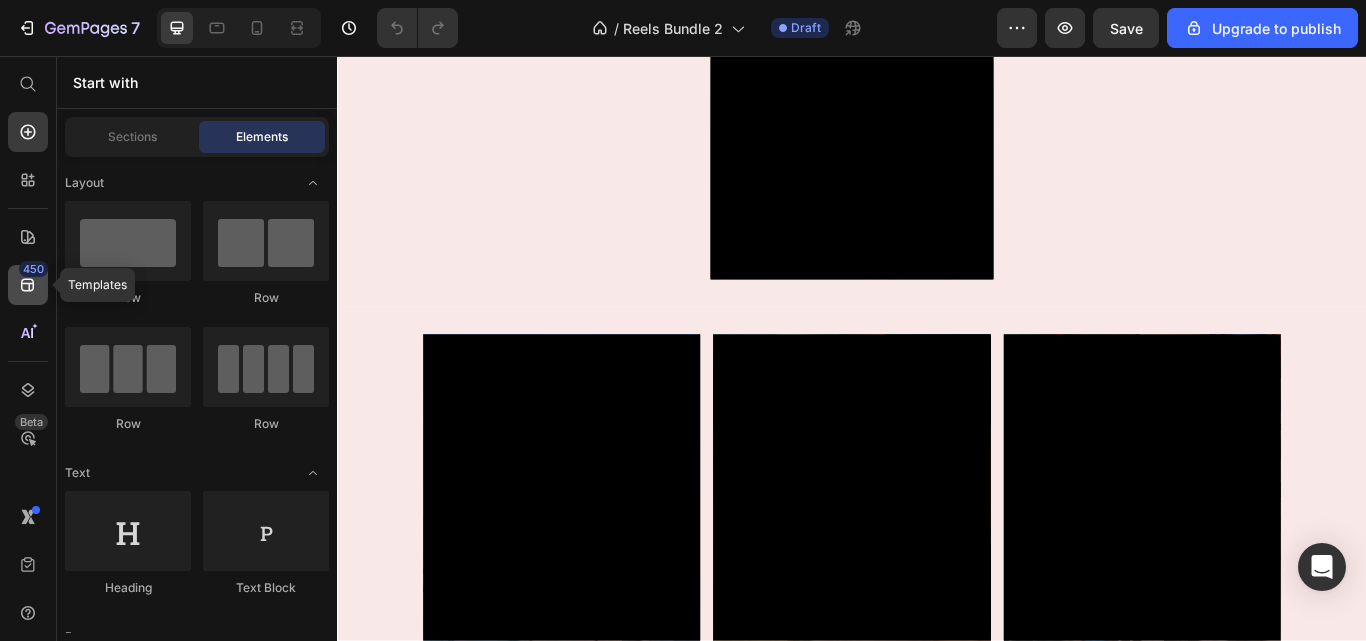 click 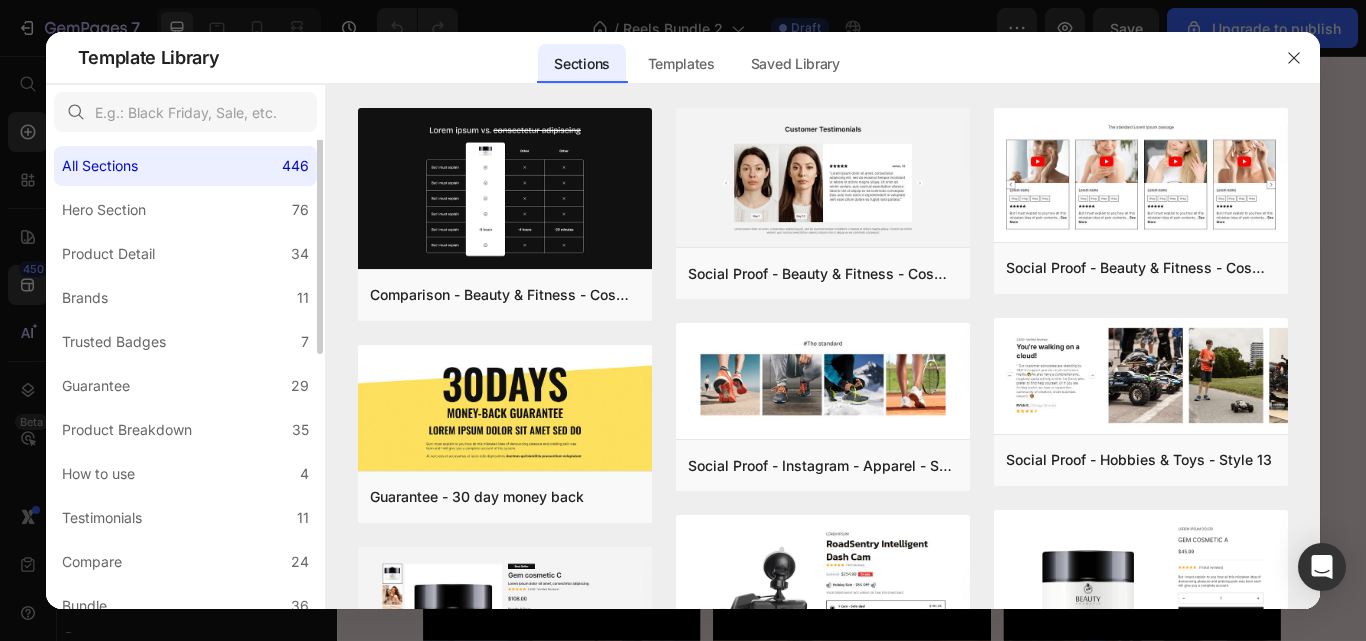 scroll, scrollTop: 0, scrollLeft: 0, axis: both 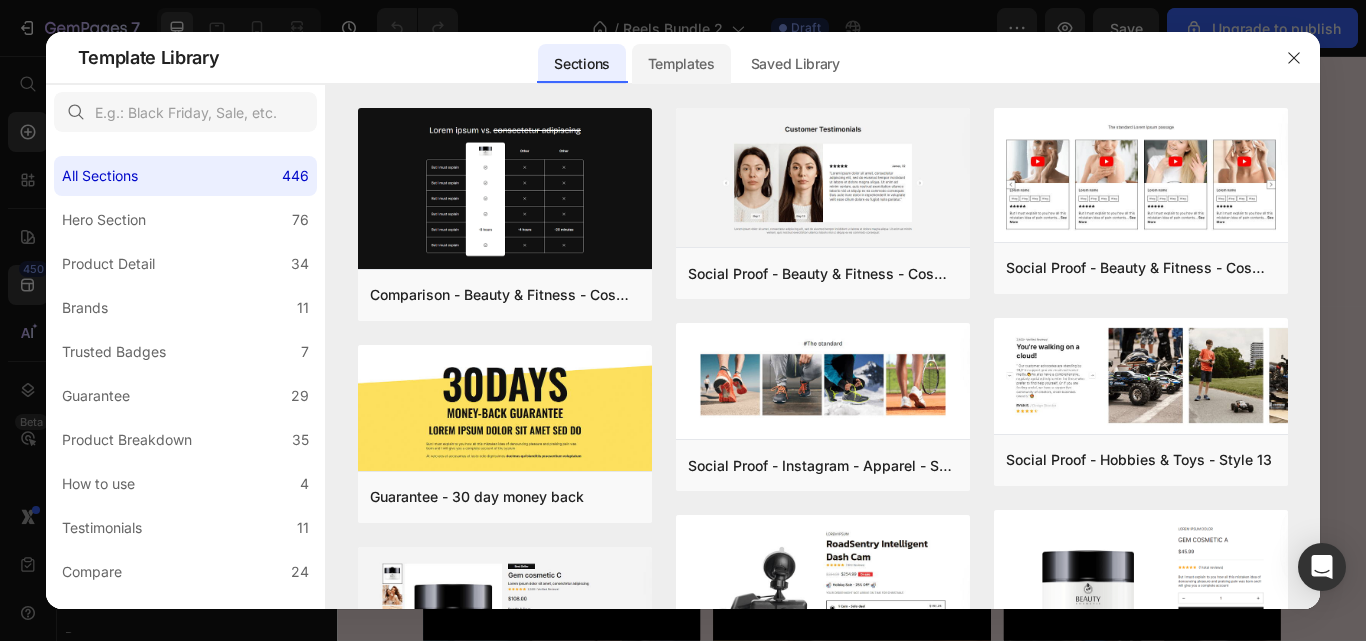 click on "Templates" 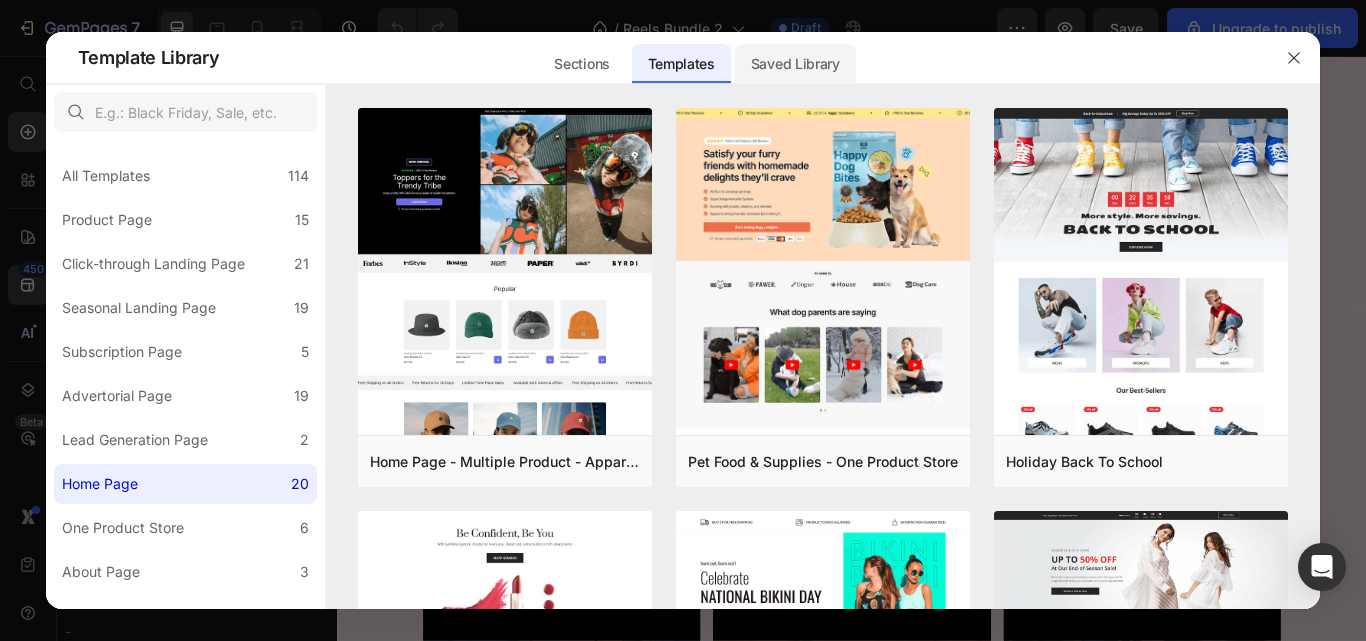 click on "Saved Library" 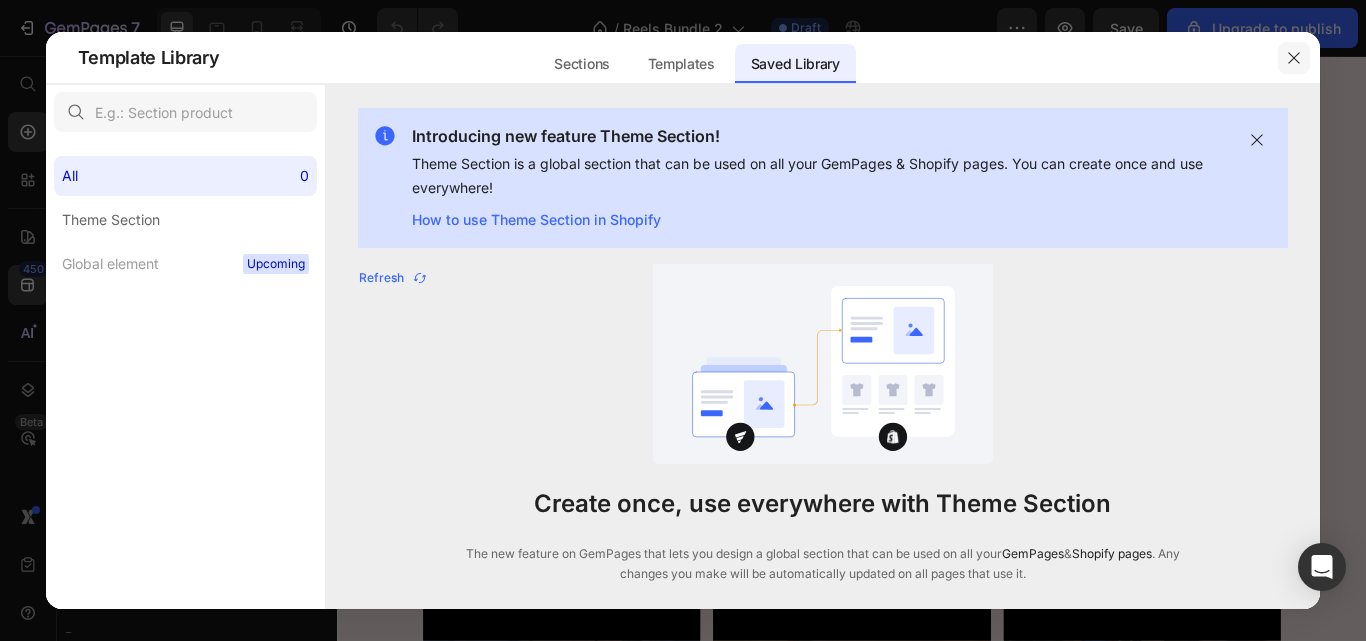 click 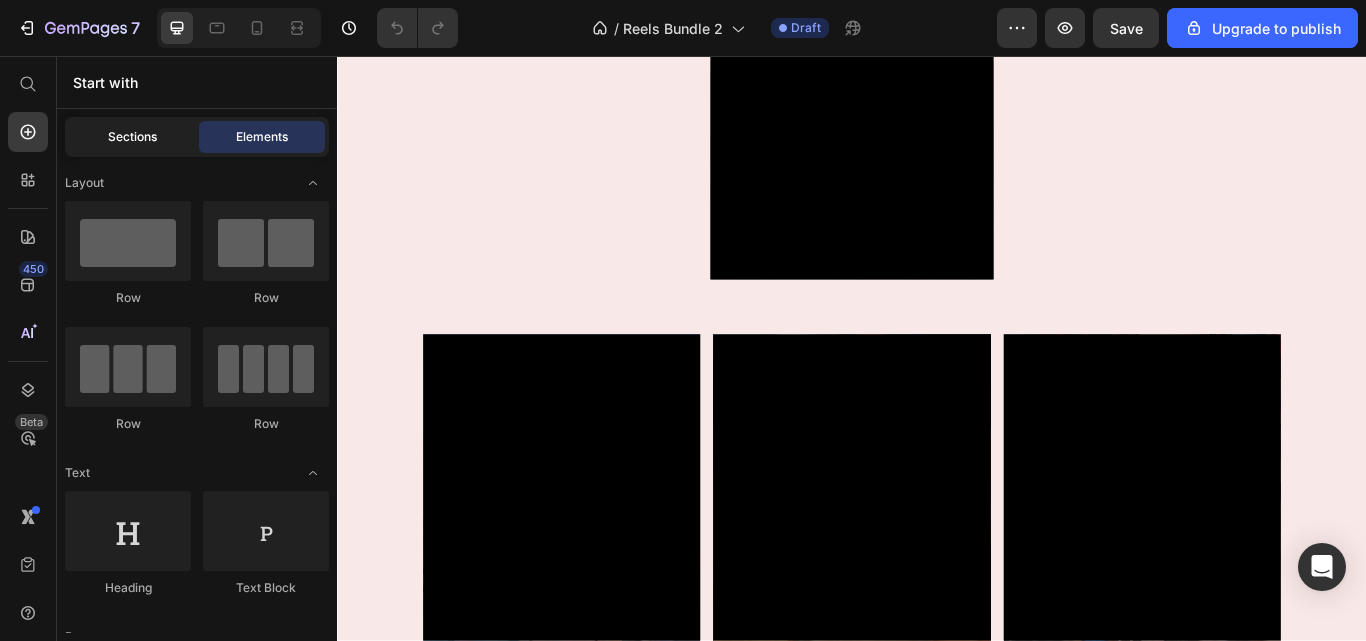 click on "Sections" at bounding box center [132, 137] 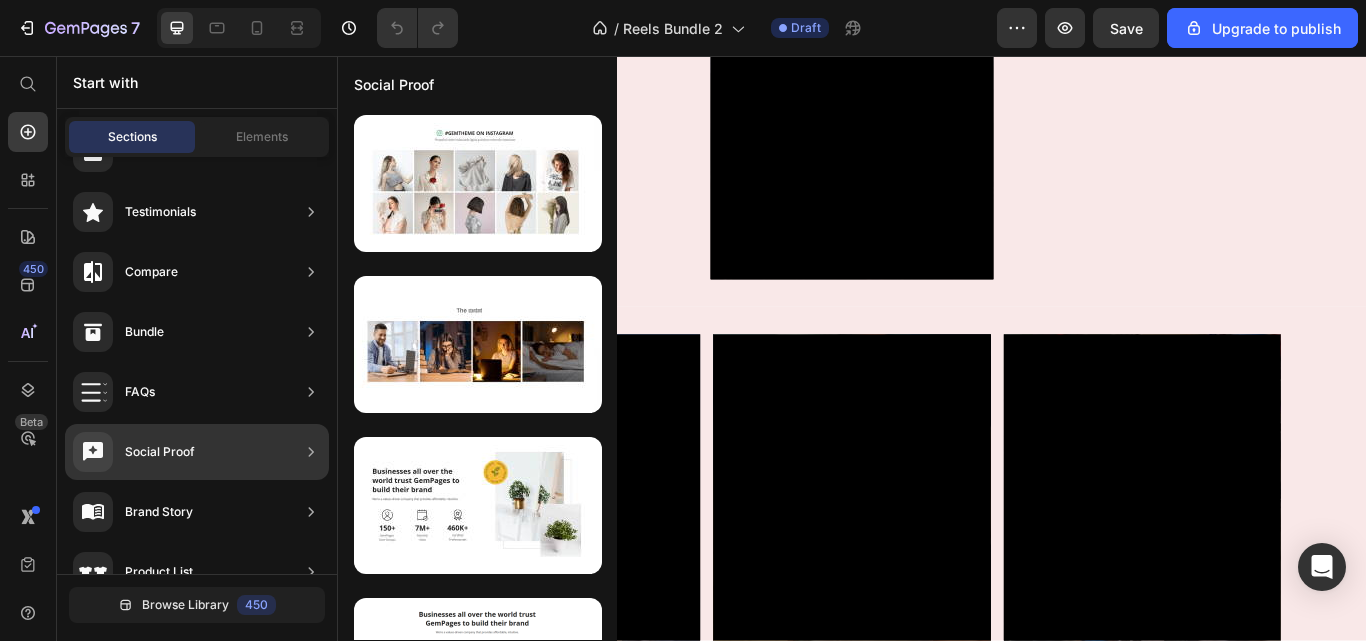 scroll, scrollTop: 0, scrollLeft: 0, axis: both 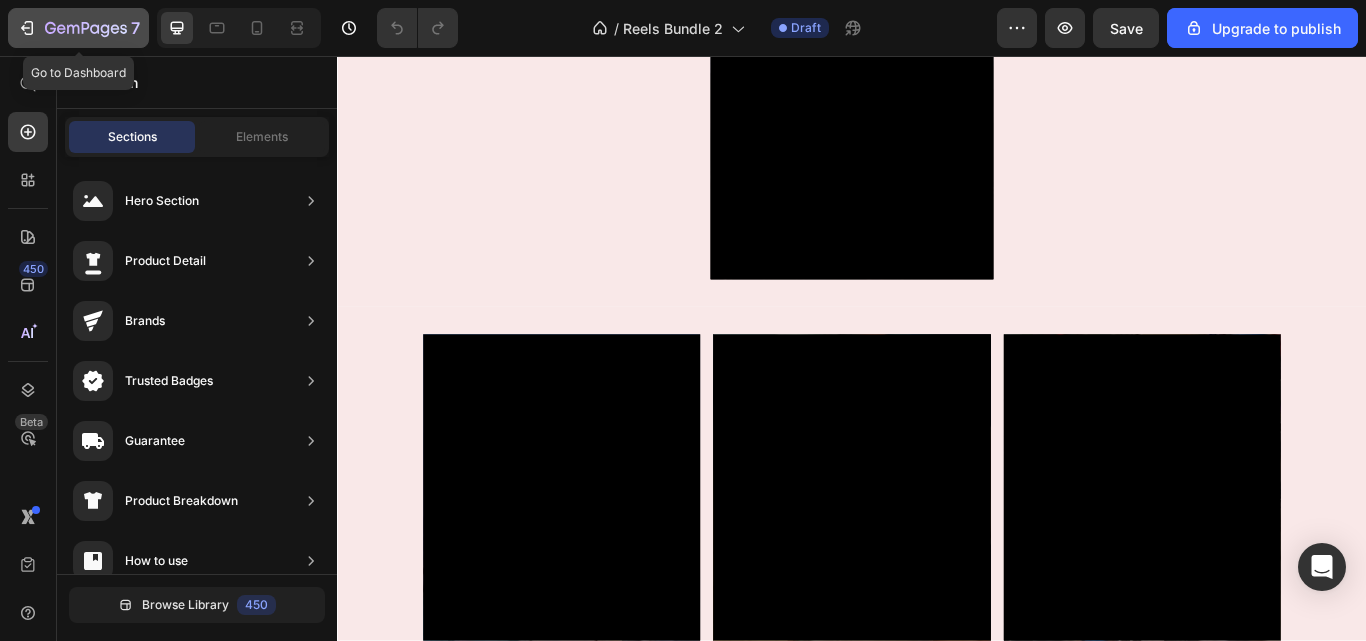click 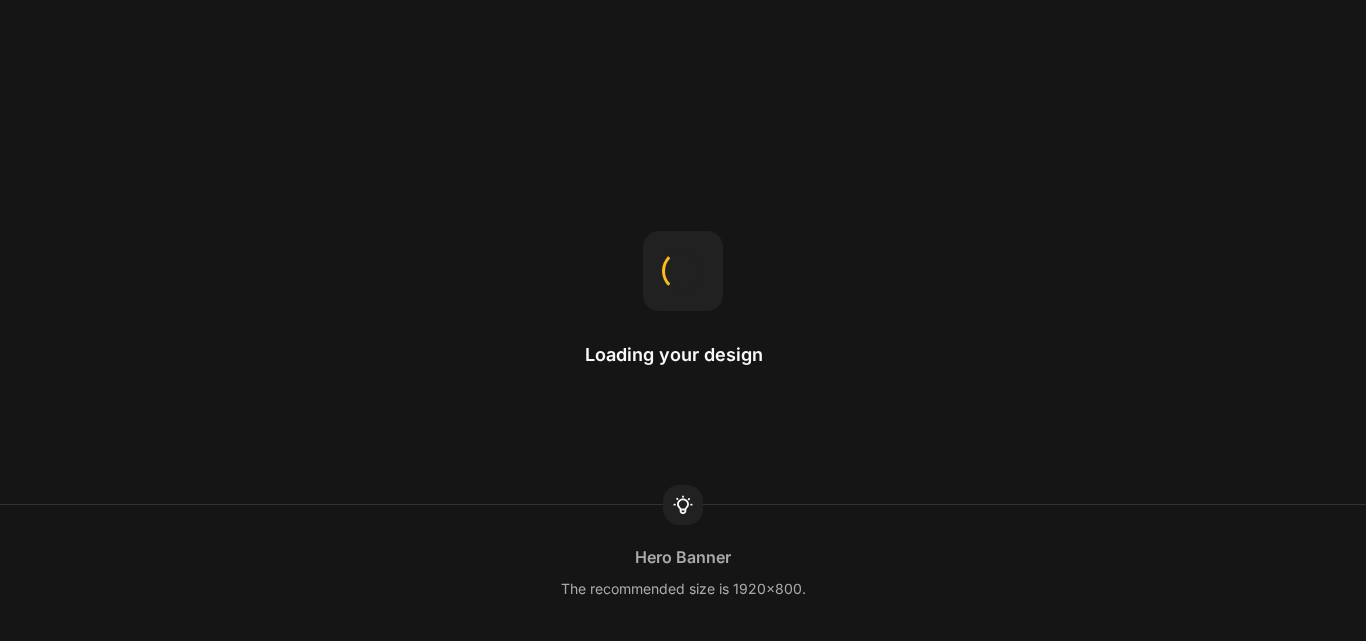 scroll, scrollTop: 0, scrollLeft: 0, axis: both 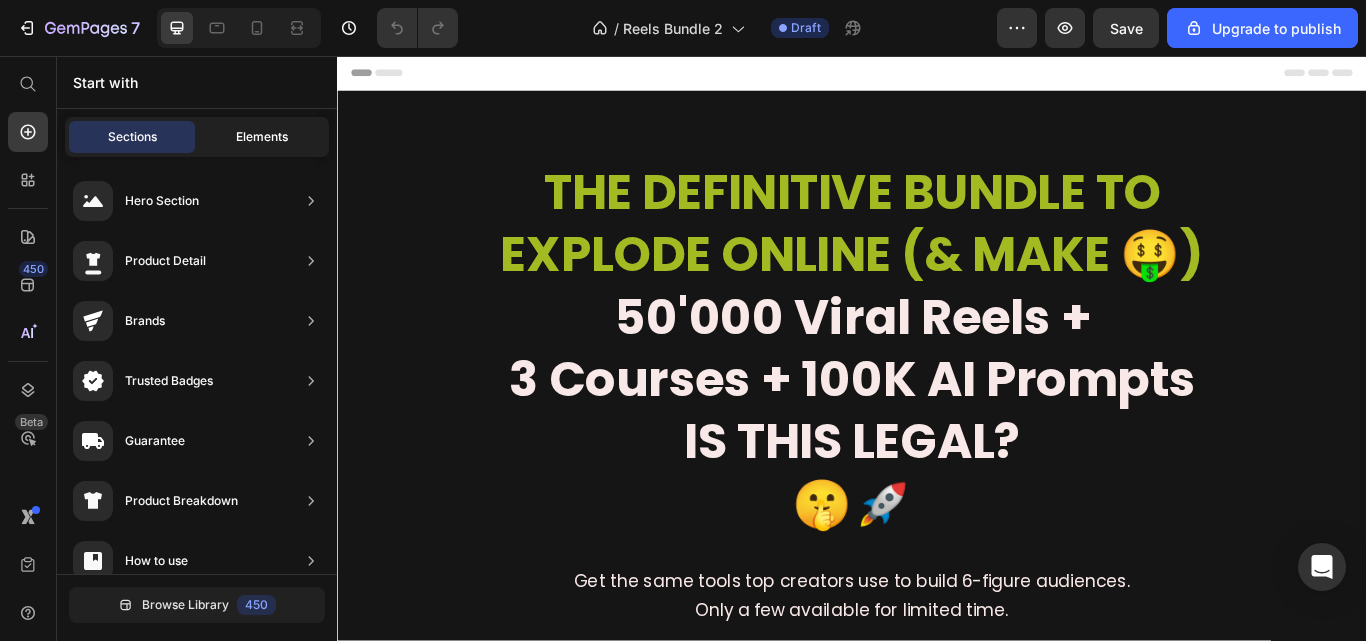 click on "Elements" at bounding box center (262, 137) 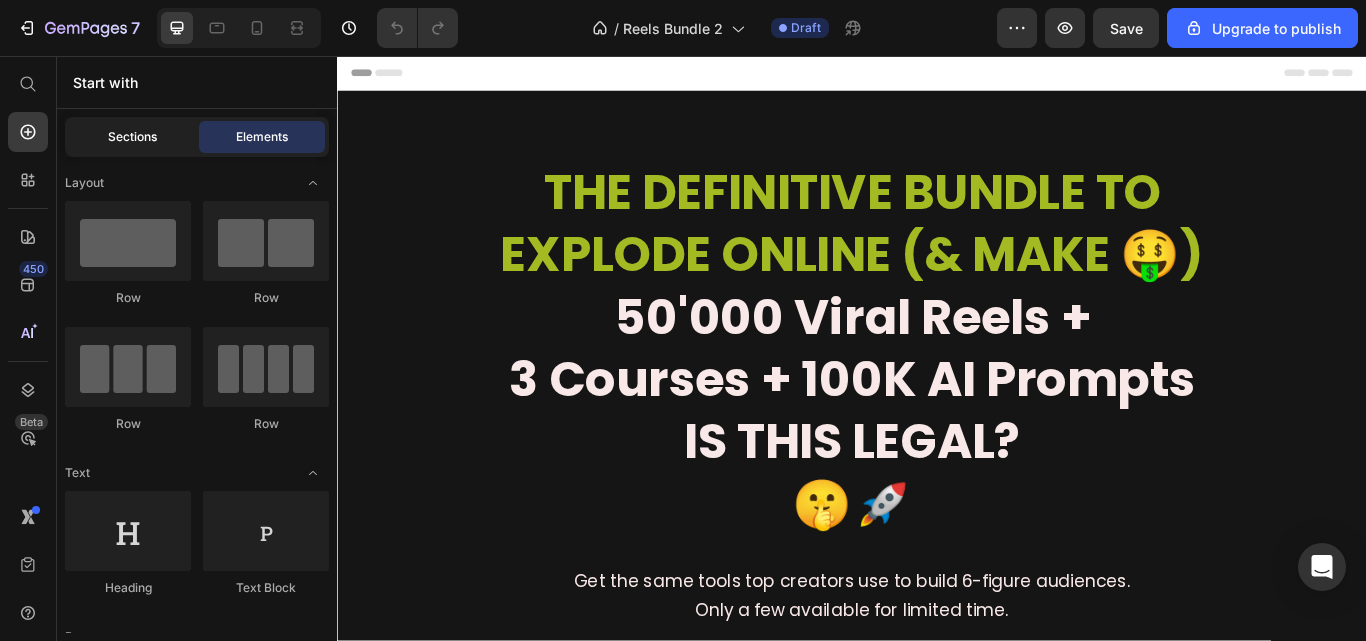 click on "Sections" at bounding box center (132, 137) 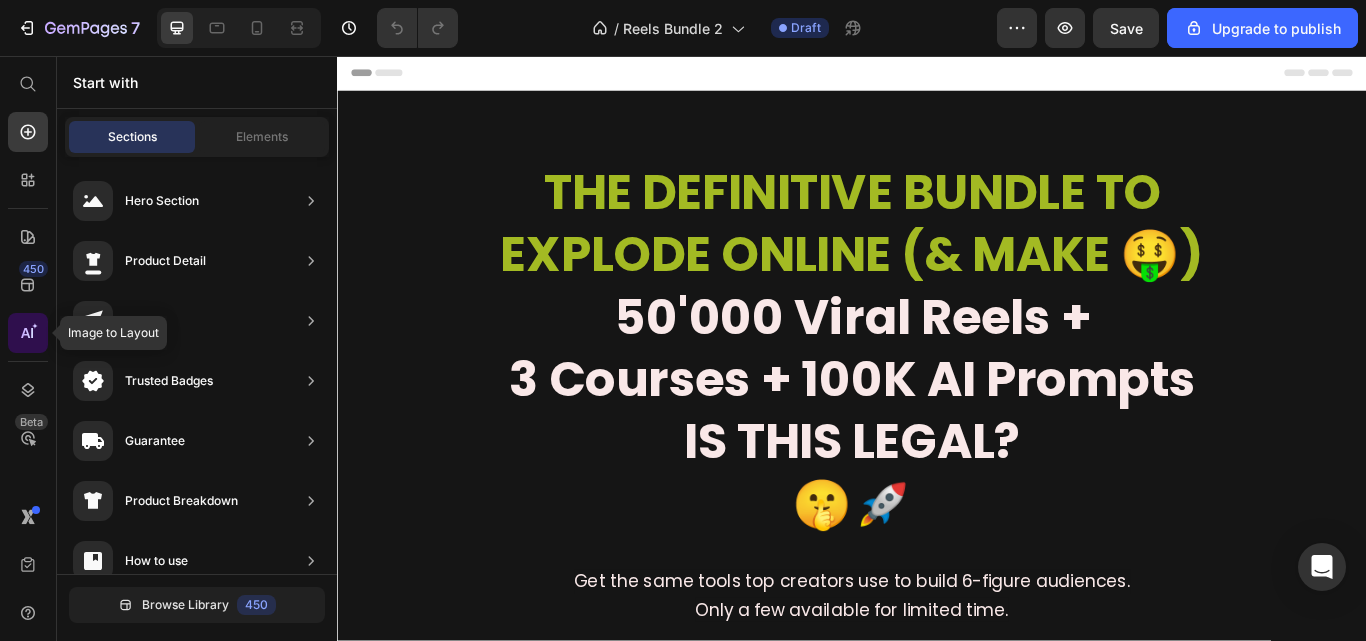 click 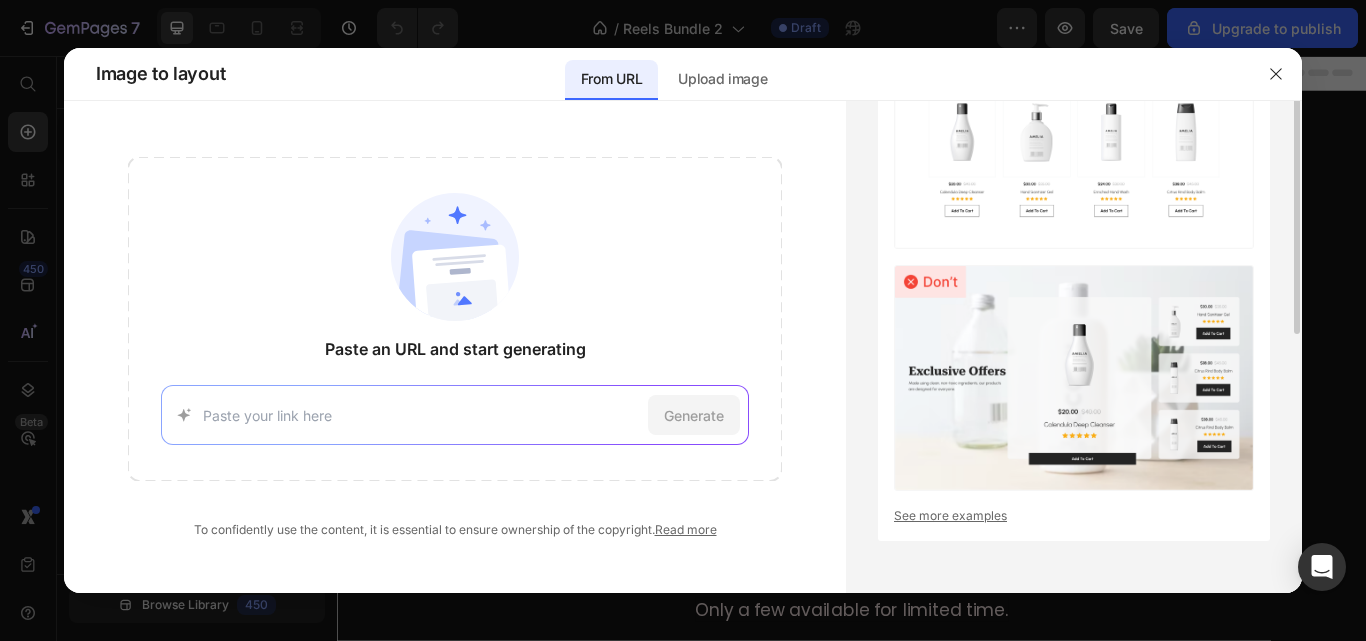 scroll, scrollTop: 0, scrollLeft: 0, axis: both 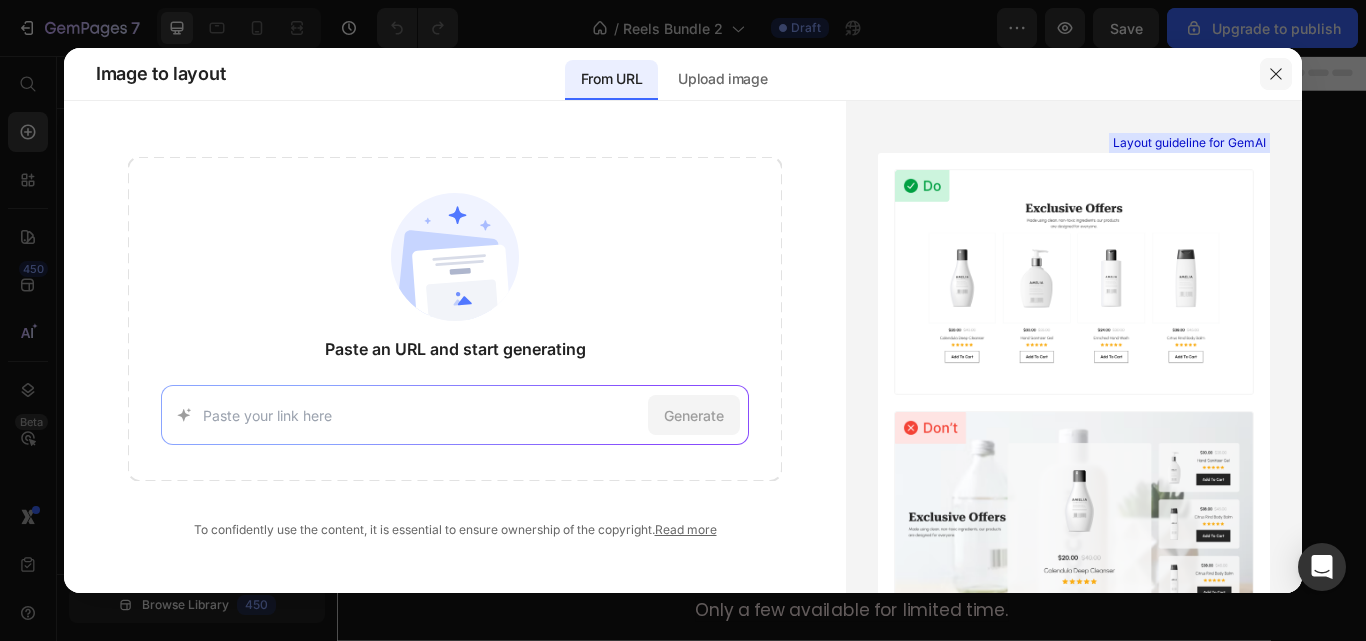 click at bounding box center [1276, 74] 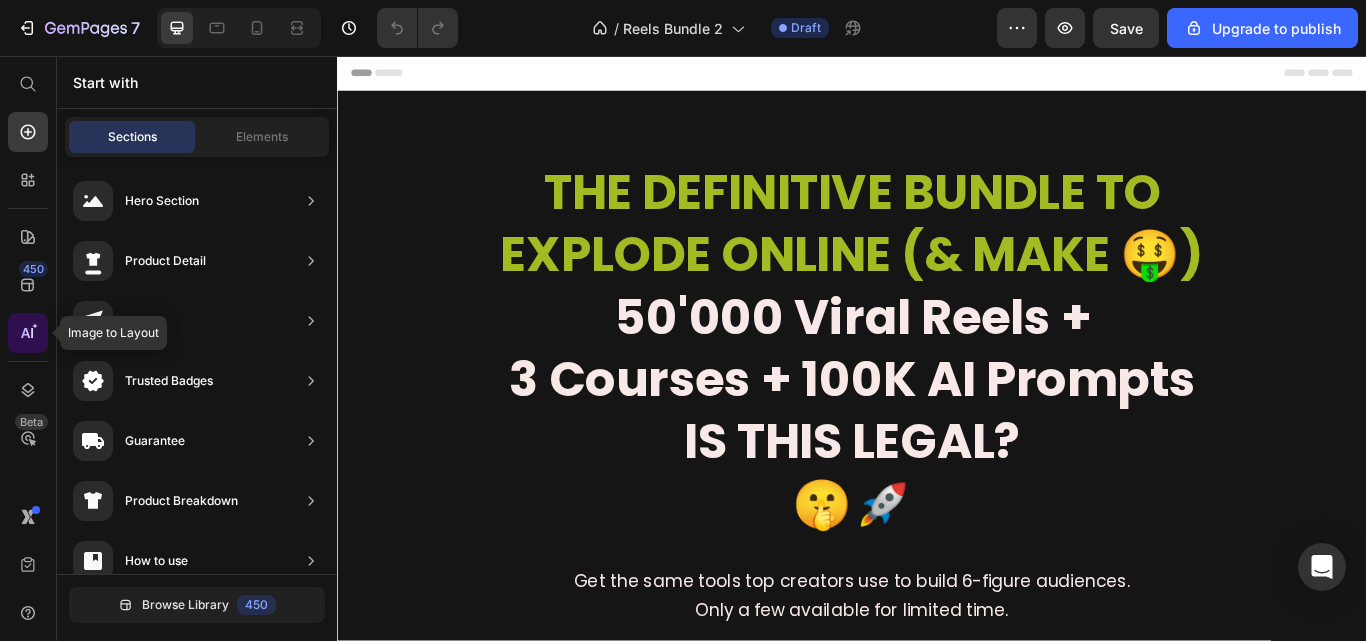 click 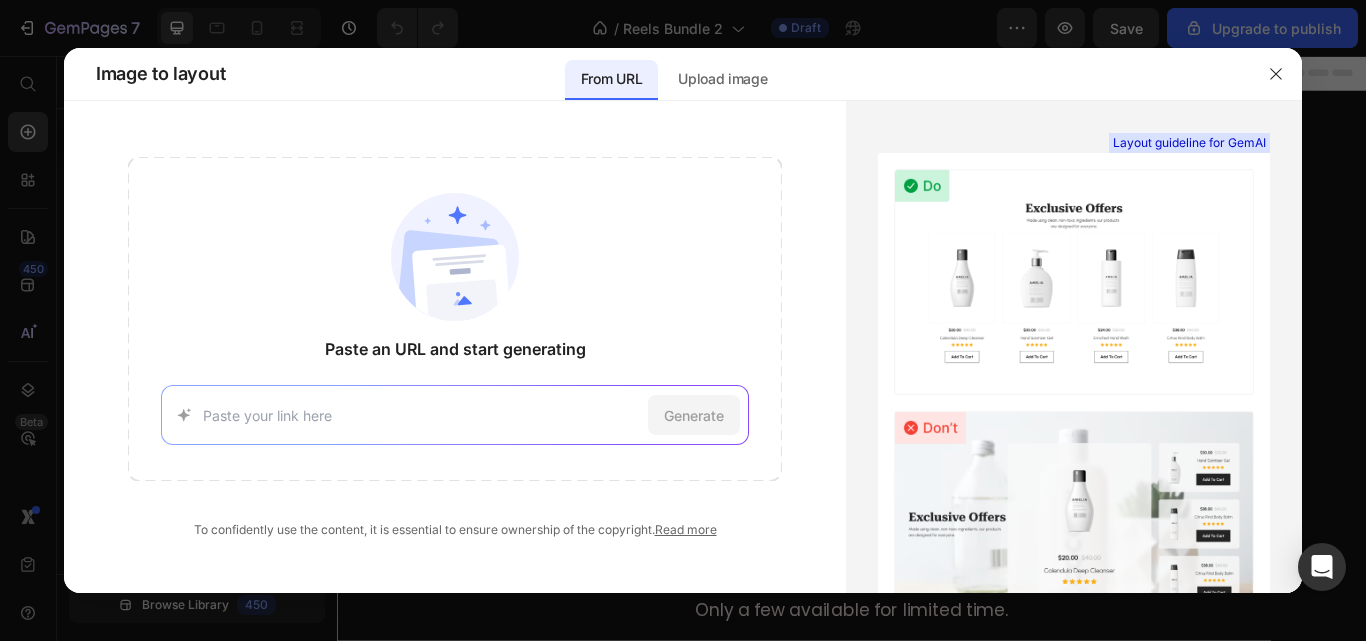 click on "Generate" at bounding box center [455, 415] 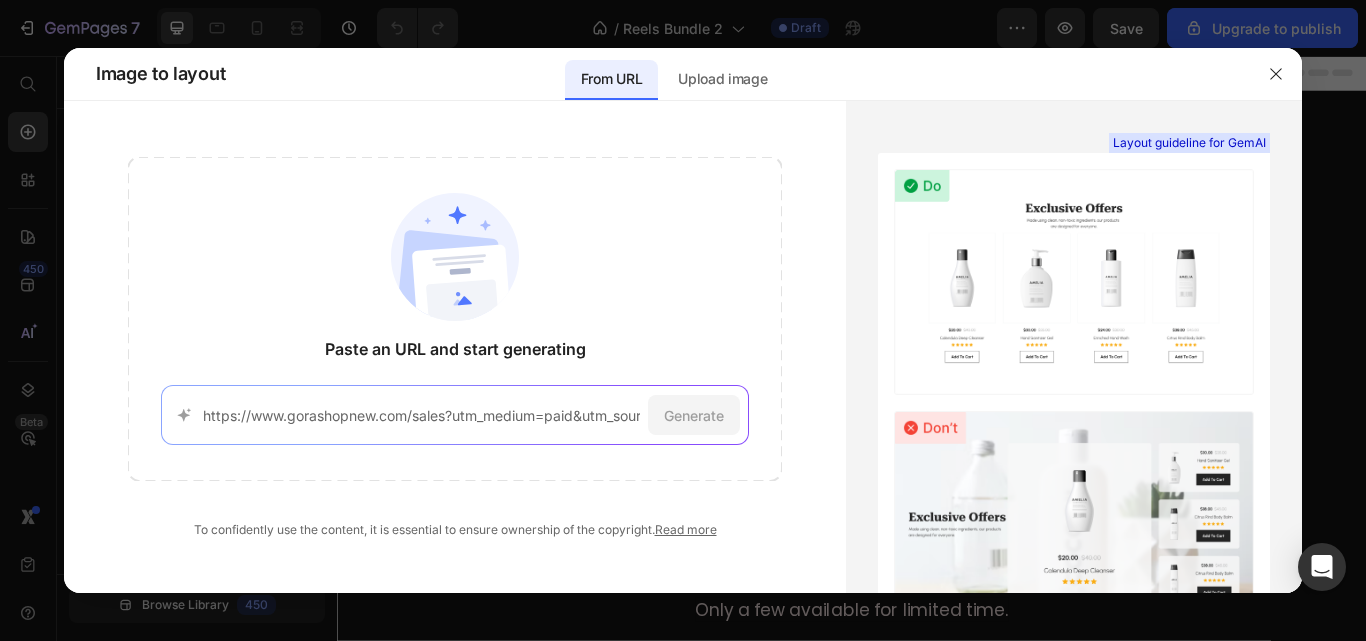 scroll, scrollTop: 0, scrollLeft: 2199, axis: horizontal 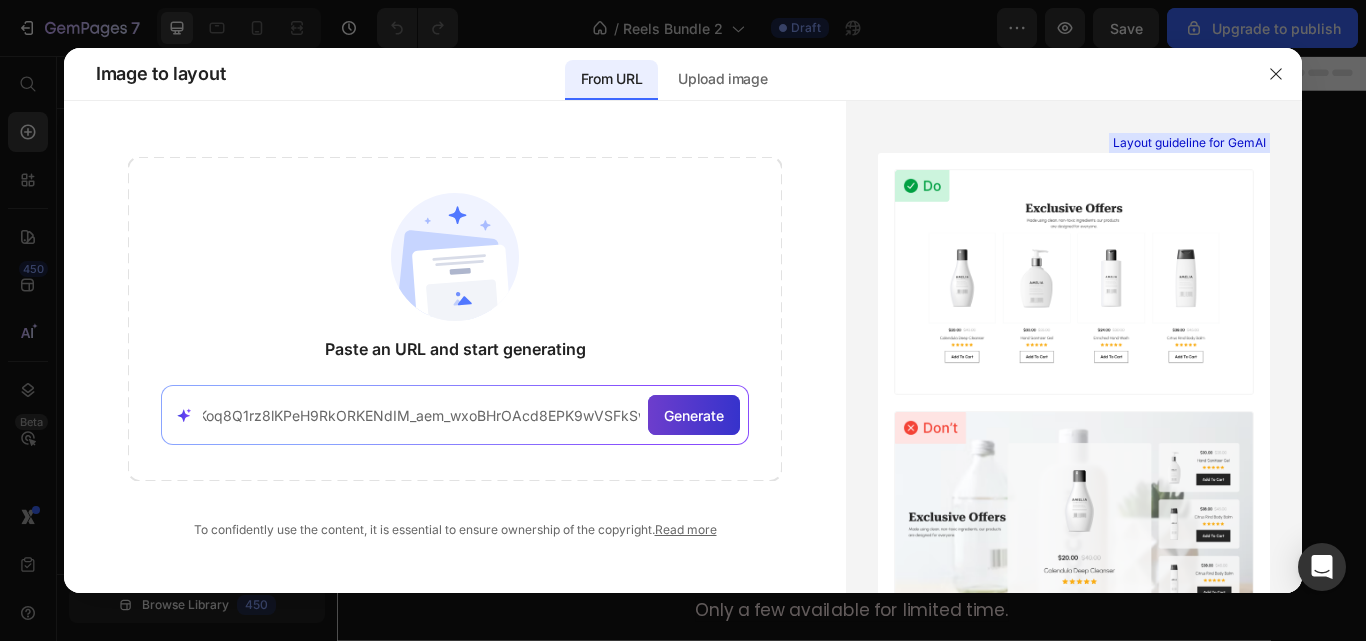 click on "Generate" 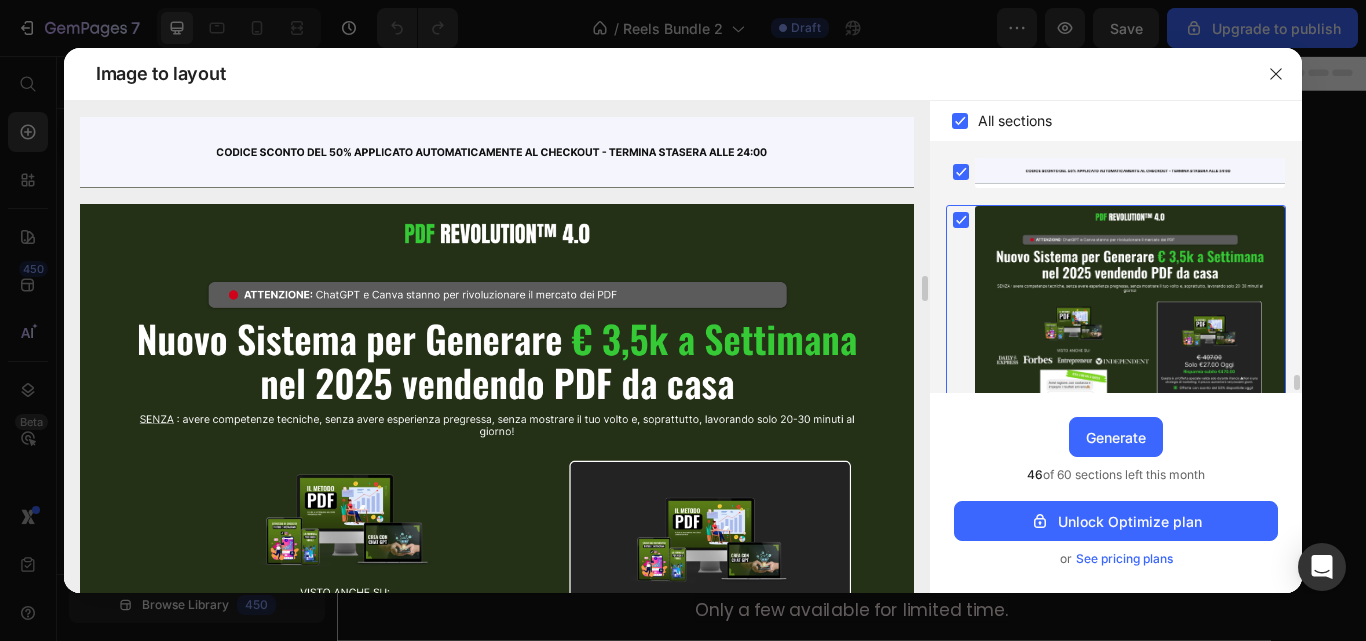 scroll, scrollTop: 167, scrollLeft: 0, axis: vertical 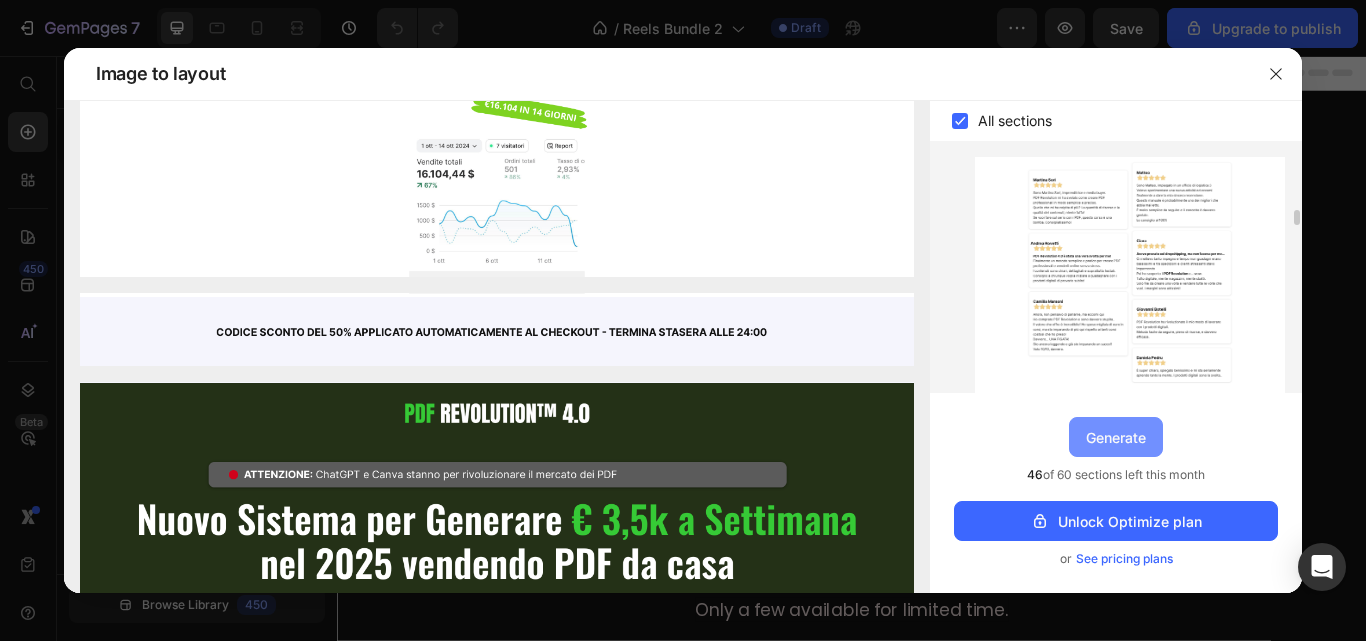 click on "Generate" at bounding box center (1116, 437) 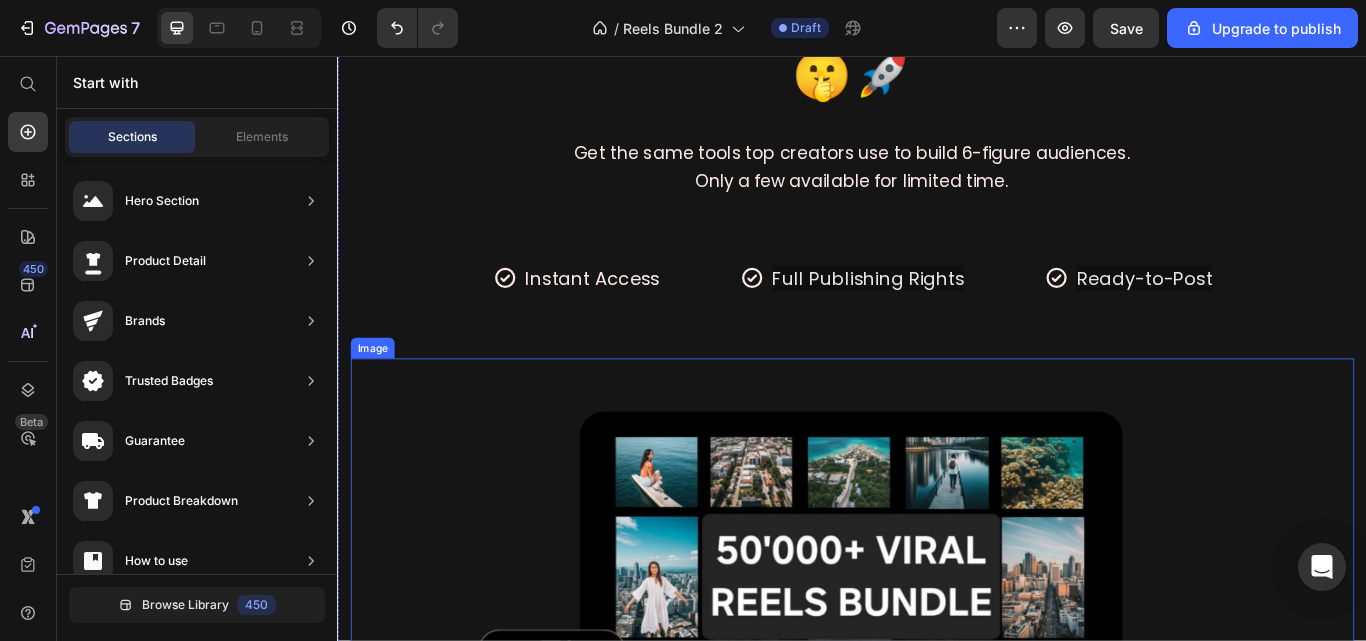 scroll, scrollTop: 0, scrollLeft: 0, axis: both 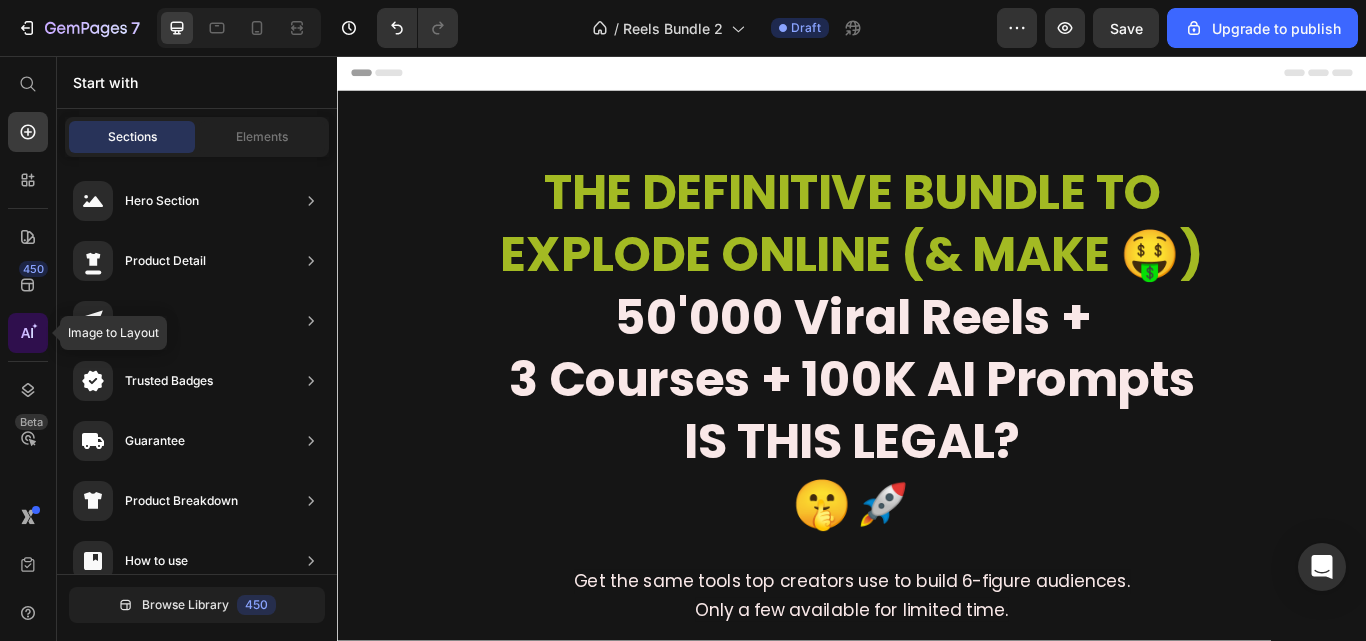 click 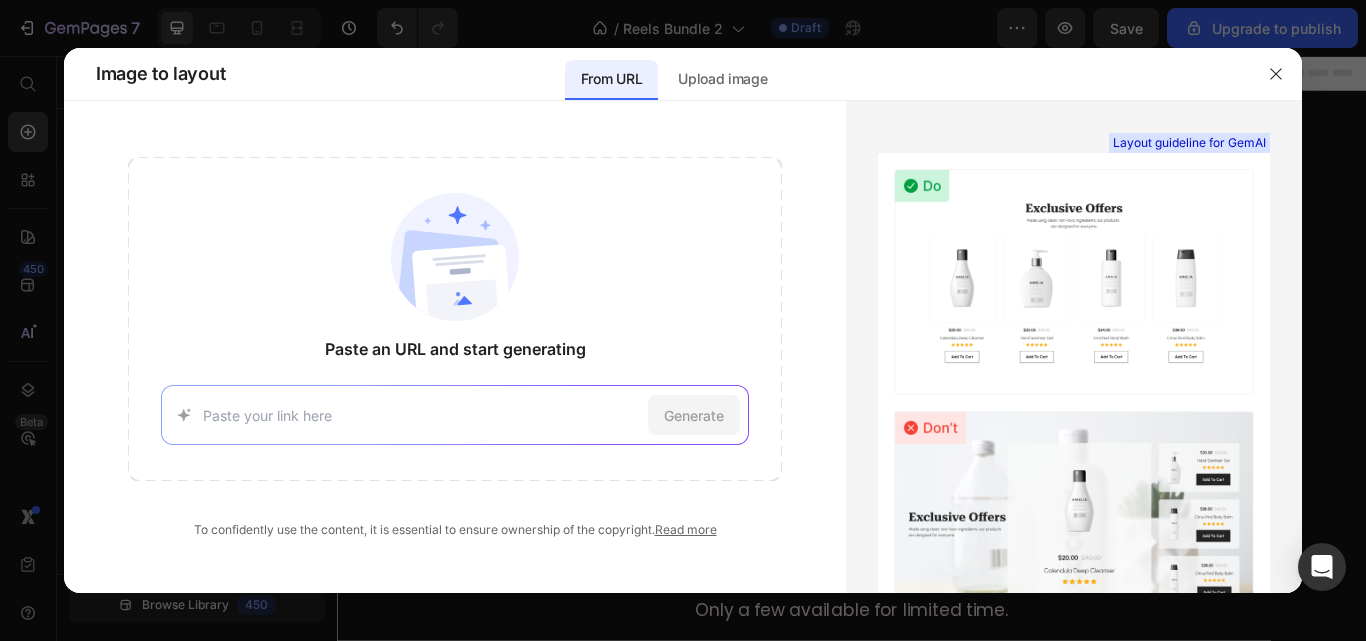 click at bounding box center [422, 415] 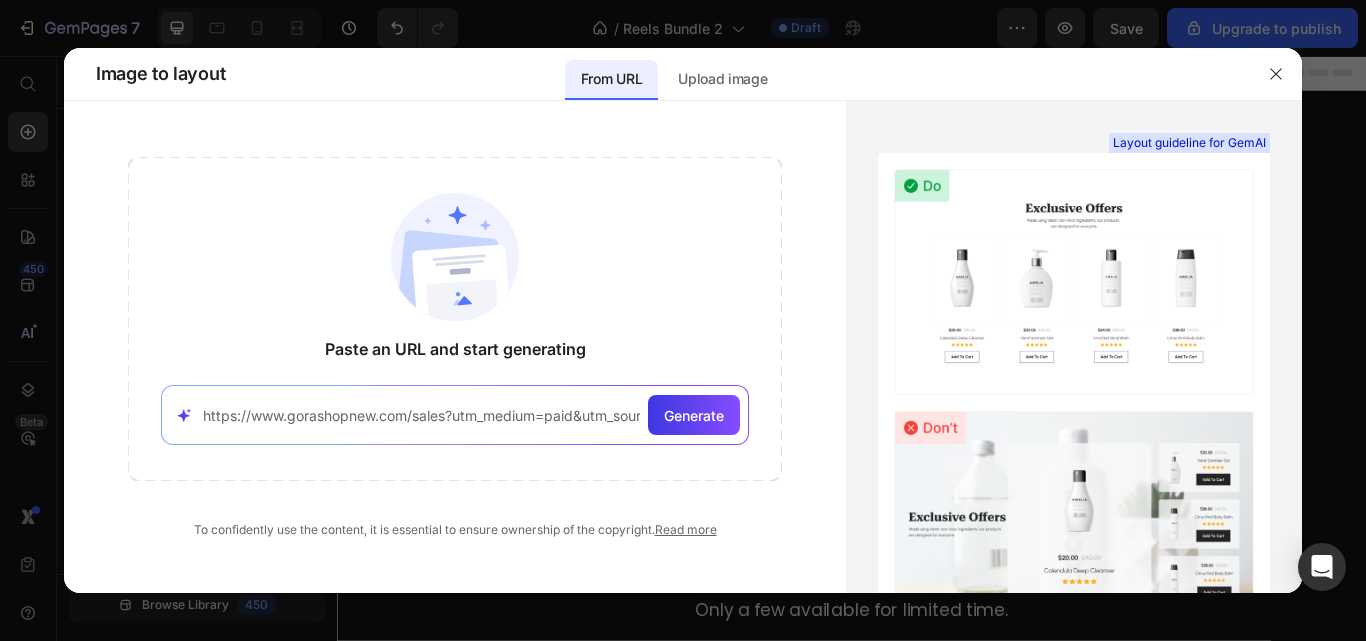 scroll, scrollTop: 0, scrollLeft: 2199, axis: horizontal 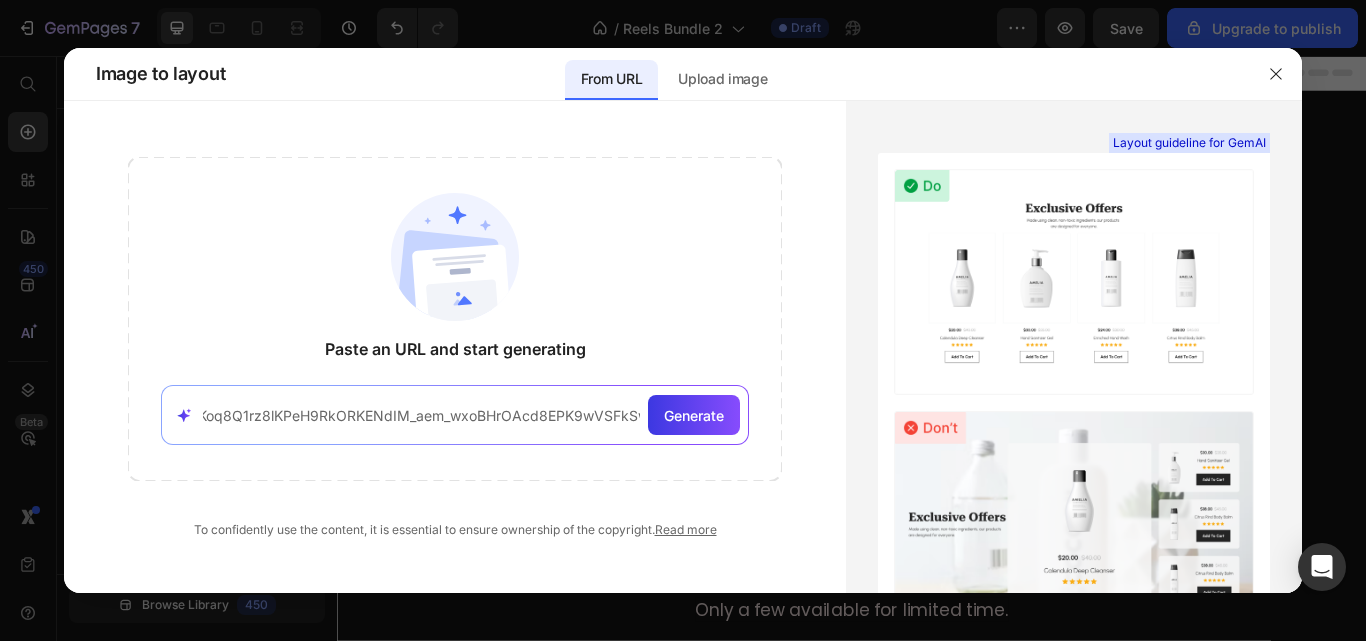 type on "https://www.gorashopnew.com/sales?utm_medium=paid&utm_source=ig&utm_id=120225800961890644&utm_content=120225803491310644&utm_term=120225800961870644&utm_campaign=120225800961890644&fbclid=PAQ0xDSwKdIXdleHRuA2FlbQEwAGFkaWQBqyC7UVfIFAGnQUb08yNkj3ewk1dyP1dGPsiJwDAgy3Wv6OKoq8Q1rz8lKPeH9RkORKENdIM_aem_wxoBHrOAcd8EPK9wVSFkSw" 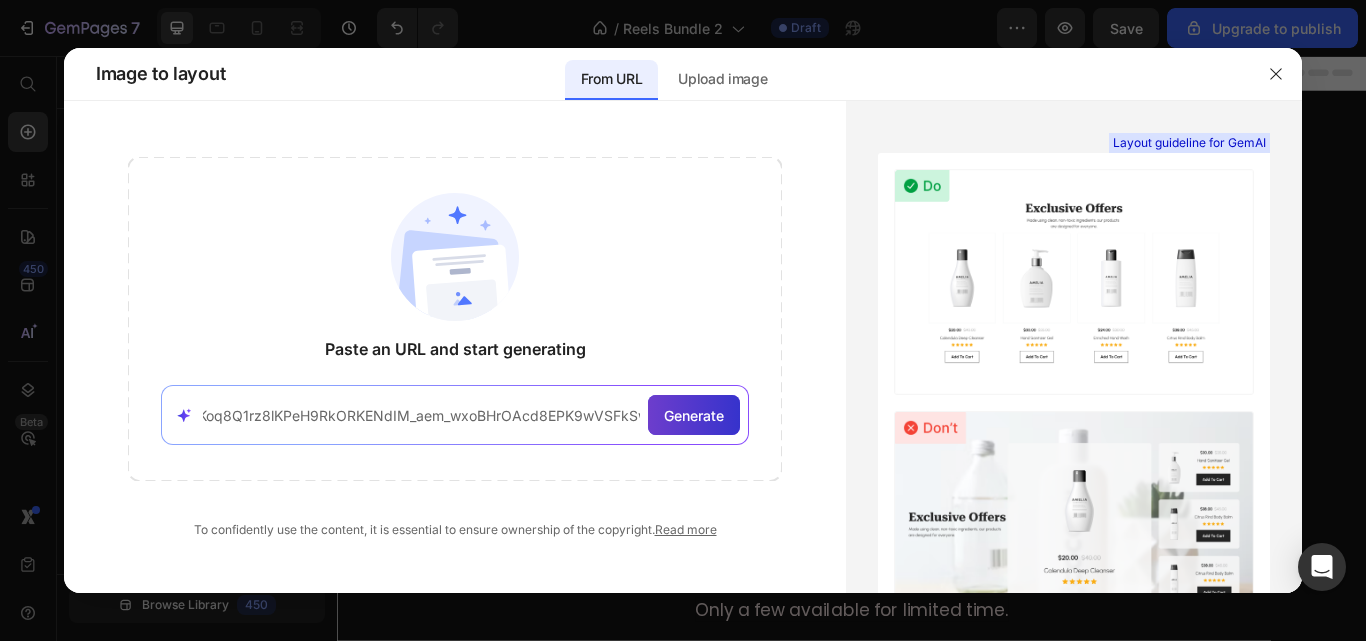 click on "Generate" 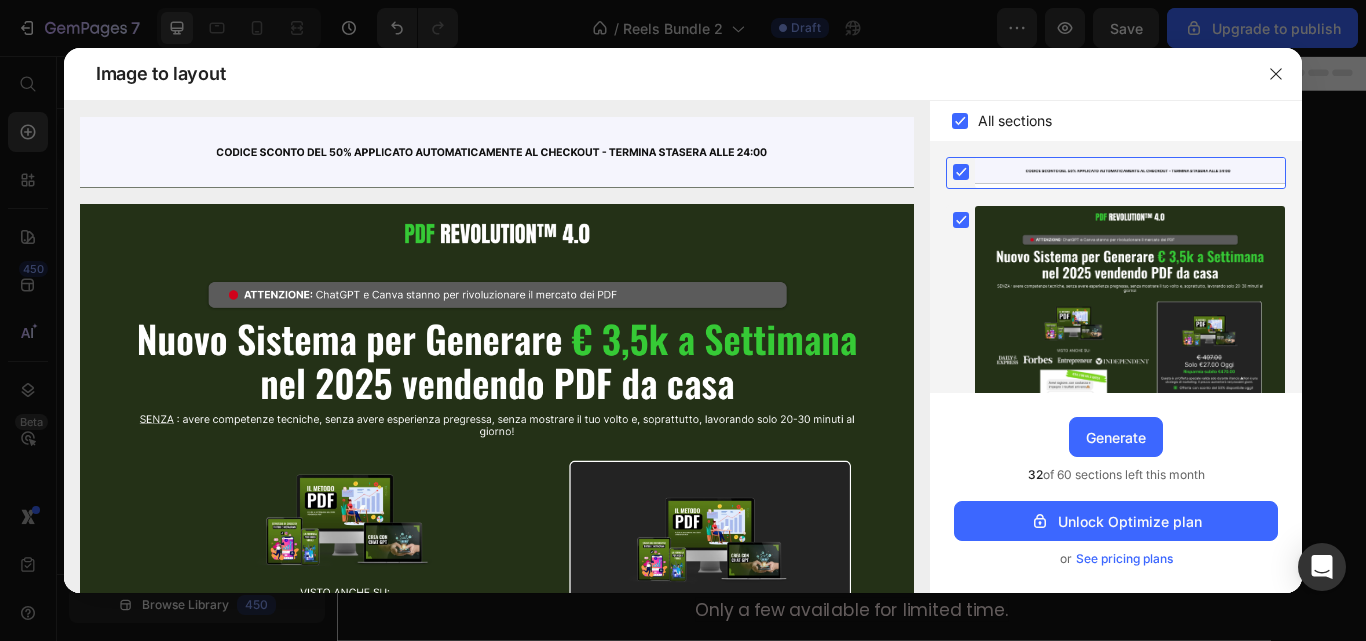 scroll, scrollTop: 334, scrollLeft: 0, axis: vertical 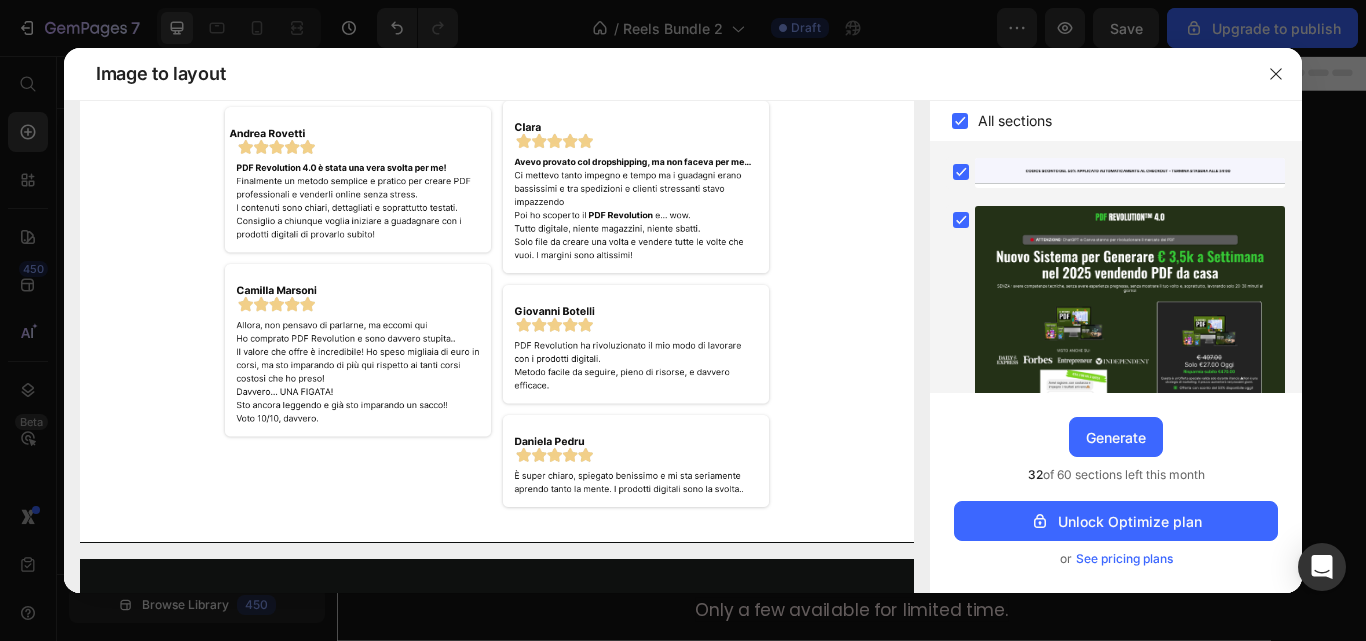 drag, startPoint x: 1006, startPoint y: 74, endPoint x: 1012, endPoint y: 60, distance: 15.231546 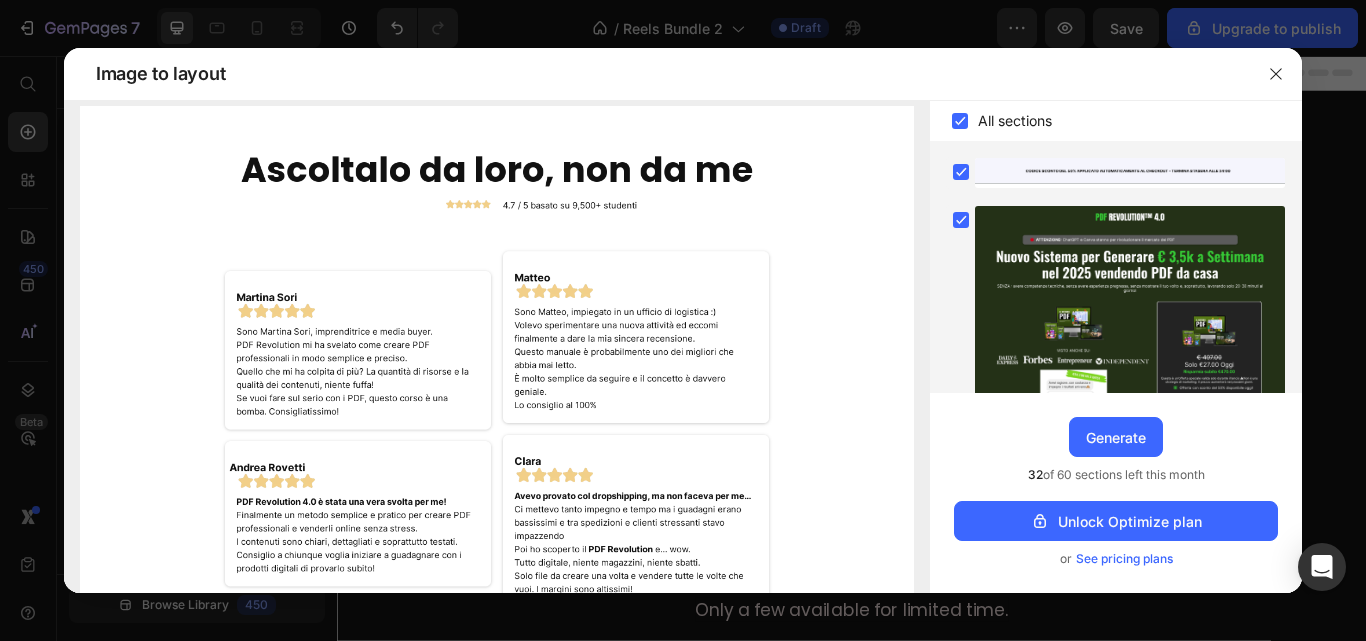 scroll, scrollTop: 6676, scrollLeft: 0, axis: vertical 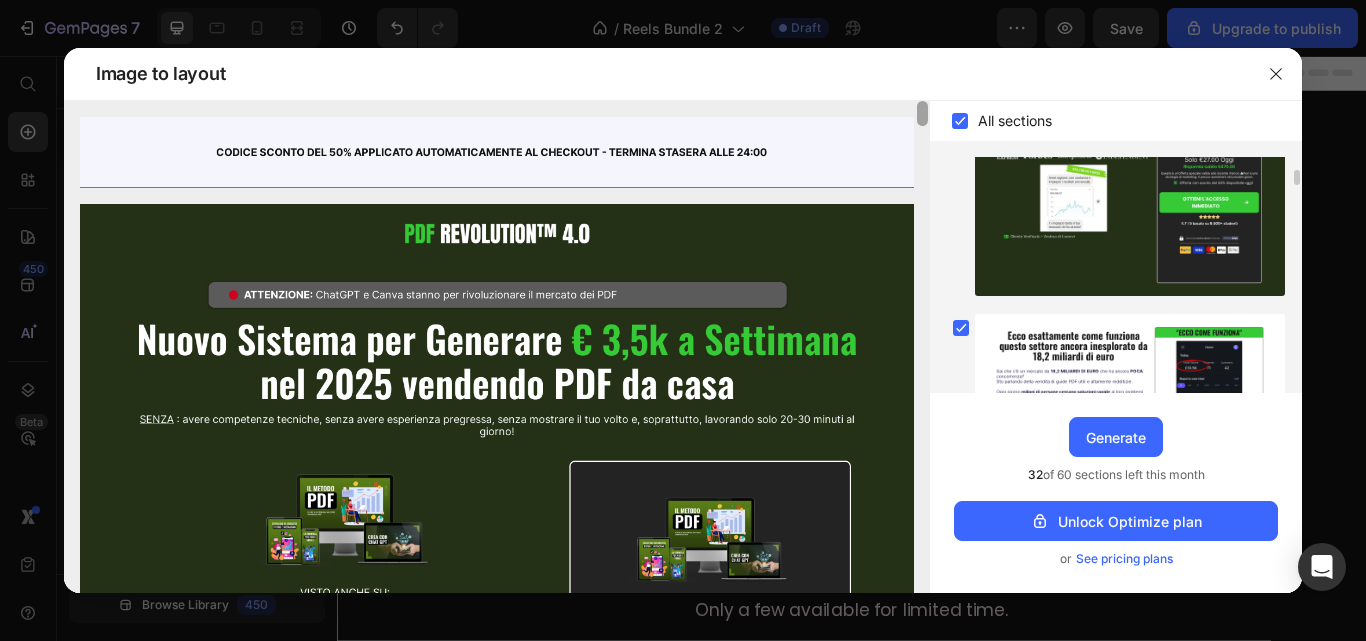 drag, startPoint x: 925, startPoint y: 313, endPoint x: 922, endPoint y: 105, distance: 208.02164 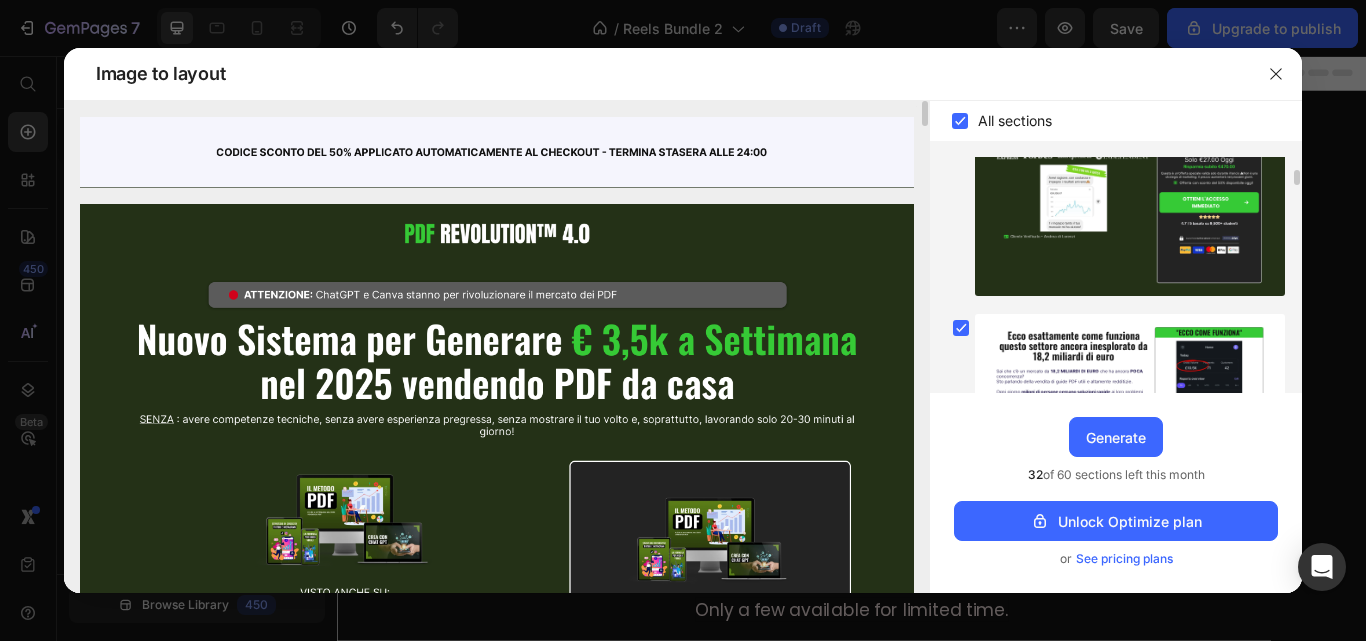 scroll, scrollTop: 334, scrollLeft: 0, axis: vertical 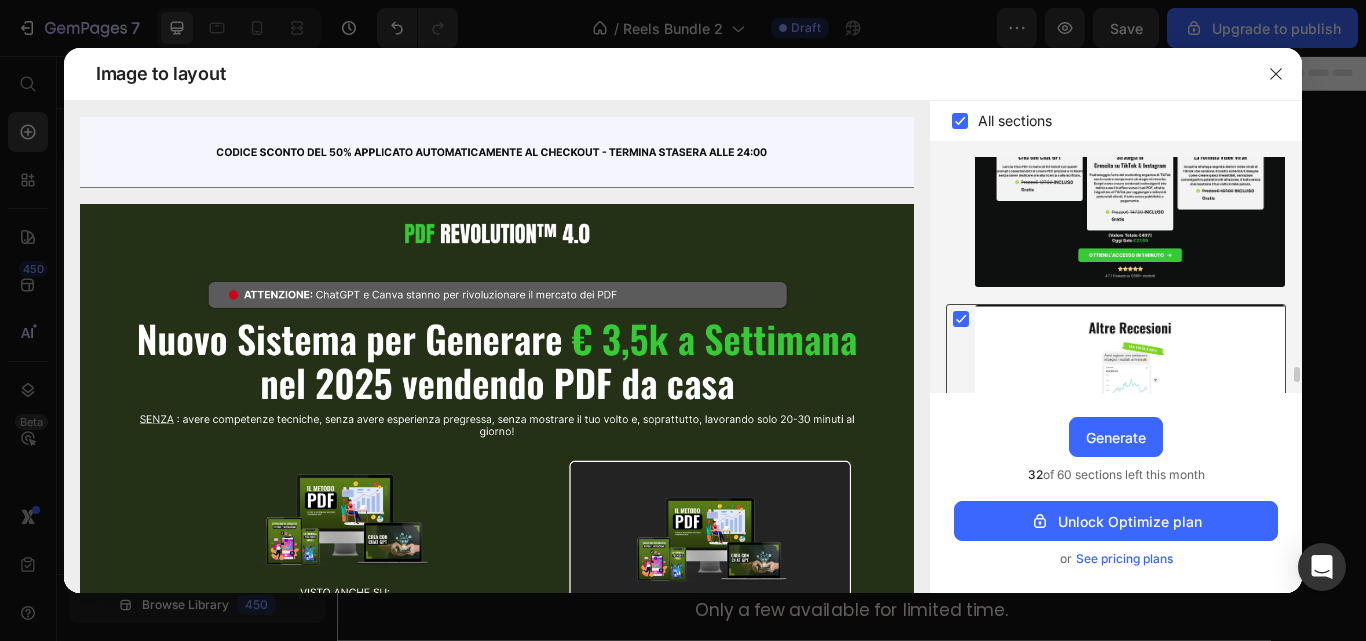 click 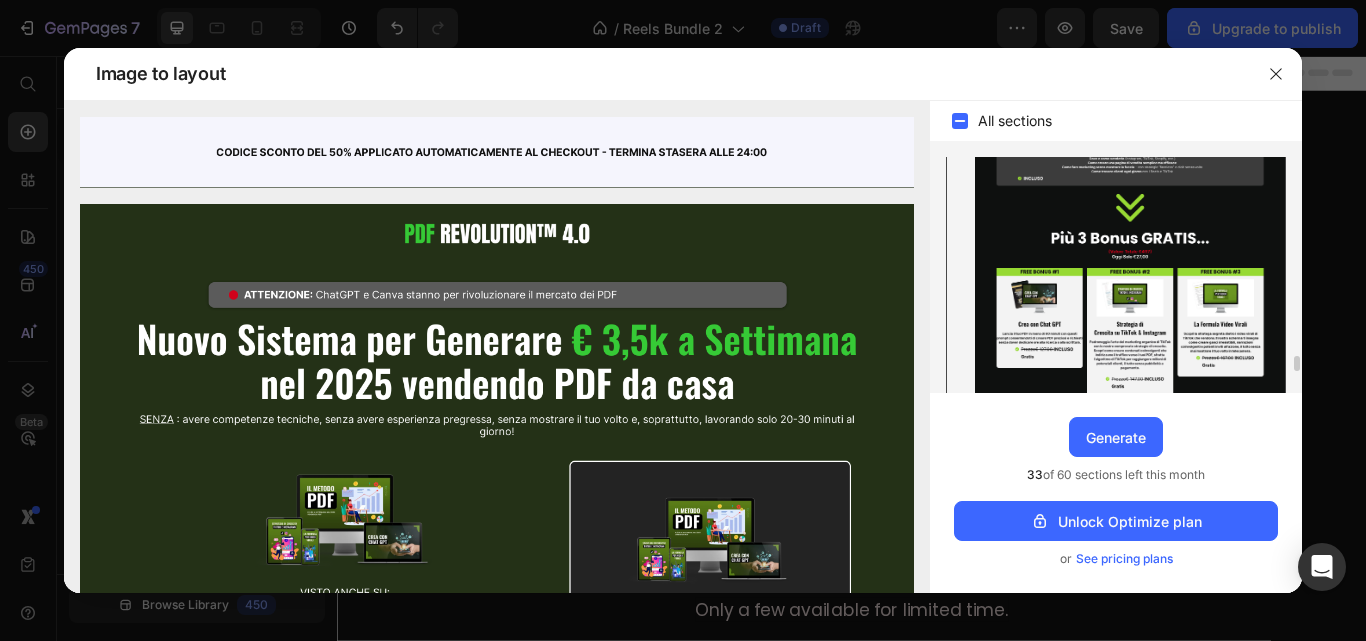 scroll, scrollTop: 2960, scrollLeft: 0, axis: vertical 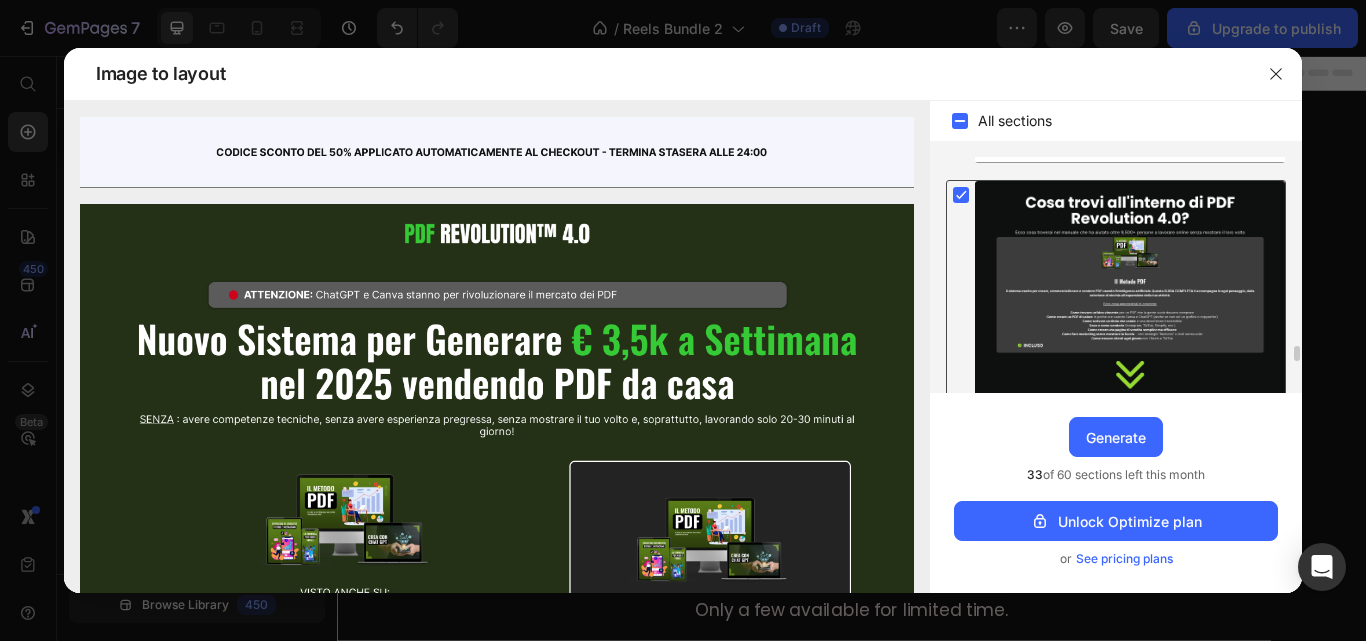 click 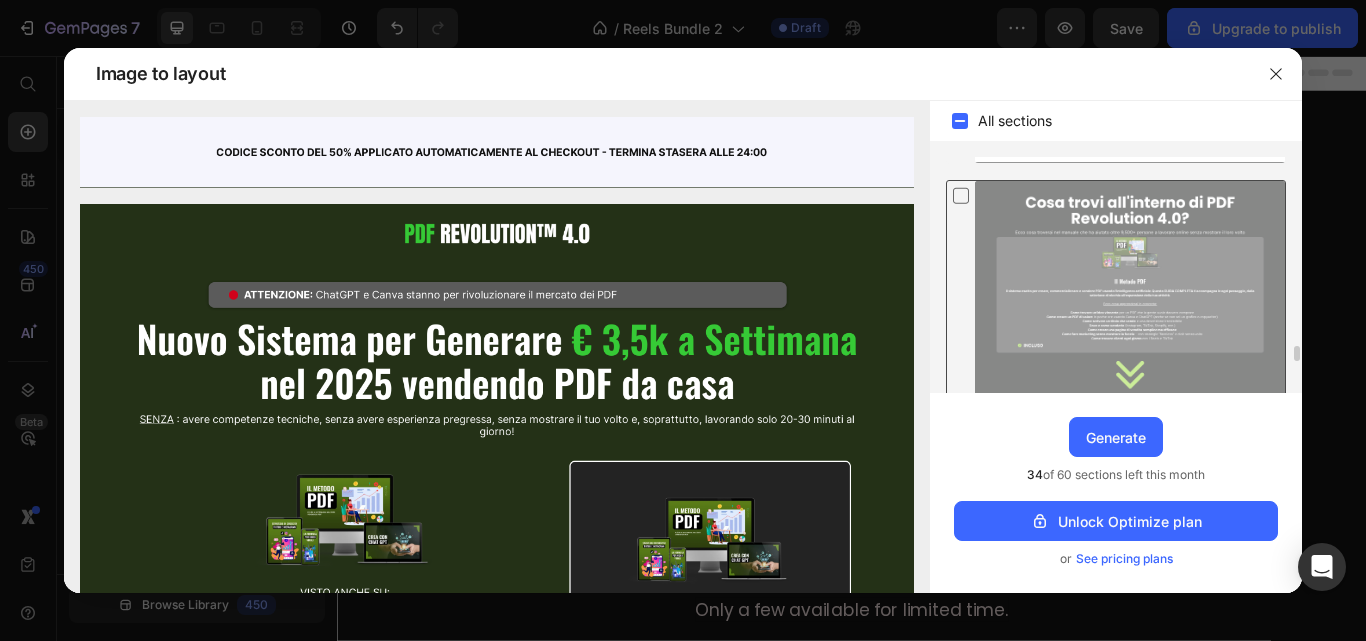 click 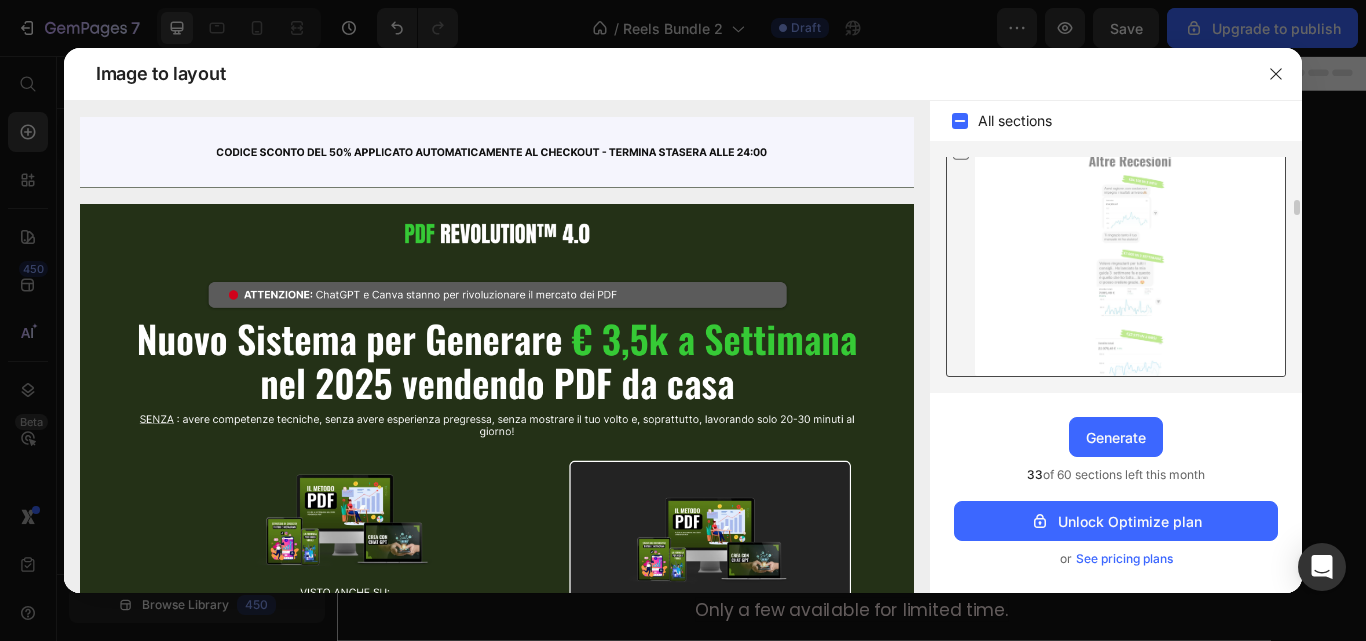 scroll, scrollTop: 3294, scrollLeft: 0, axis: vertical 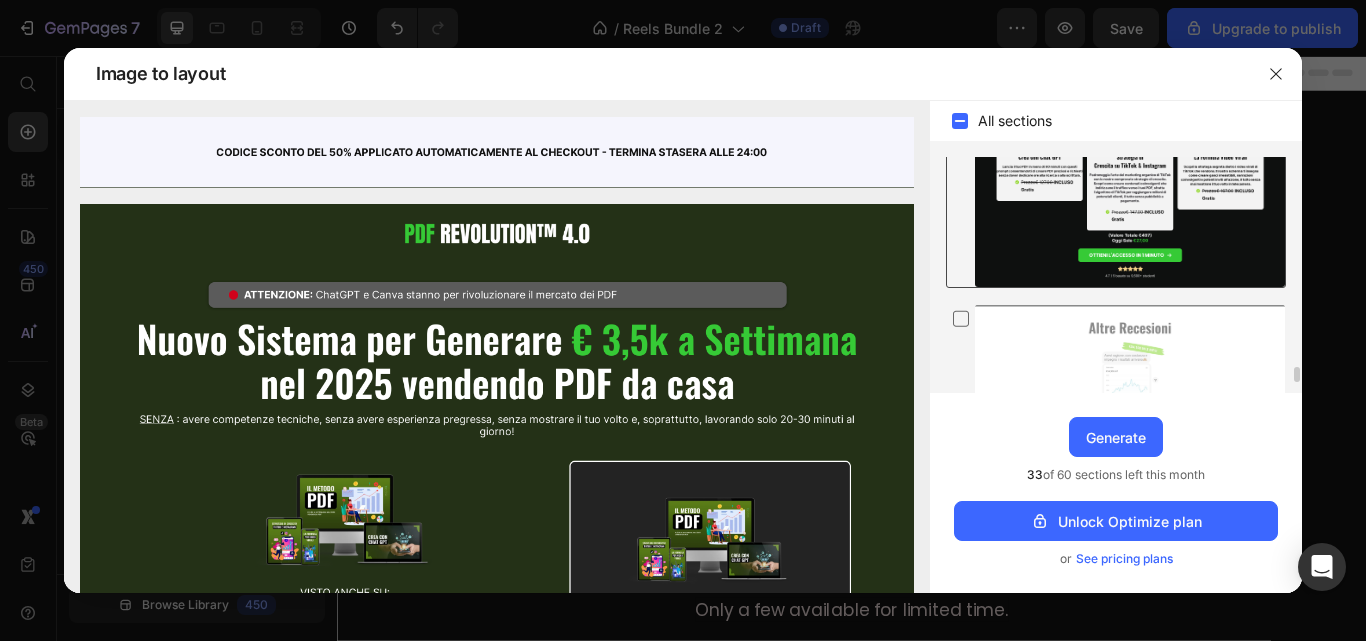 click 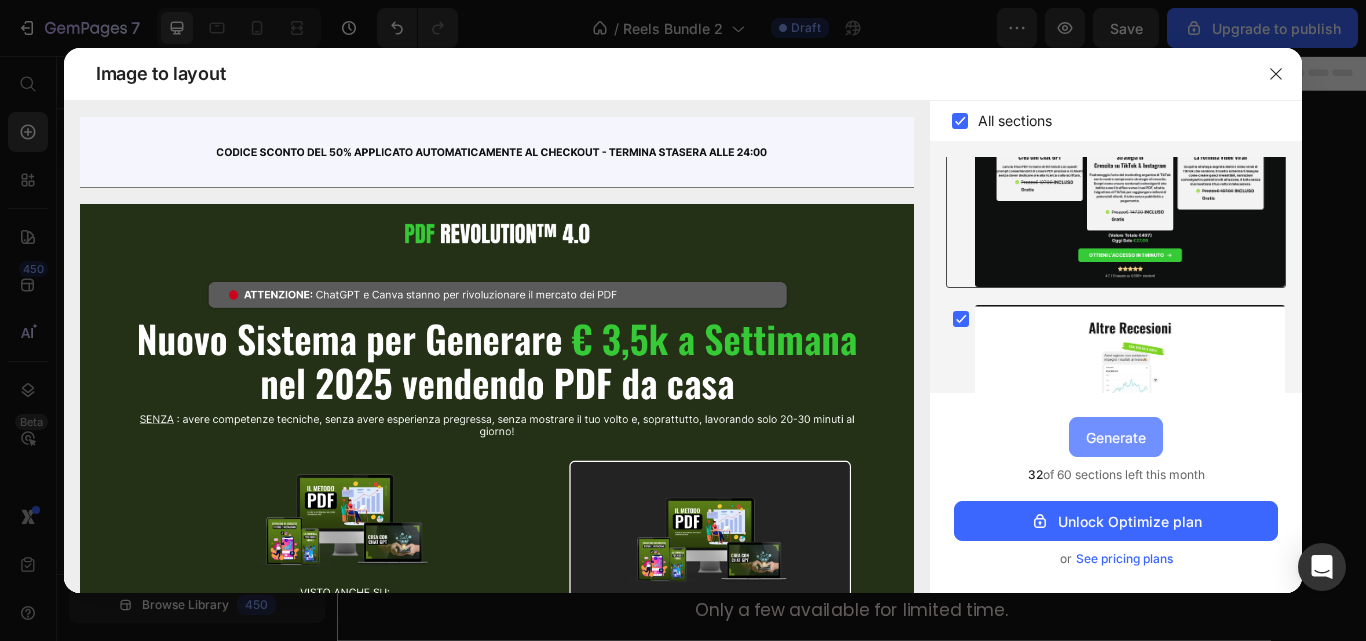 click on "Generate" at bounding box center (1116, 437) 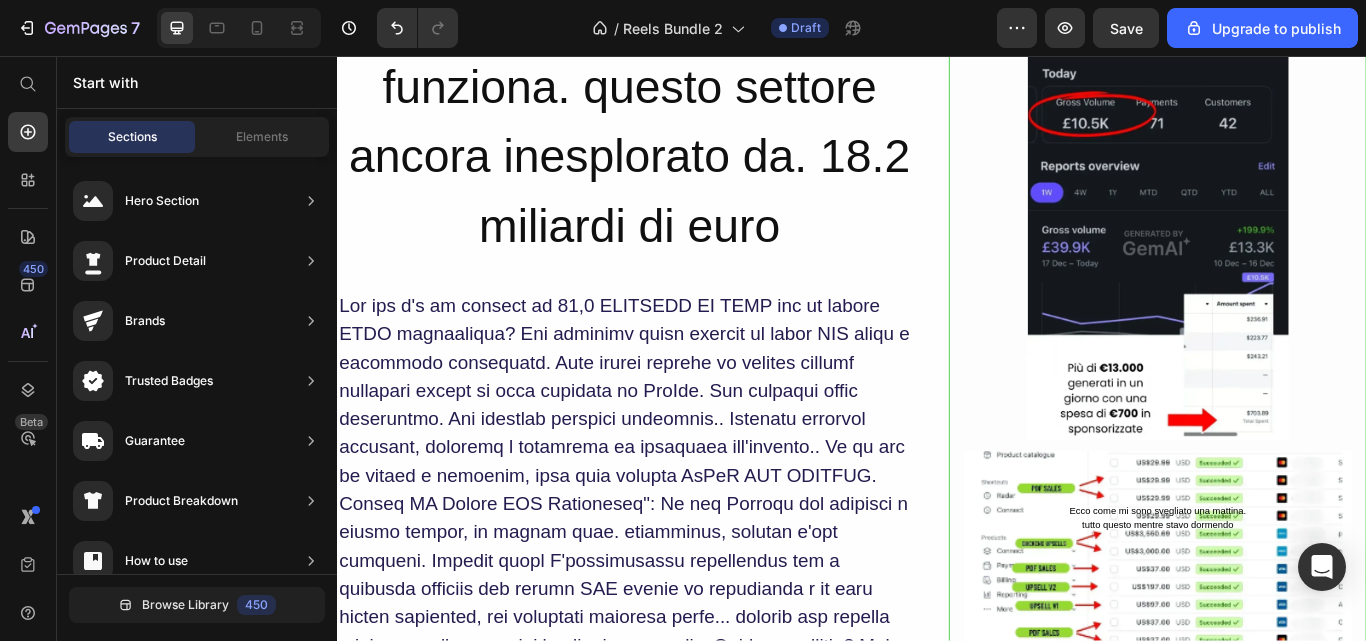 scroll, scrollTop: 22667, scrollLeft: 0, axis: vertical 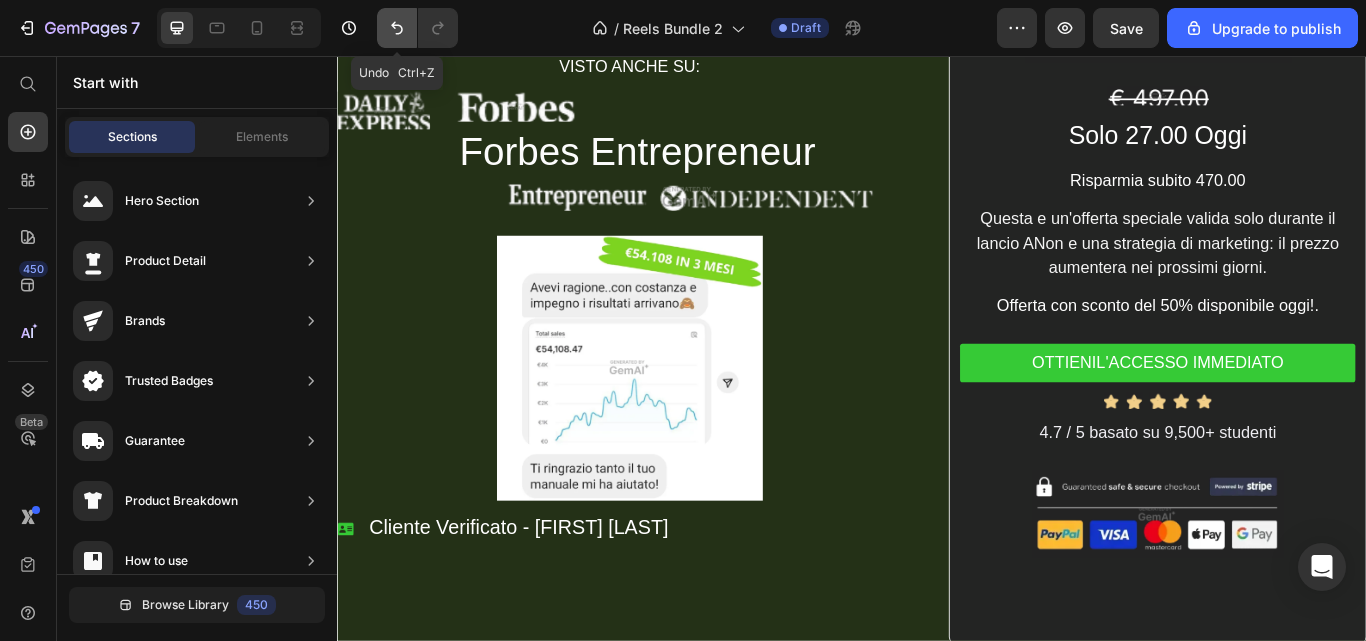 click 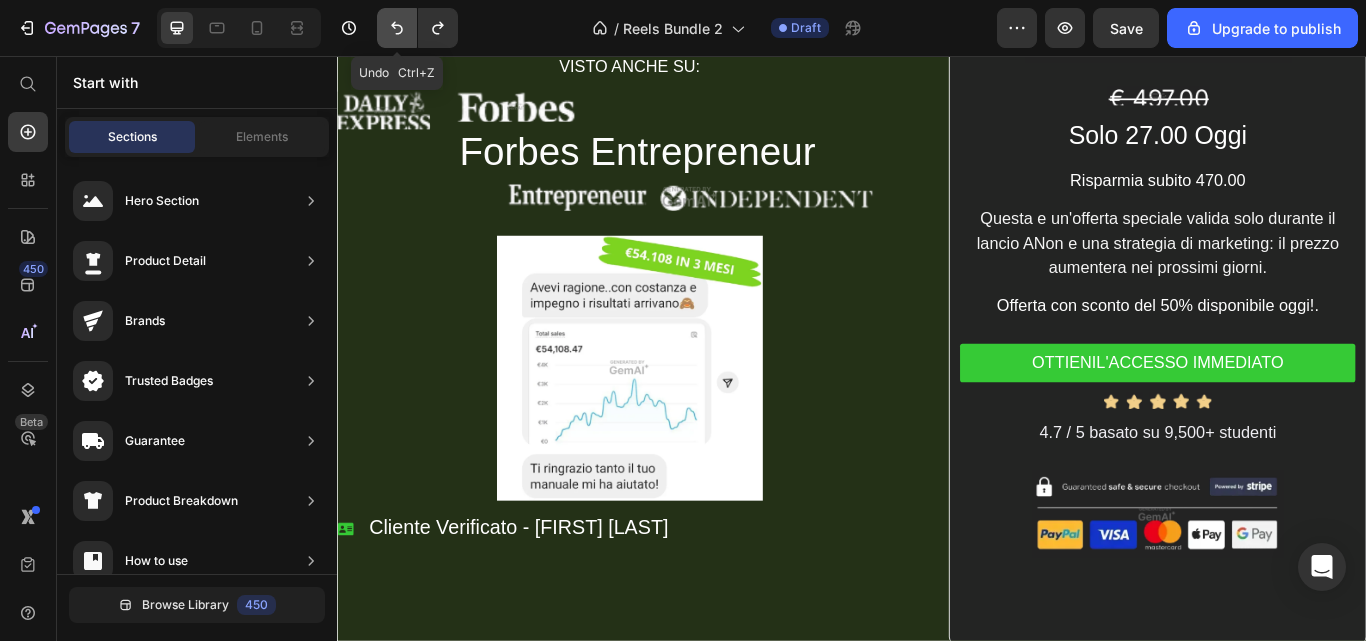 click 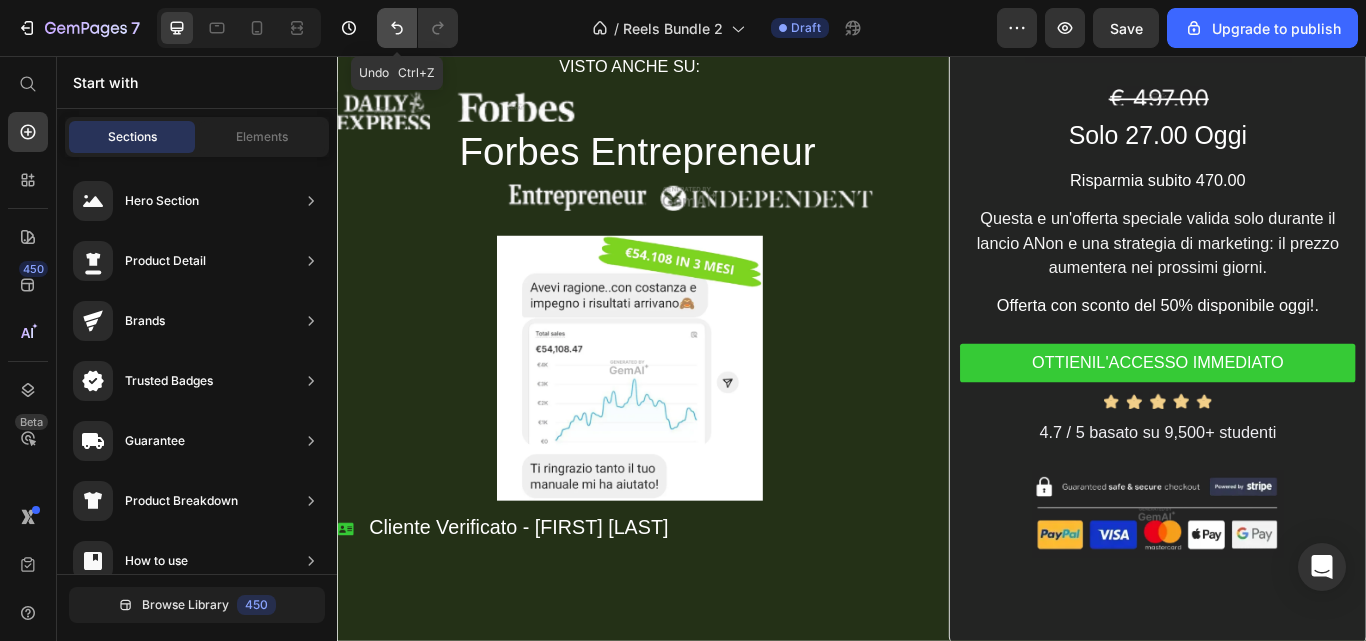click 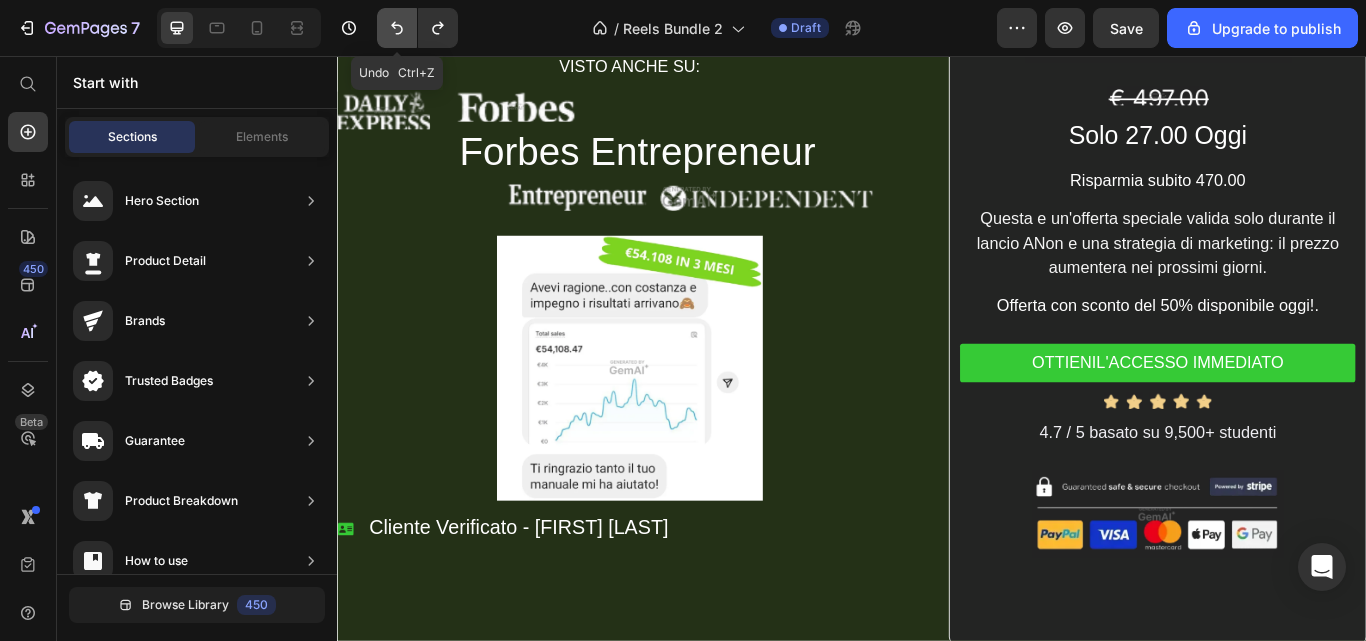 click 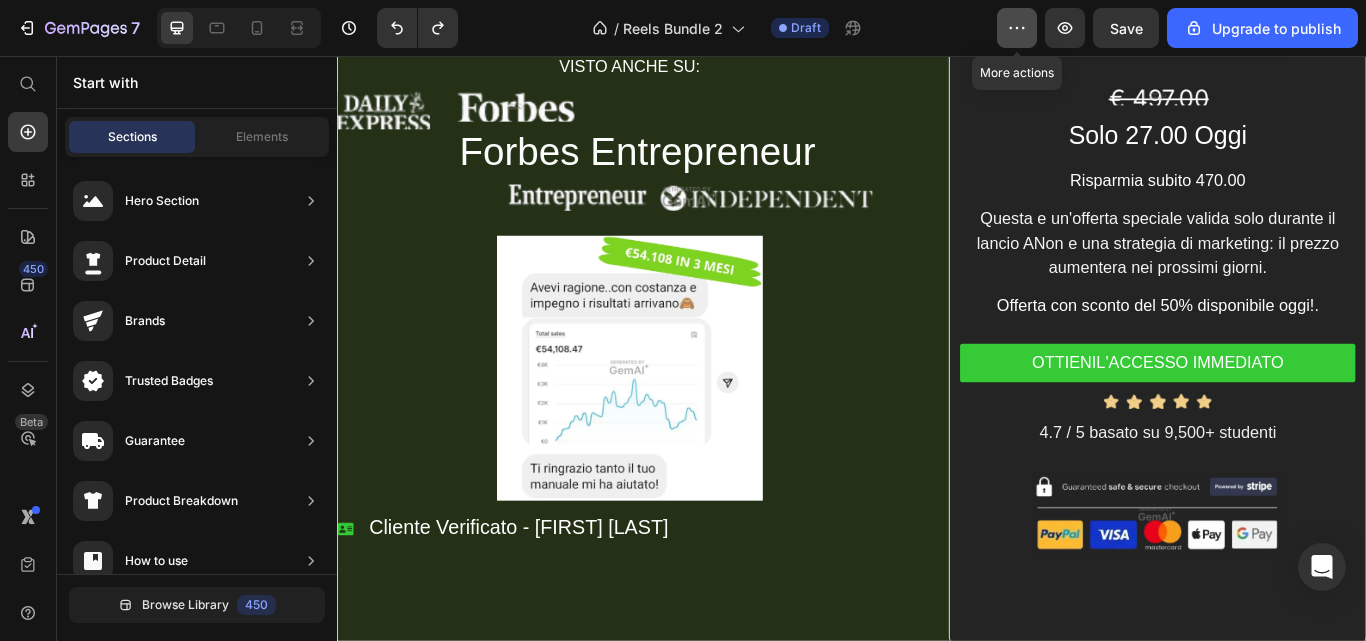 click 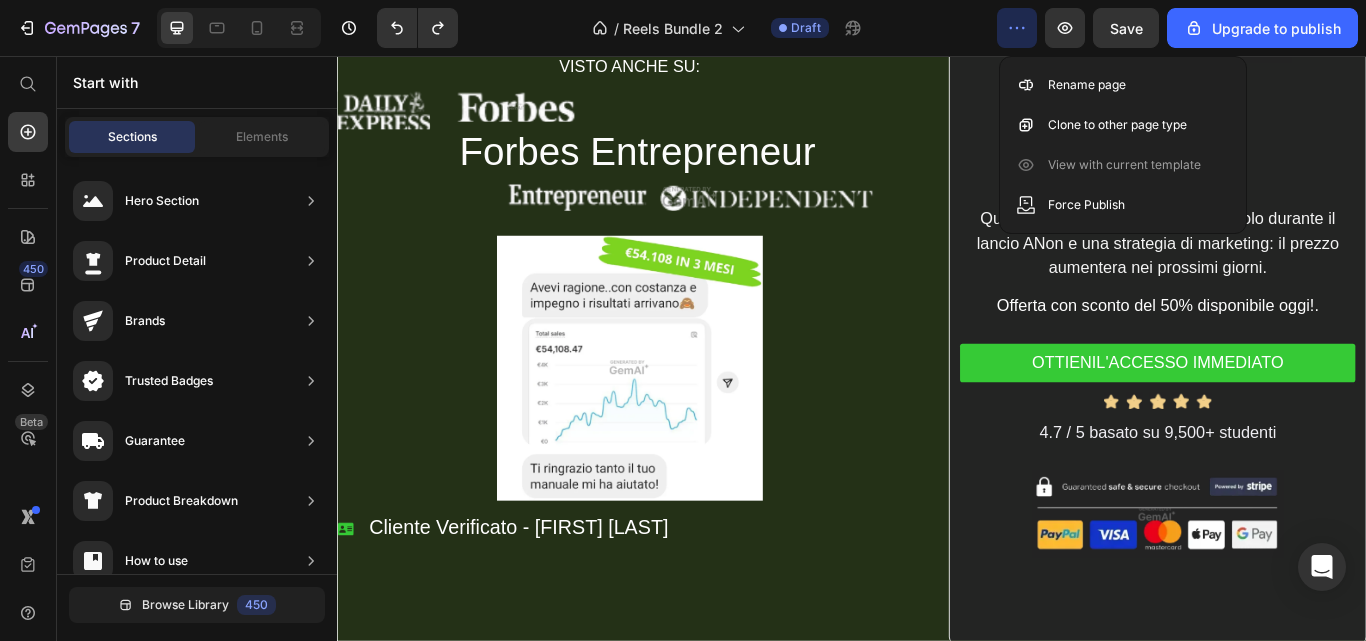 click on "/  Reels Bundle 2 Draft" 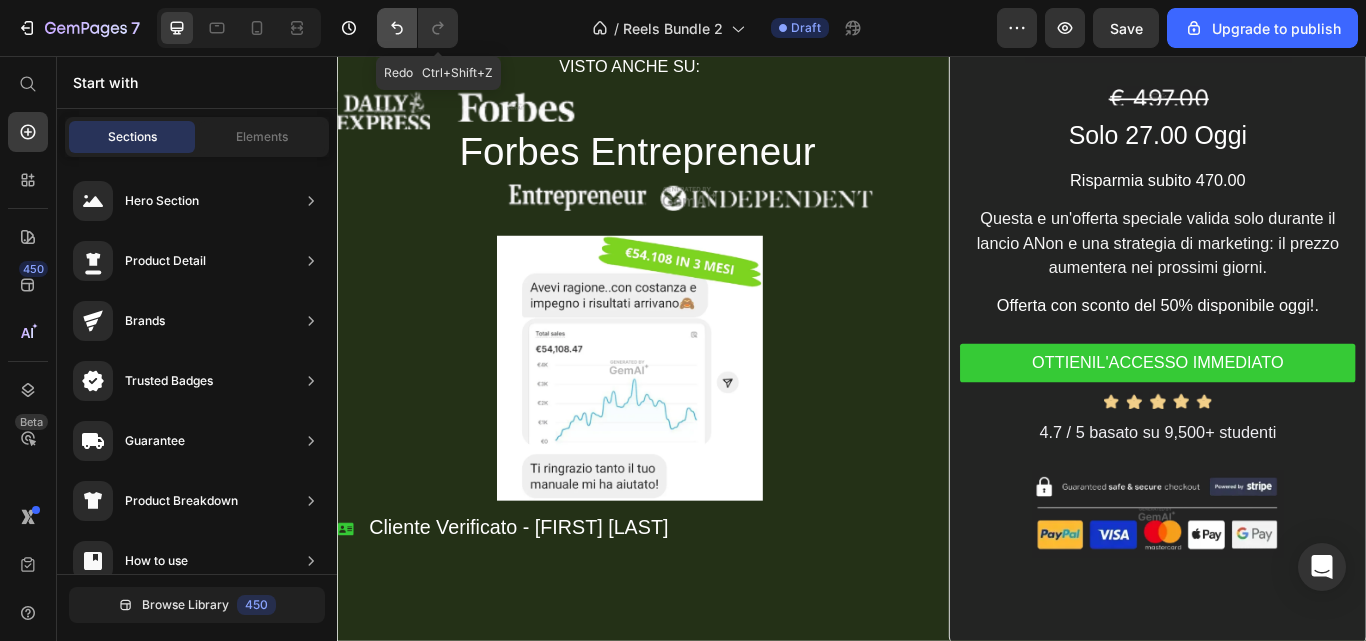 click 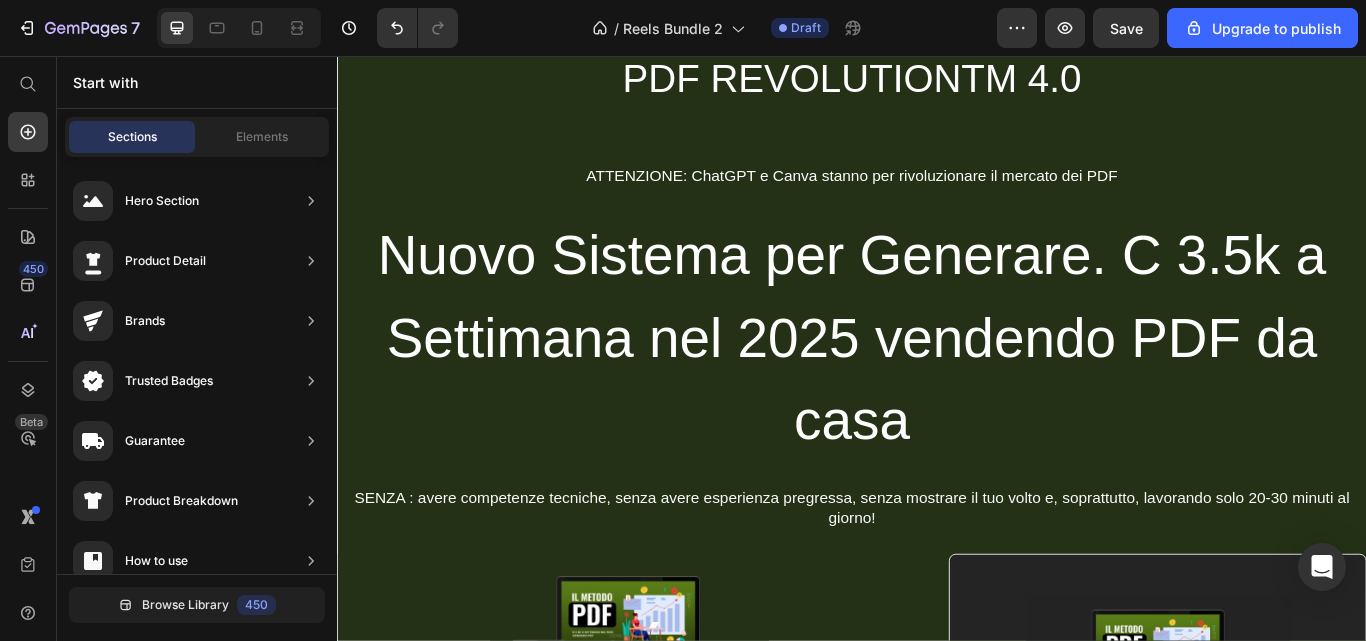 scroll, scrollTop: 12974, scrollLeft: 0, axis: vertical 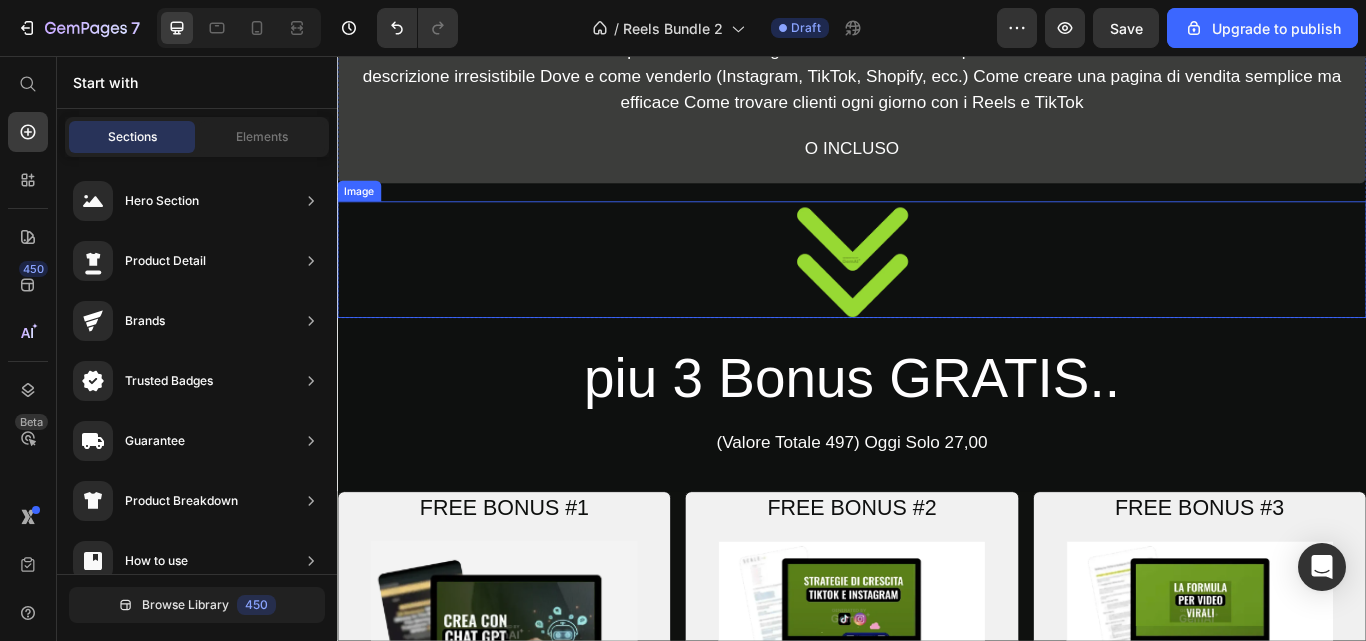 click at bounding box center (937, 294) 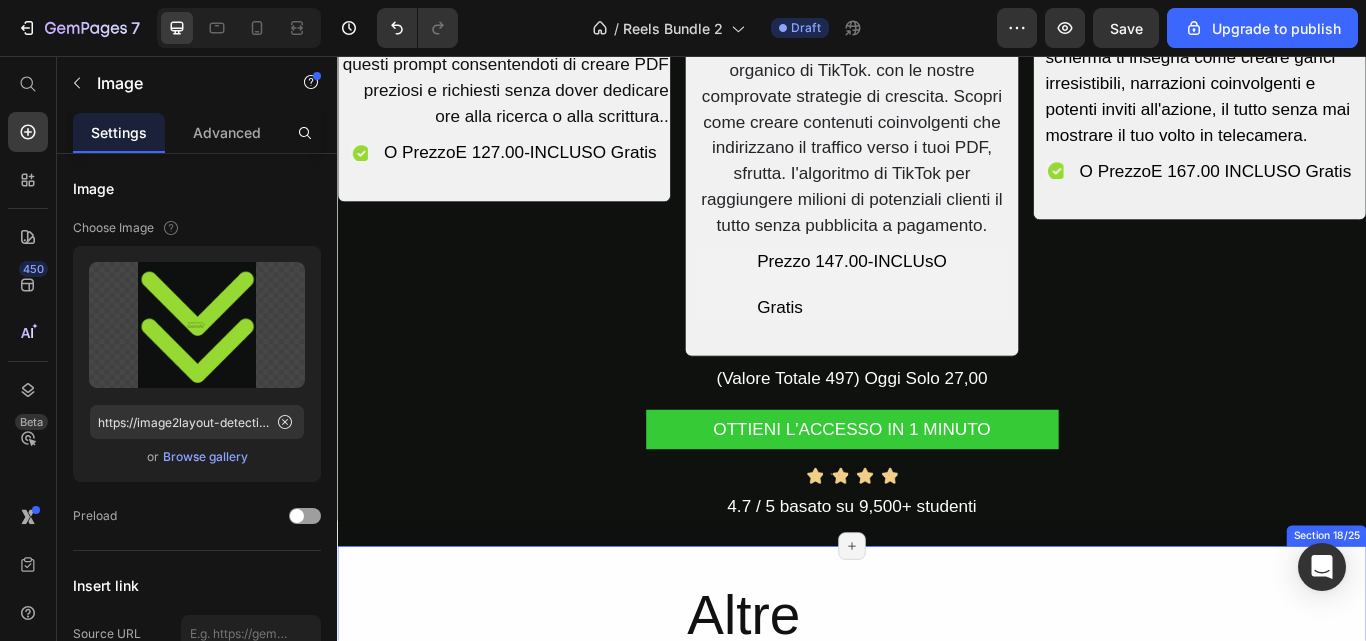 scroll, scrollTop: 19474, scrollLeft: 0, axis: vertical 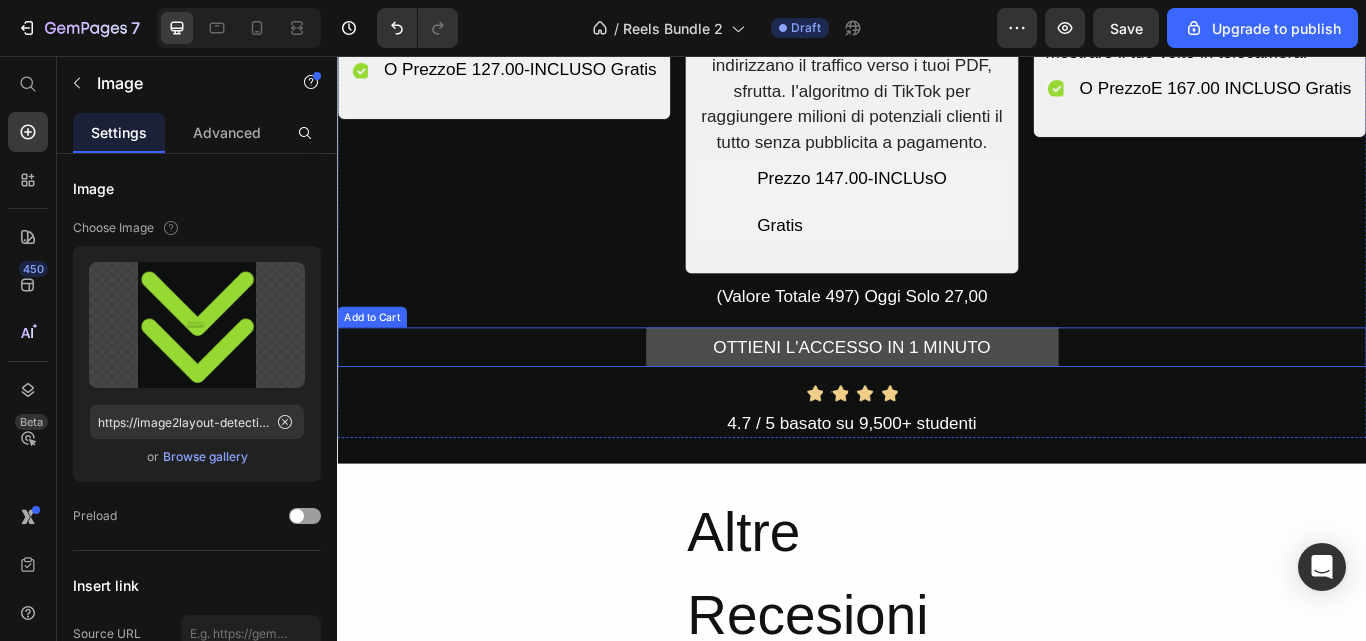 click on "OTTIENI L'ACCESSO IN 1 MINUTO" at bounding box center [937, 396] 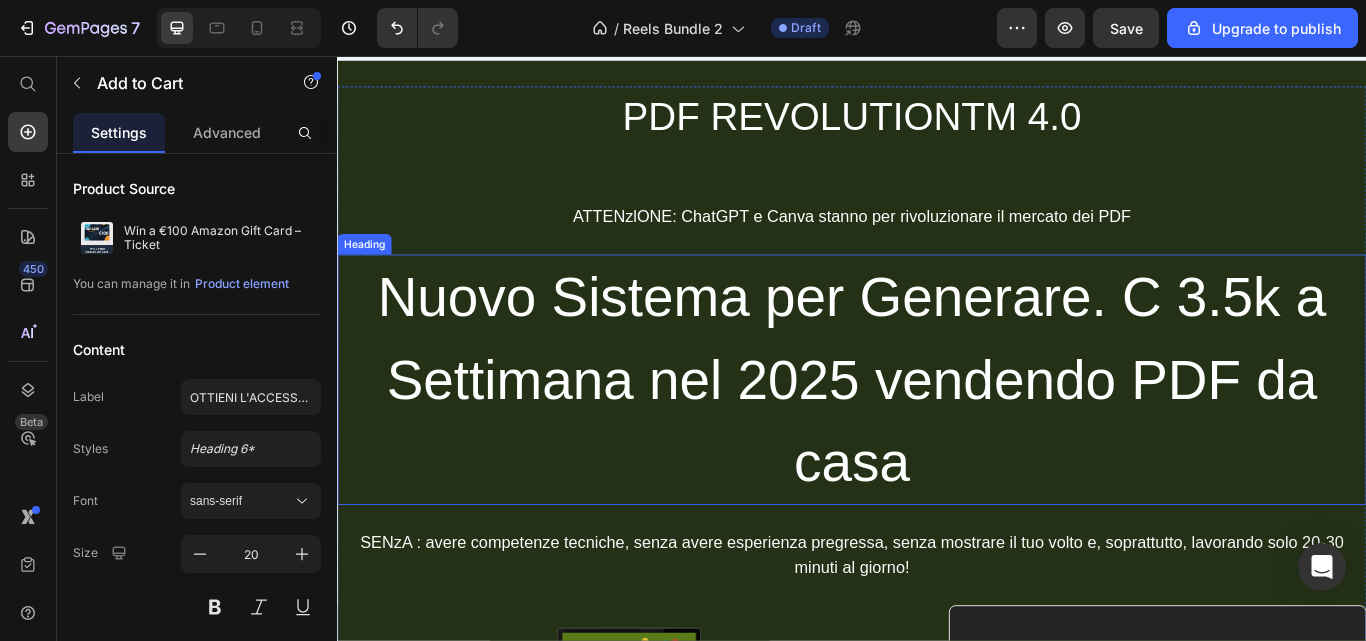 scroll, scrollTop: 21641, scrollLeft: 0, axis: vertical 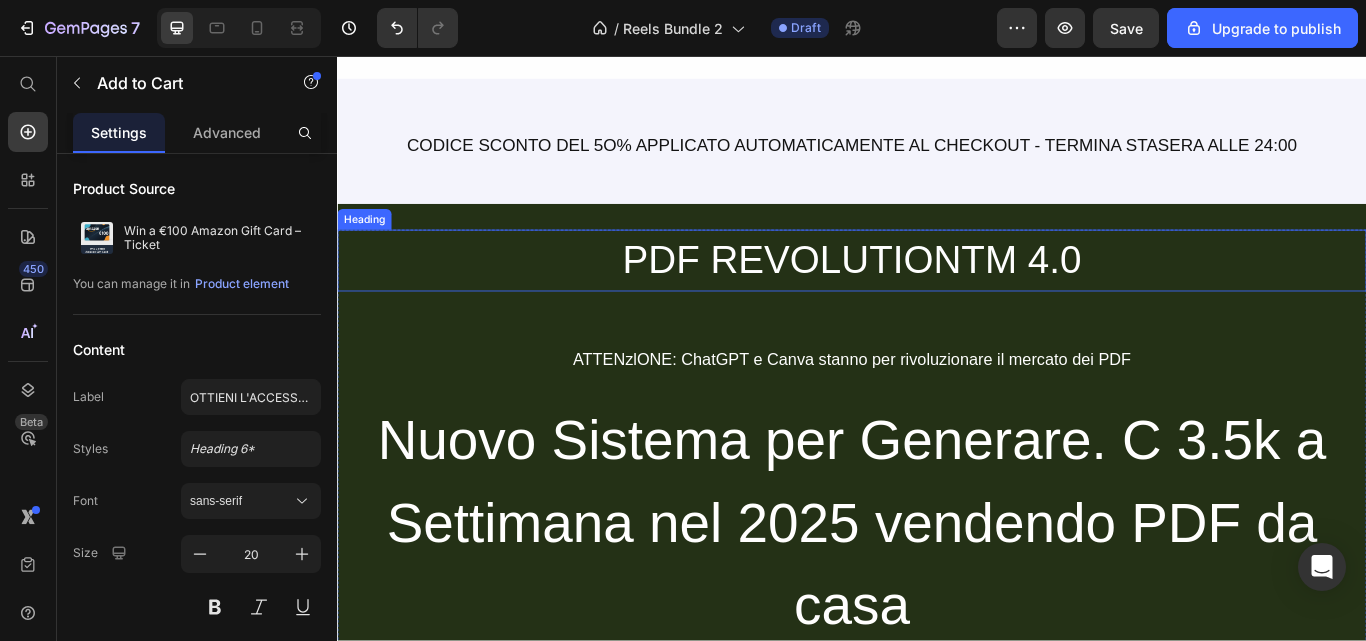 click on "PDF REVOLUTIONTM 4.0" at bounding box center (937, 295) 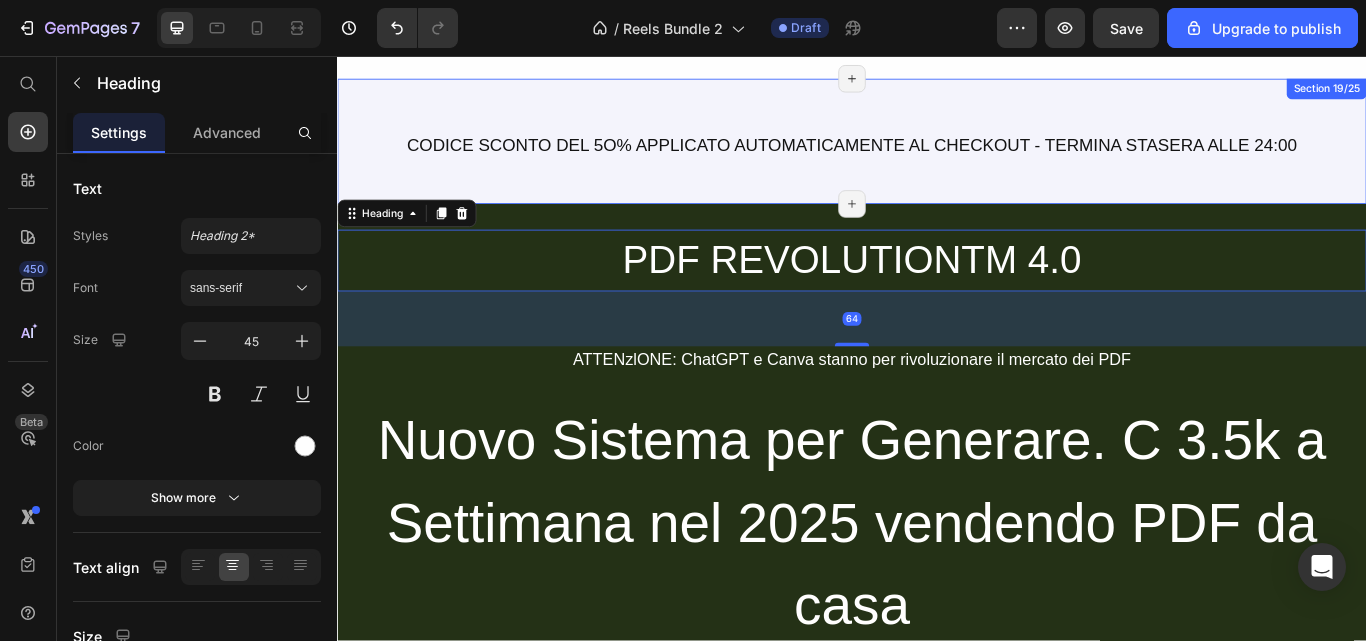 click on "CODICE SCONTO DEL 5O% APPLICATO AUTOMATICAMENTE AL CHECKOUT - TERMINA STASERA ALLE 24:00 Text Block Row Section 19/25 Page has reached Shopify’s 25 section-limit Page has reached Shopify’s 25 section-limit" at bounding box center (937, 156) 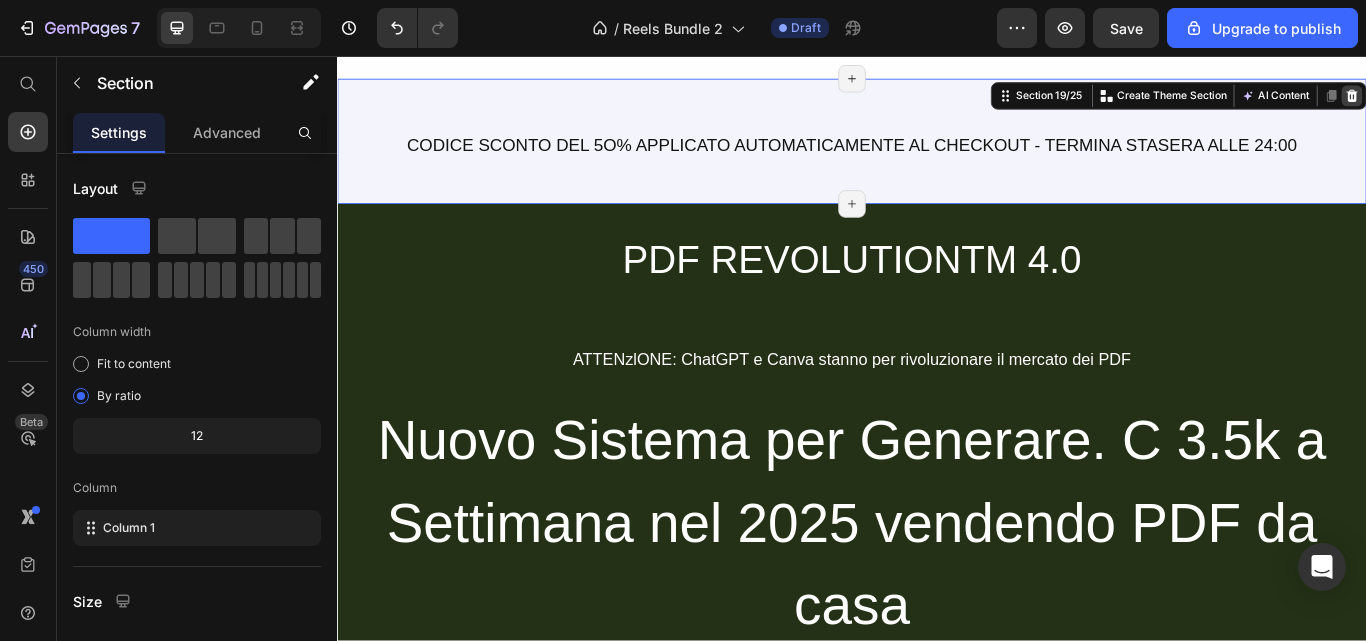 click 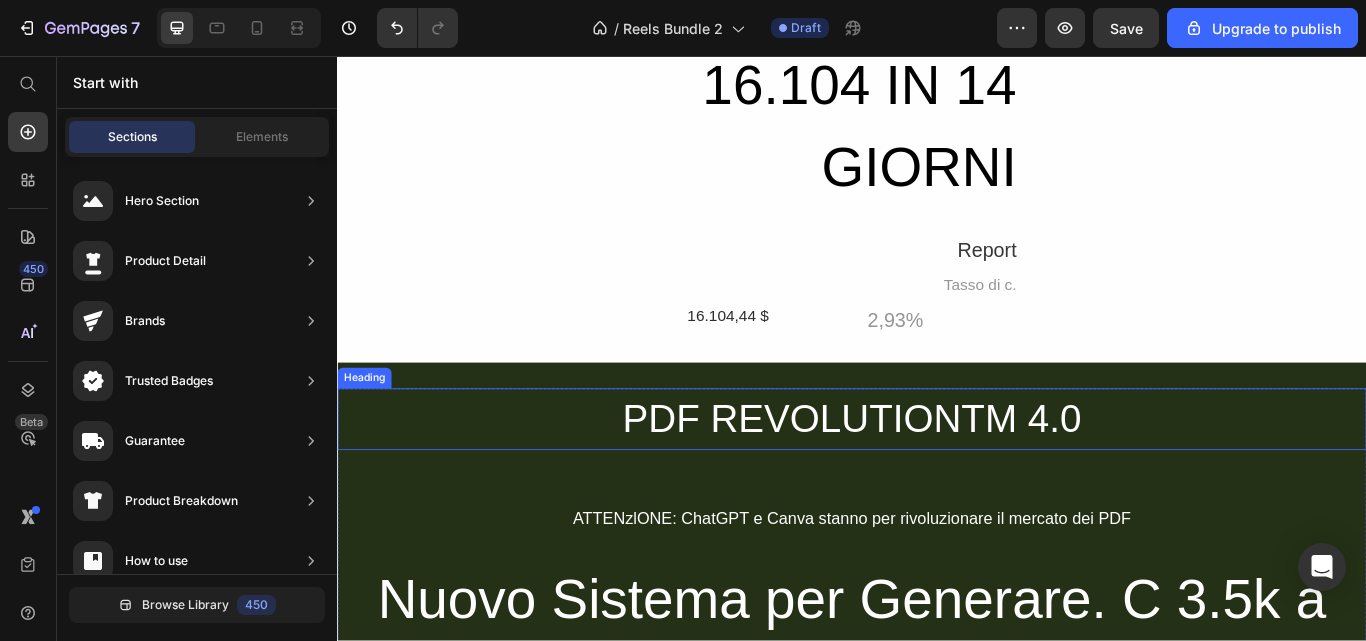 scroll, scrollTop: 21474, scrollLeft: 0, axis: vertical 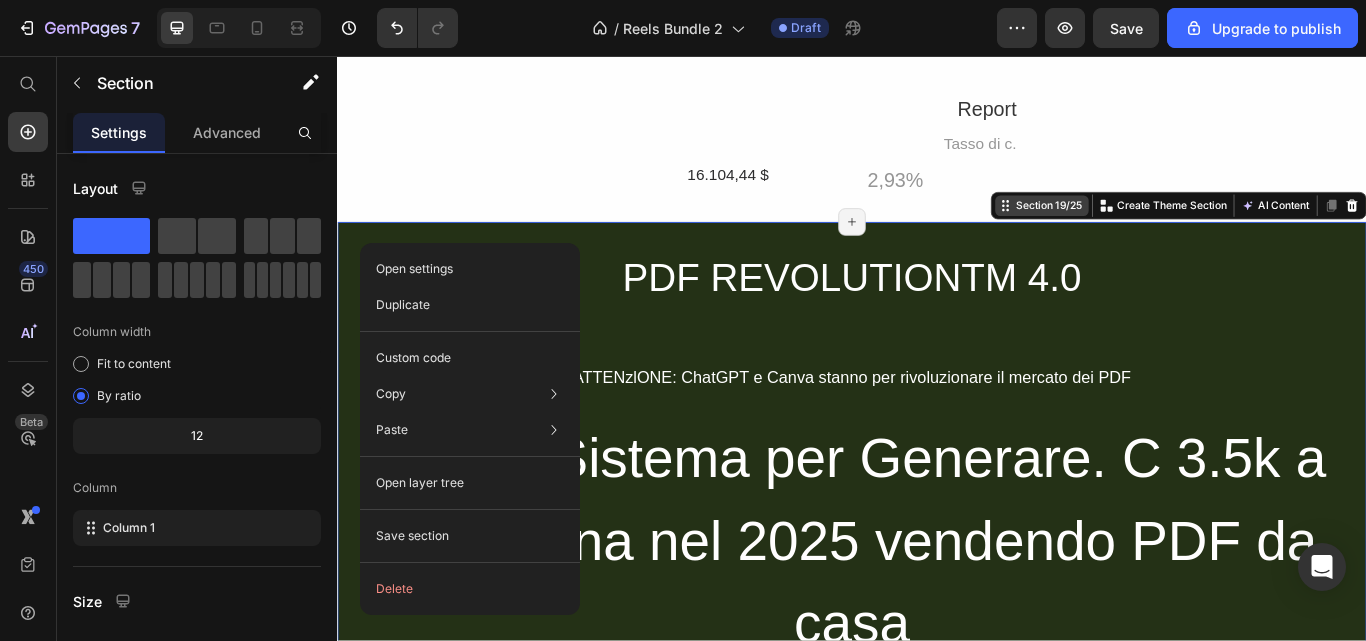 click on "Section 19/25" at bounding box center [1166, 231] 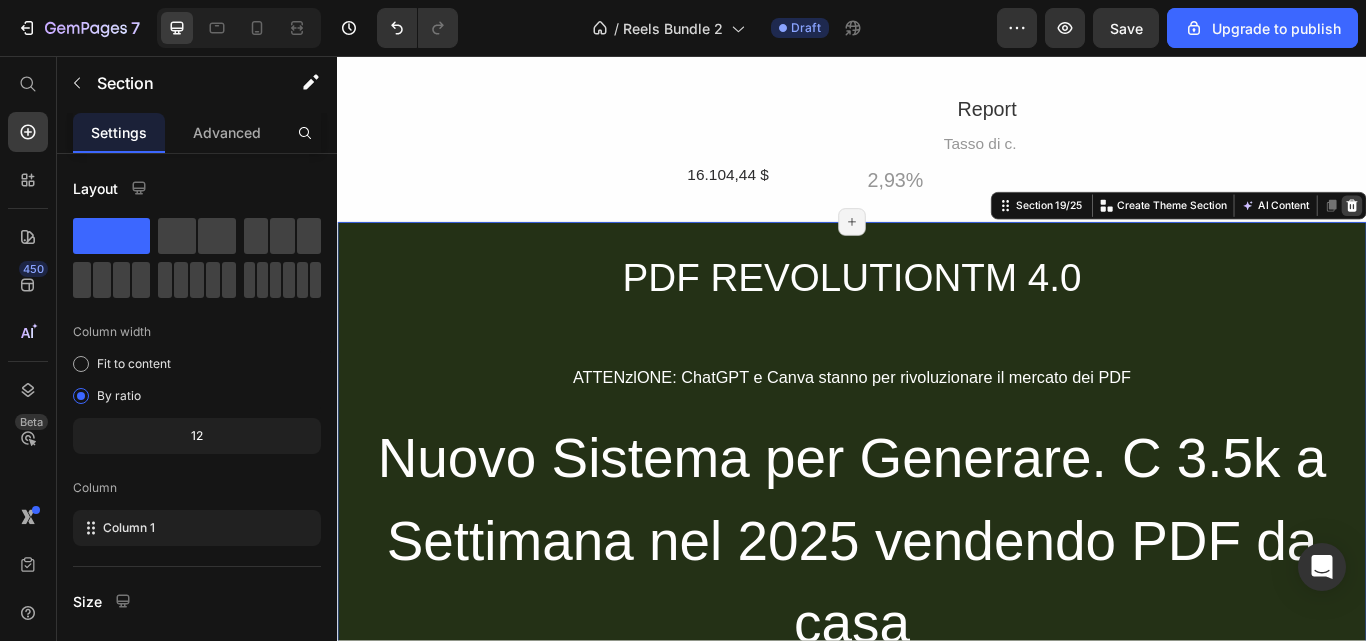 click 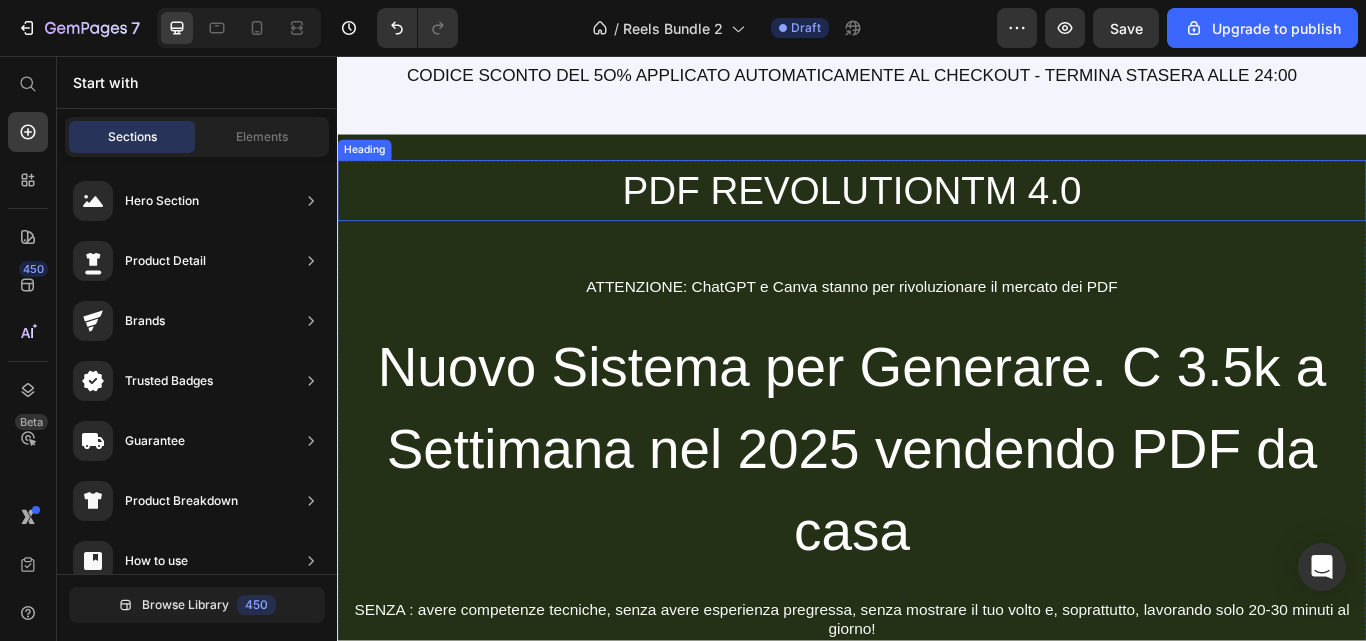 scroll, scrollTop: 27808, scrollLeft: 0, axis: vertical 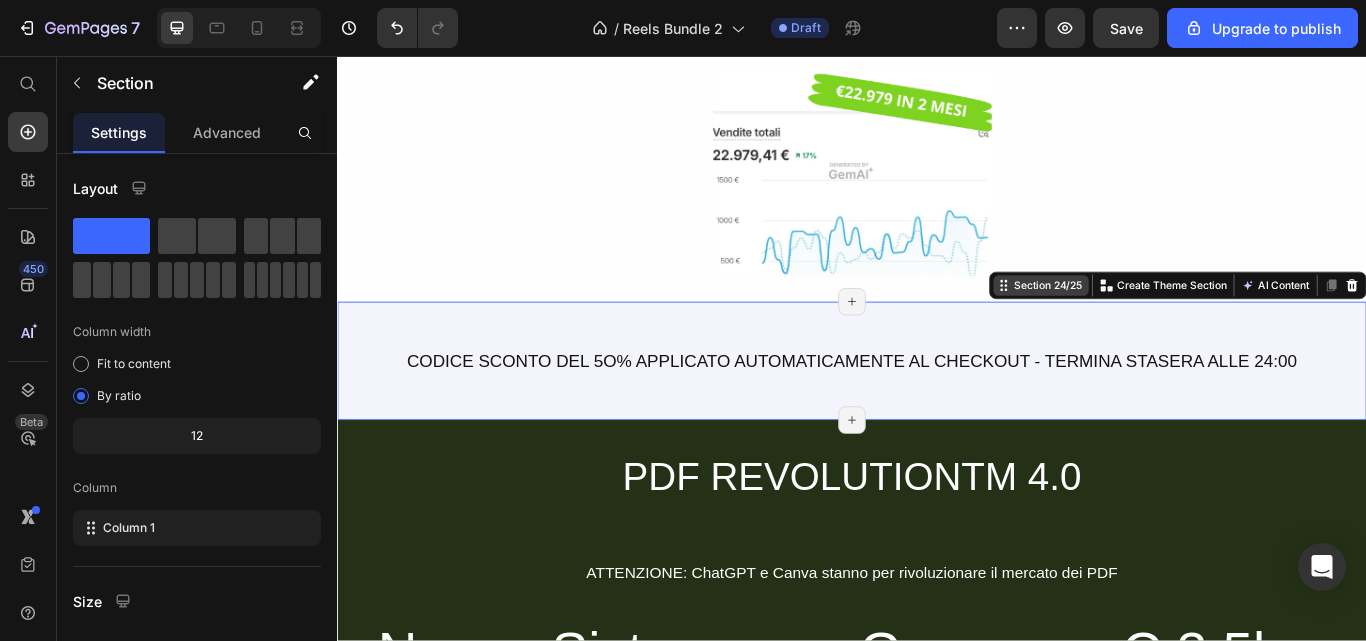 click on "Section 24/25" at bounding box center (1165, 324) 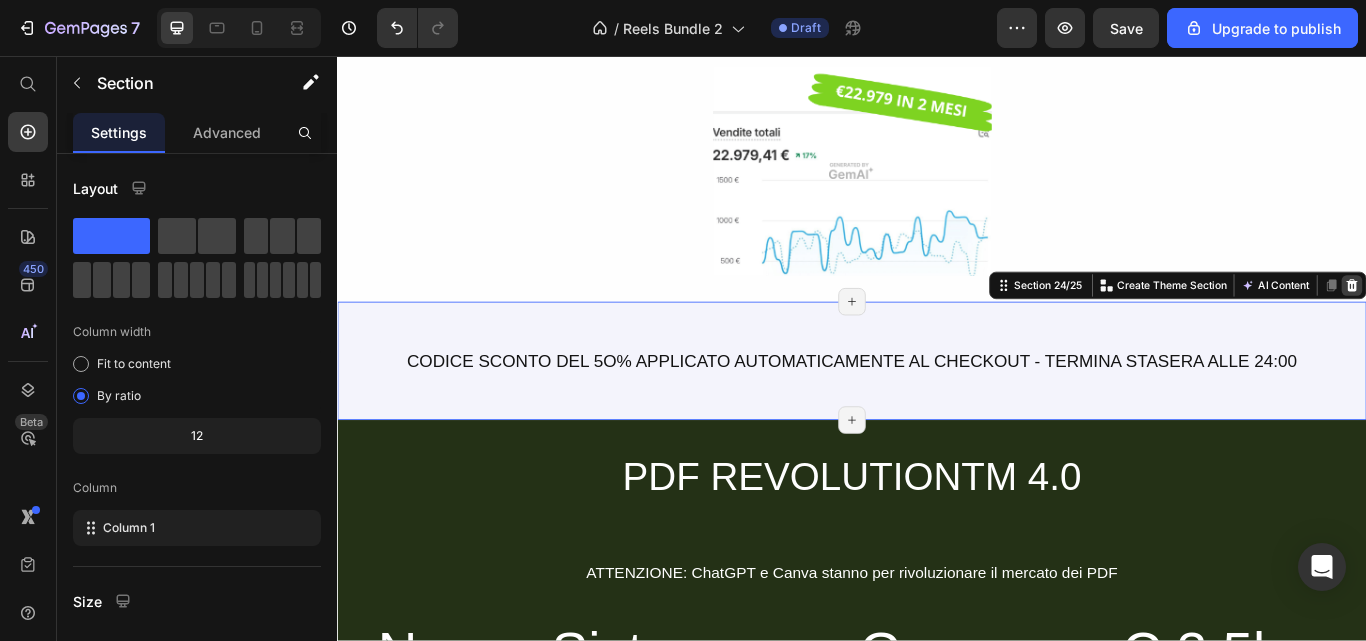 click 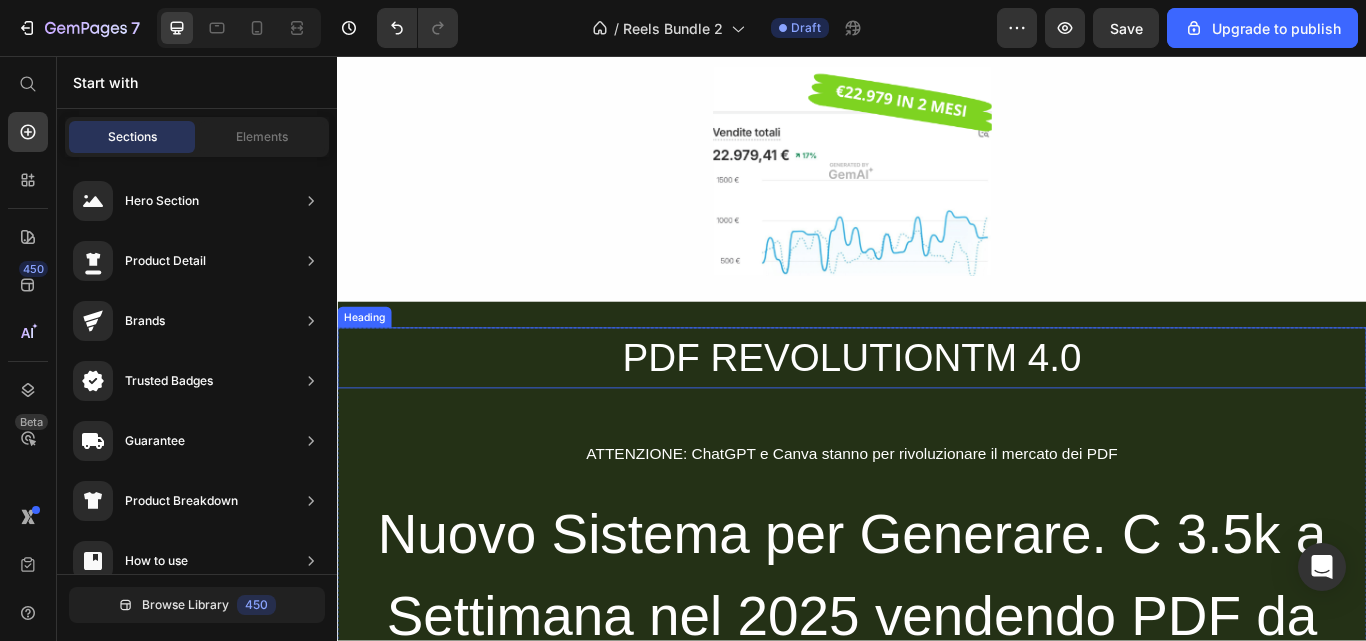 click on "PDF REVOLUTIONTM 4.0" at bounding box center (937, 409) 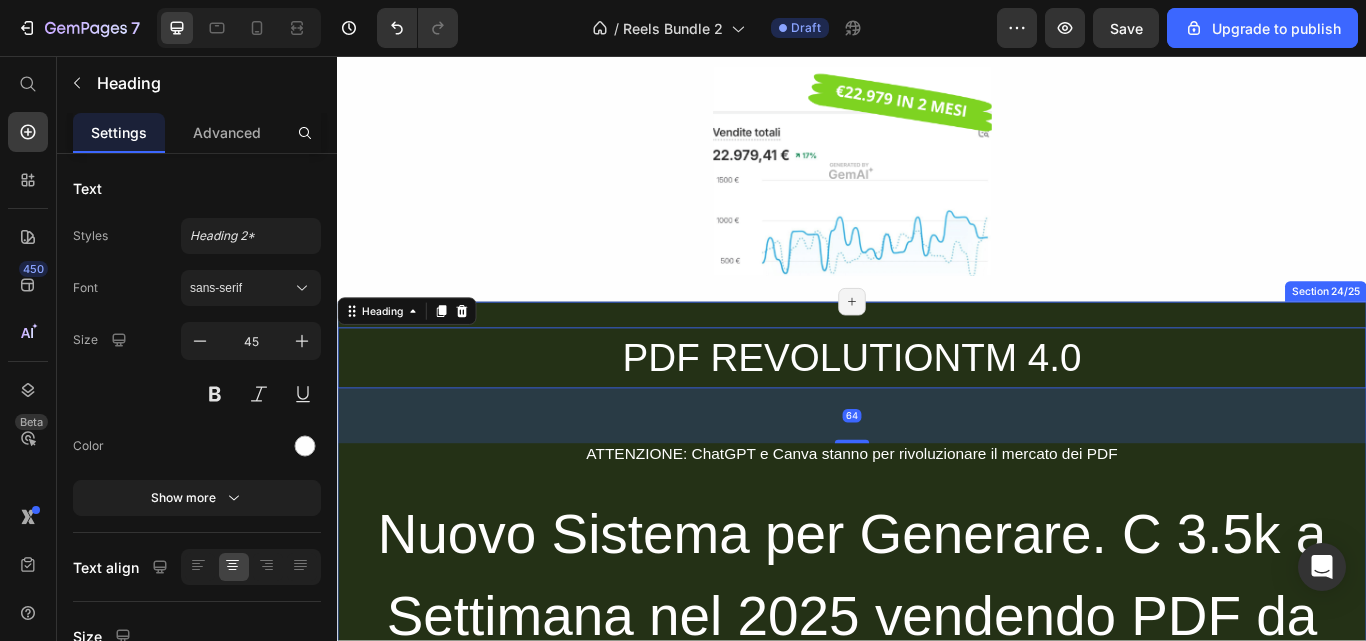 click on "PDF REVOLUTIONTM 4.0 Heading 64 ATTENZIONE: ChatGPT e Canva stanno per rivoluzionare il mercato dei PDF Text Block Nuovo Sistema per Generare. C 3.5k a Settimana nel 2025 vendendo PDF da casa Heading SENZA : avere competenze tecniche, senza avere esperienza pregressa, senza mostrare il tuo volto e, soprattutto, lavorando solo 20-30 minuti al giorno! Text Block Image VISTO ANCHE SU: Text Block DAILY Heading EXPRESS Text Block Row Image Image Row Row Image Icon Cliente Verificato - [FIRST] [LAST] Text Block Advanced list Row Row Image Image Solo 27.00 Oggi Text Block Risparmia subito 470.00 Text Block Questa e un'offerta speciale valida solo durante il lancio ANon e una. strategia di marketing: il prezzo aumentera nei prossimi giorni.. Text Block Icon Offerta con sconto del 50% disponibile oggi! Text Block Row OTTIENIL'ACCESSO IMMEDIATO Button Icon Icon Icon Icon Icon Icon List Hoz 4.7 /5 basato su 9,500+ studenti Text Block Image Row Row Row Section 24/25" at bounding box center [937, 1086] 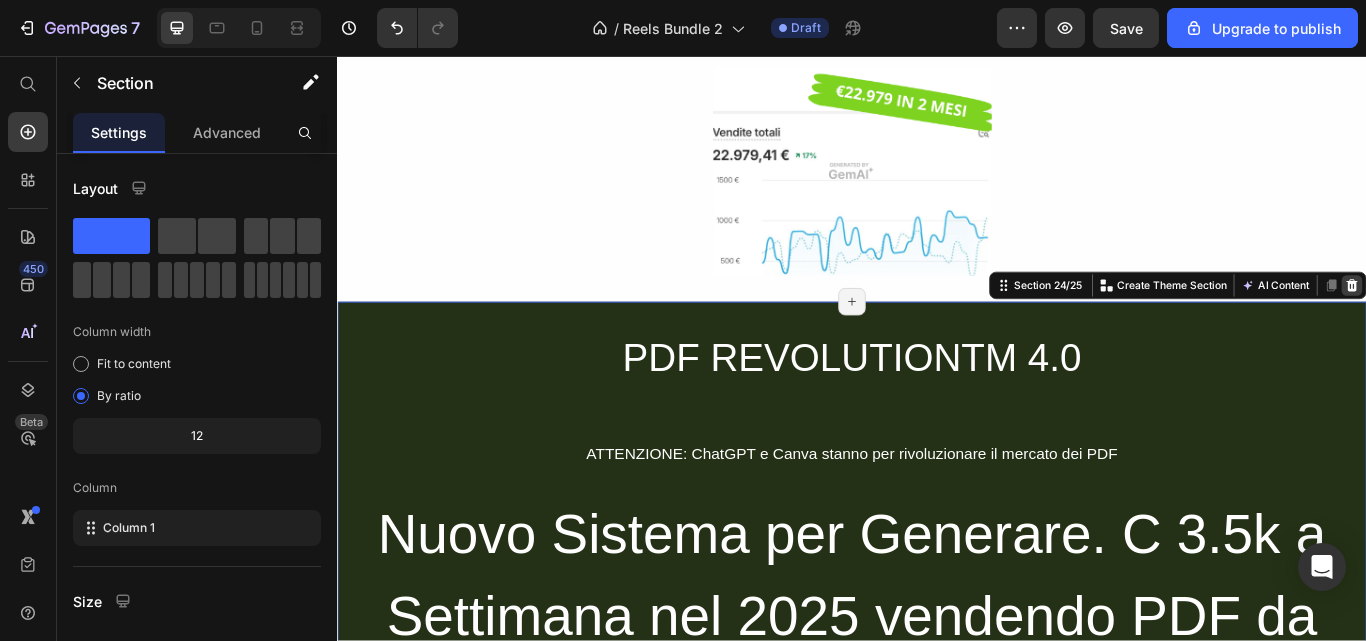 click at bounding box center (1520, 324) 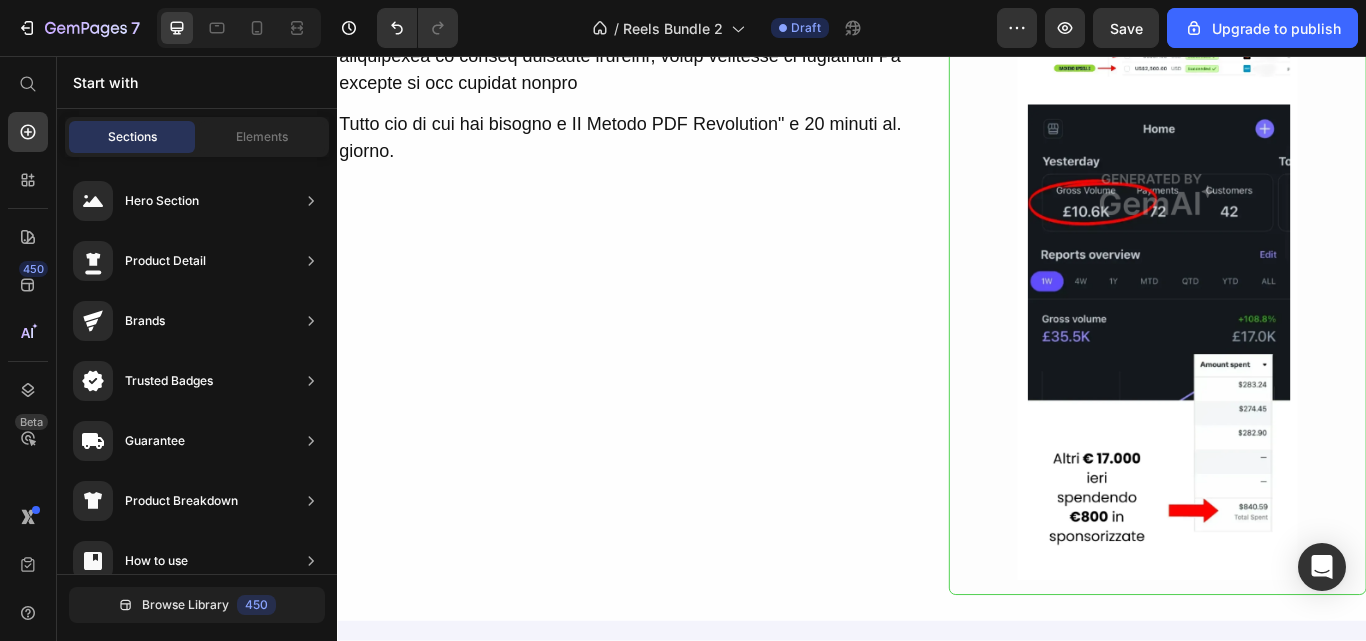 scroll, scrollTop: 28141, scrollLeft: 0, axis: vertical 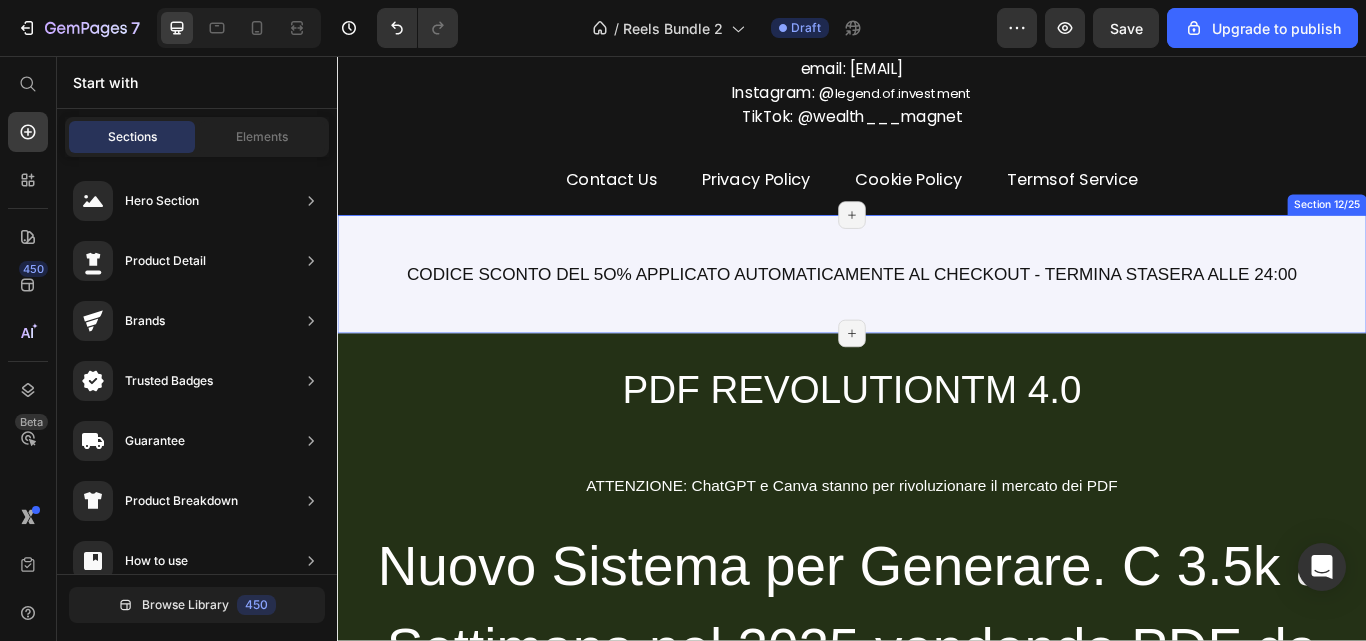 click on "CODICE SCONTO DEL 5O% APPLICATO AUTOMATICAMENTE AL CHECKOUT - TERMINA STASERA ALLE 24:00 Text Block Row Section 12/25 Page has reached Shopify’s 25 section-limit Page has reached Shopify’s 25 section-limit" at bounding box center [937, 311] 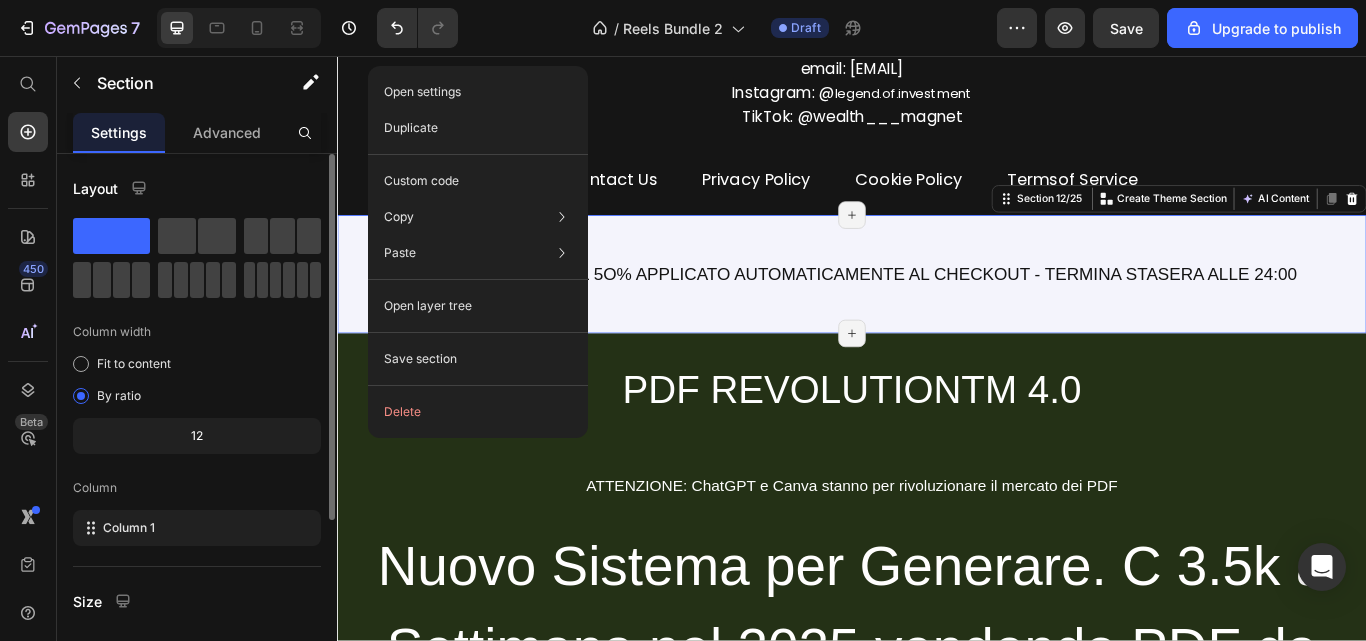 click on "Layout" at bounding box center (197, 188) 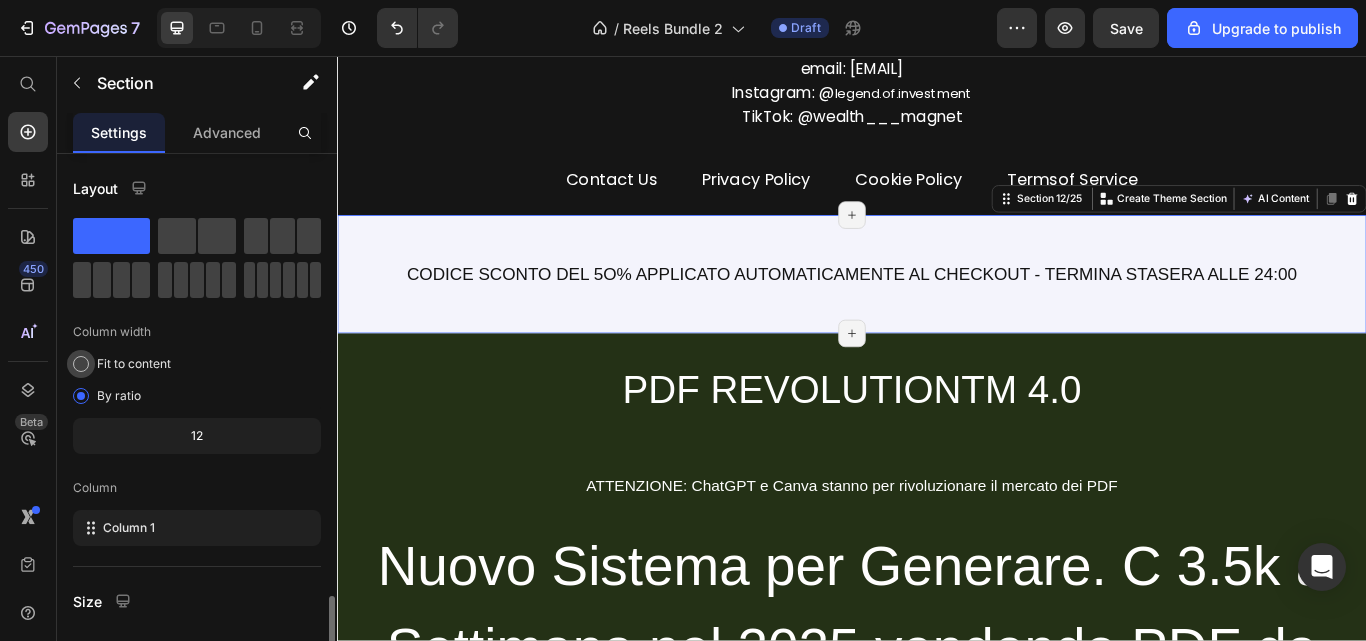 scroll, scrollTop: 264, scrollLeft: 0, axis: vertical 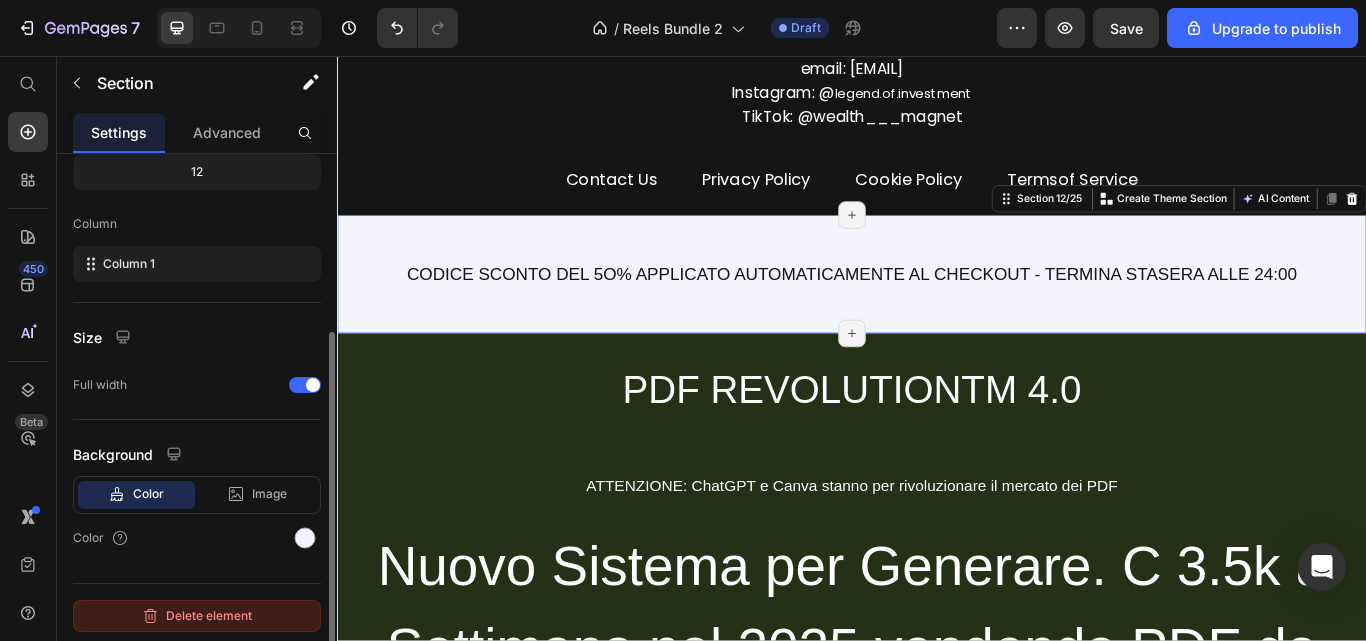 click on "Delete element" at bounding box center [197, 616] 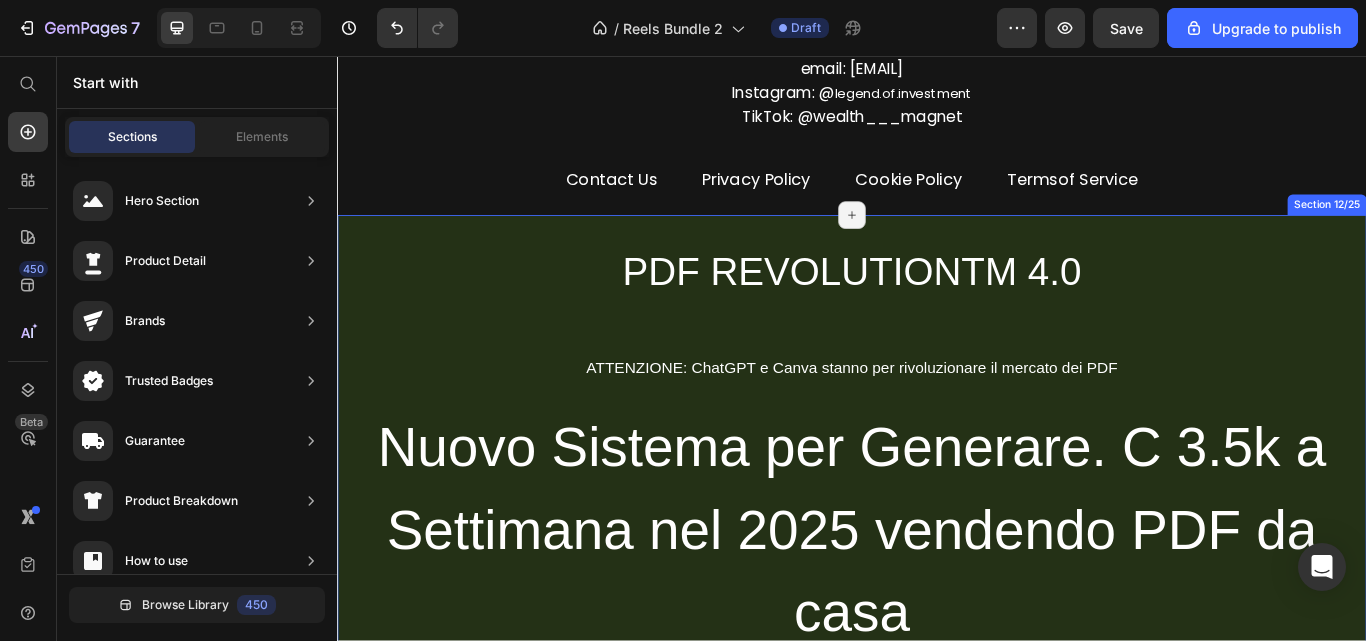 click on "PDF REVOLUTIONTM 4.0 Heading ATTENZIONE: ChatGPT e Canva stanno per rivoluzionare il mercato dei PDF Text Block Nuovo Sistema per Generare.  C 3.5k a Settimana nel 2025 vendendo PDF da casa Heading SENZA : avere competenze tecniche, senza avere esperienza pregressa, senza mostrare il tuo volto e, soprattutto, lavorando solo 20-30 minuti al giorno! Text Block Image VISTO ANCHE SU: Text Block DAILY Heading EXPRESS Text Block Row Image Image Row Row Image     Icon Cliente Verificato - [FIRST] [LAST] Text Block Advanced list Row Row Image Image Solo 27.00 Oggi Text Block Risparmia subito 470.00 Text Block Questa e un'offerta speciale valida solo durante il lancio ANon e una. strategia di marketing: il prezzo aumentera nei prossimi giorni.. Text Block     Icon Offerta con sconto del 50% disponibile oggi! Text Block Row OTTIENIL'ACCESSO IMMEDIATO Button     Icon     Icon     Icon     Icon     Icon Icon List Hoz 4.7 /5 basato su 9,500+ studenti Text Block Image Row Row Row Section 12/25" at bounding box center (937, 985) 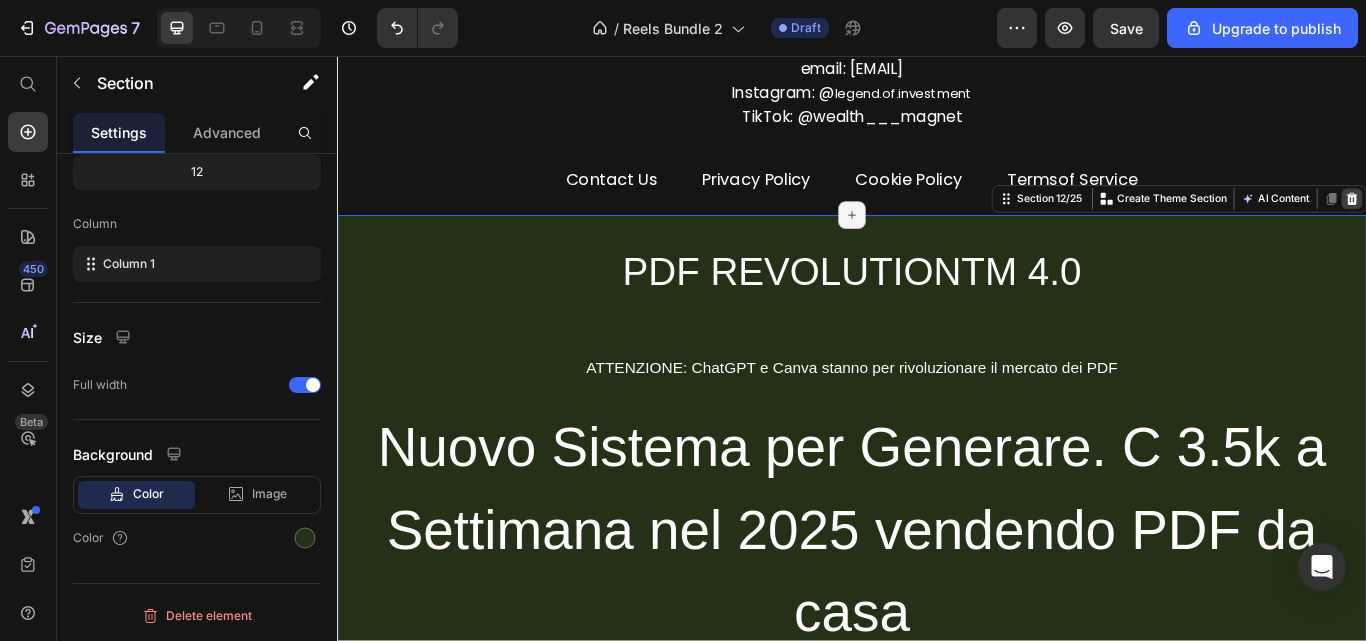 click 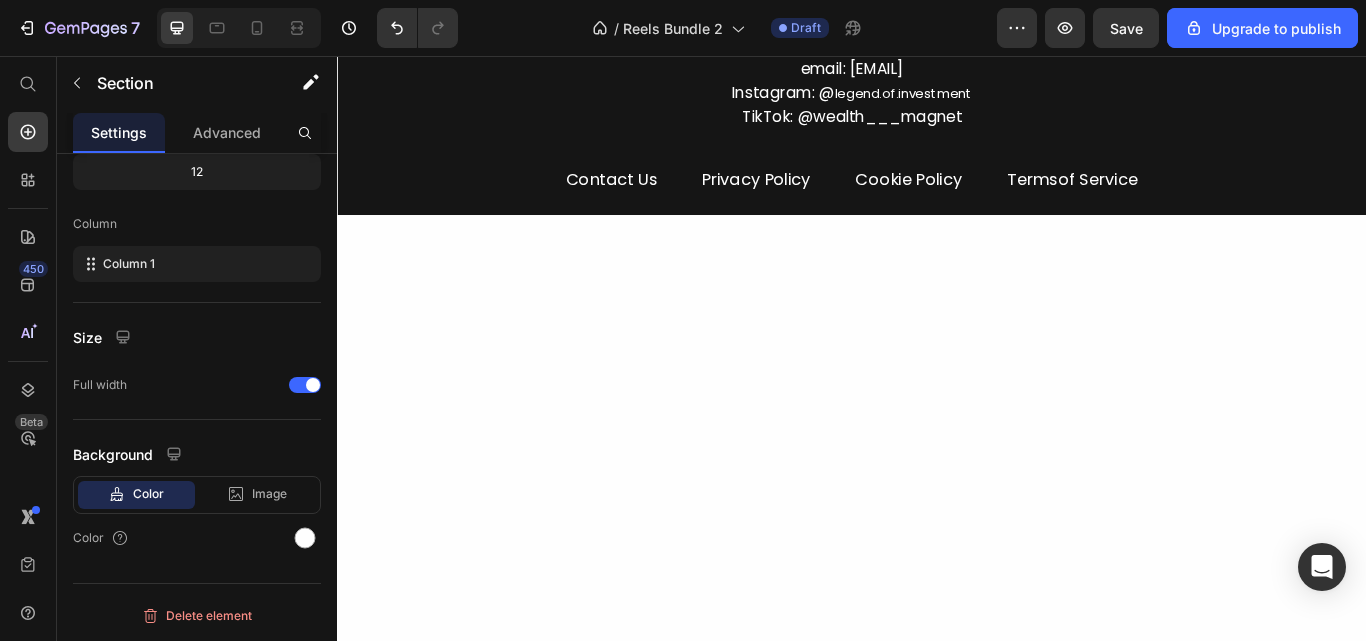 click at bounding box center (937, 1011) 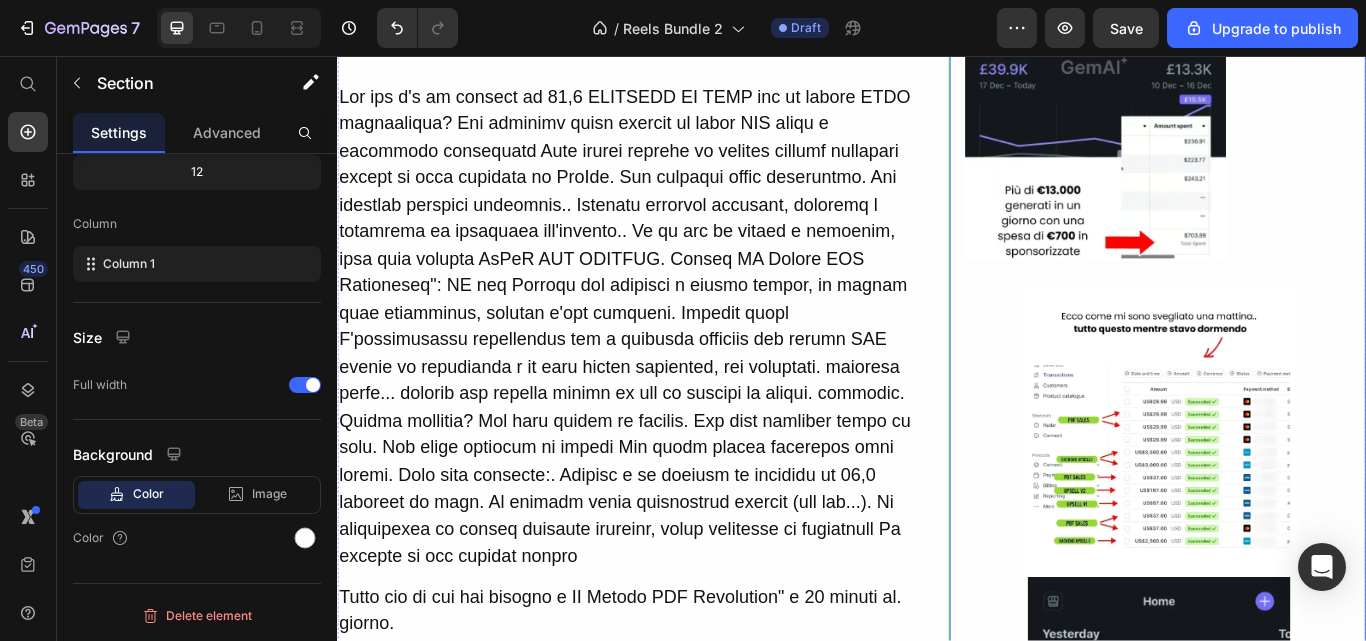 scroll, scrollTop: 13333, scrollLeft: 0, axis: vertical 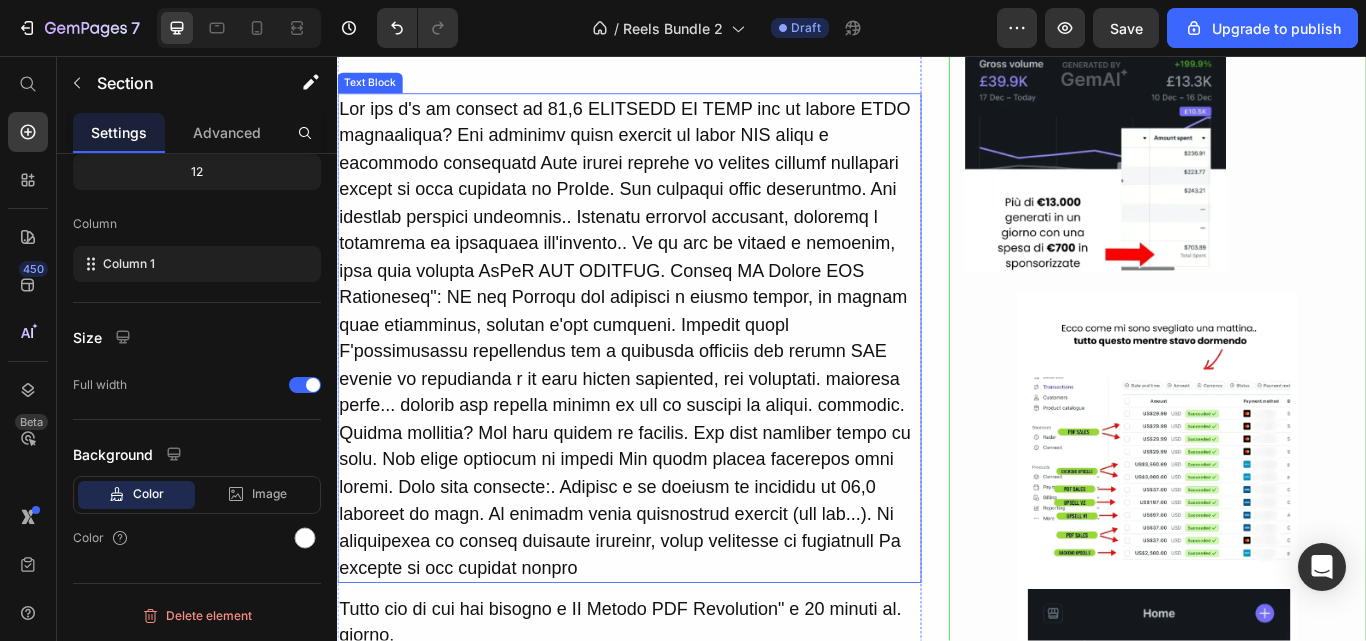 click at bounding box center (677, 385) 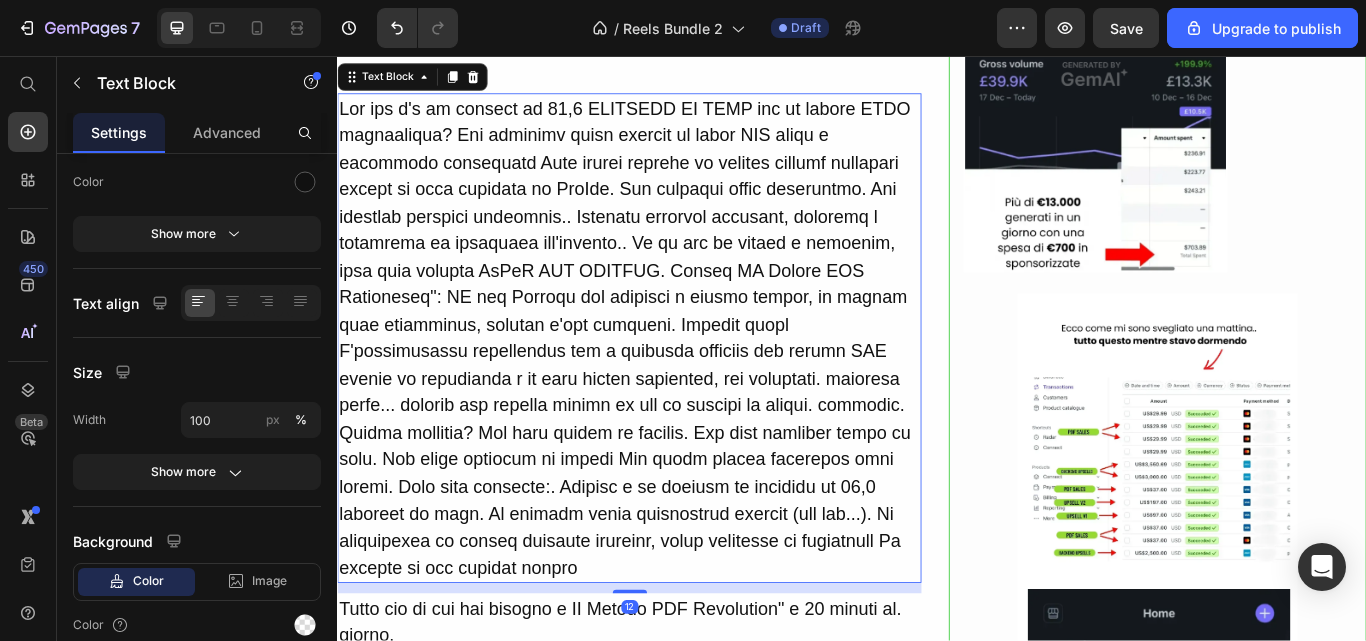 scroll, scrollTop: 0, scrollLeft: 0, axis: both 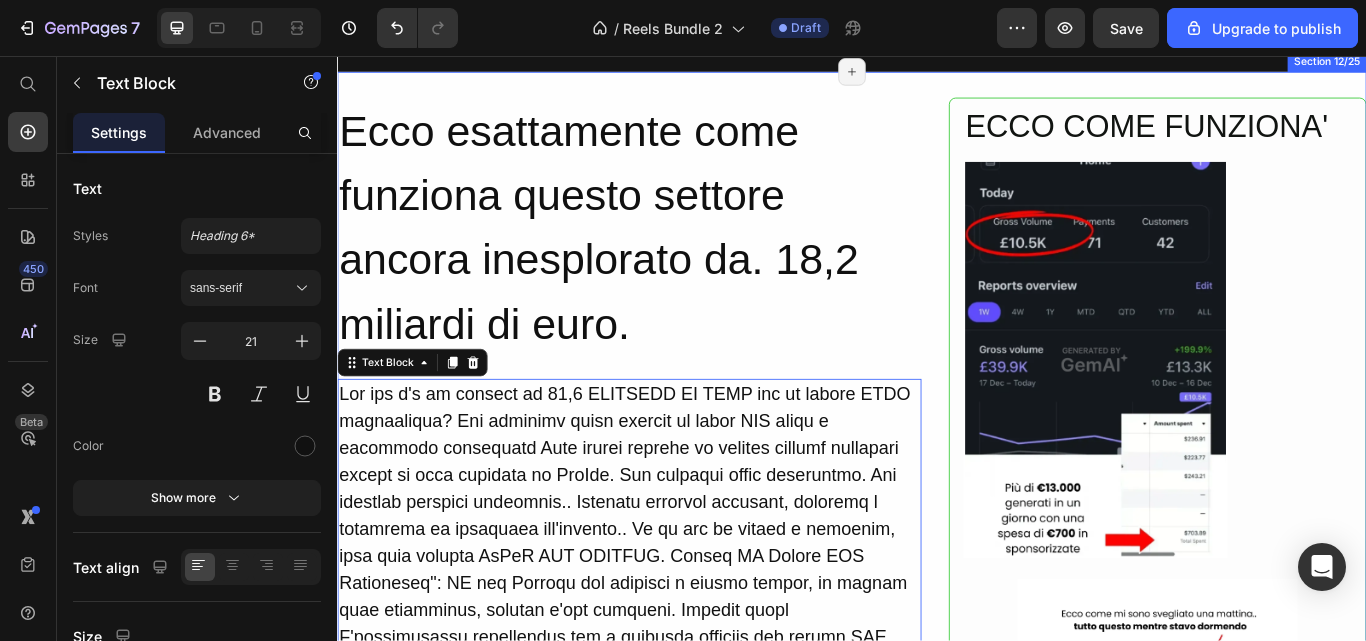 click on "Ecco esattamente come funziona questo settore ancora inesplorato da. 18,2 miliardi di euro. Heading Text Block   12 Tutto cio di cui hai bisogno e II Metodo PDF Revolution" e 20 minuti al. giorno. Text Block Row ECCO COME FUNZIONA' Heading Image Row Image Row Row Section 12/25 Page has reached Shopify’s 25 section-limit Page has reached Shopify’s 25 section-limit" at bounding box center (937, 844) 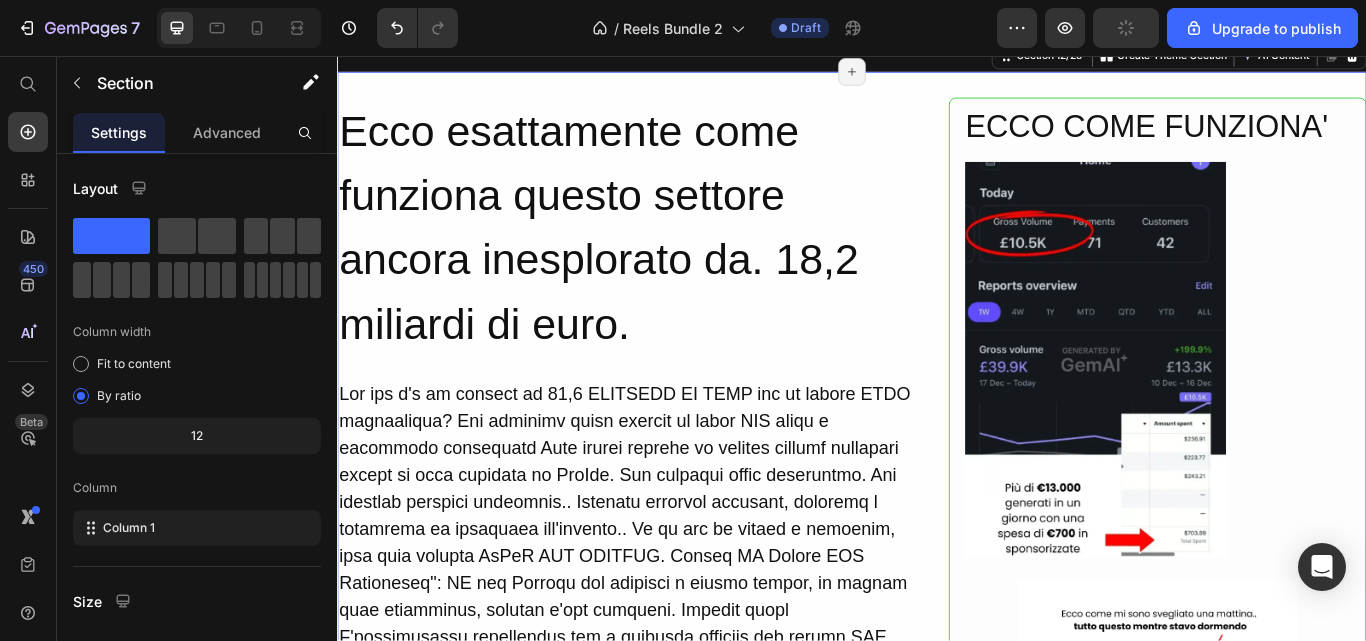 click 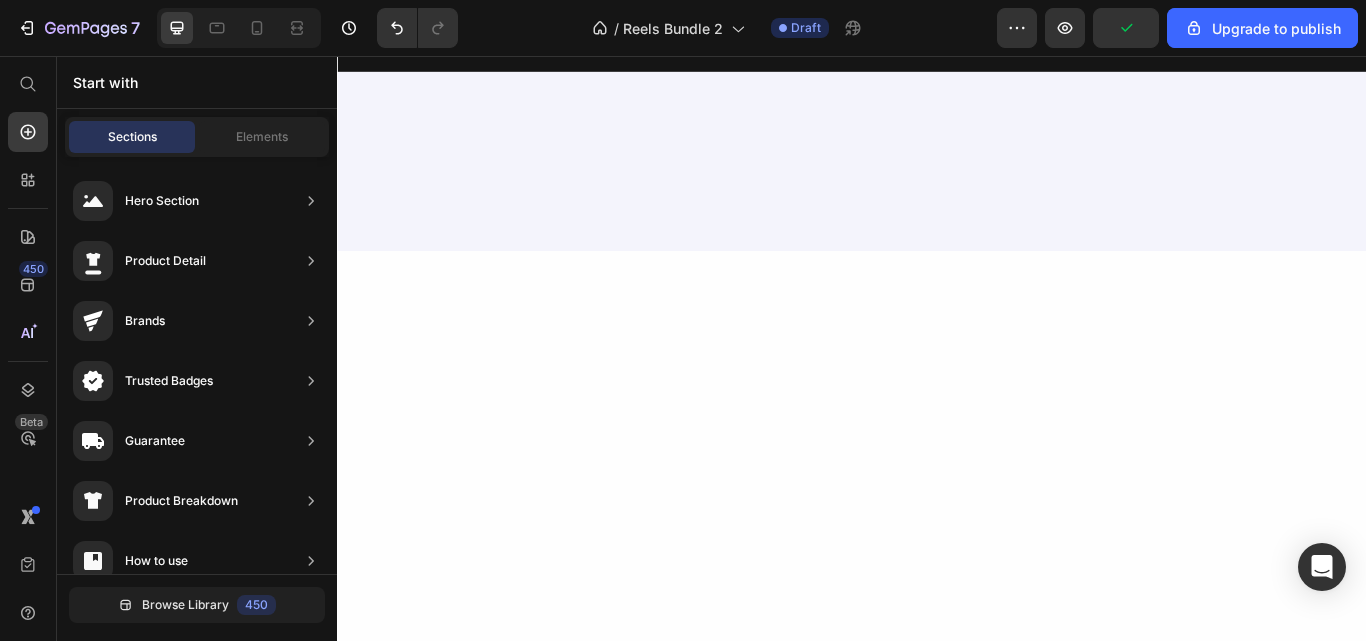 click at bounding box center [937, 179] 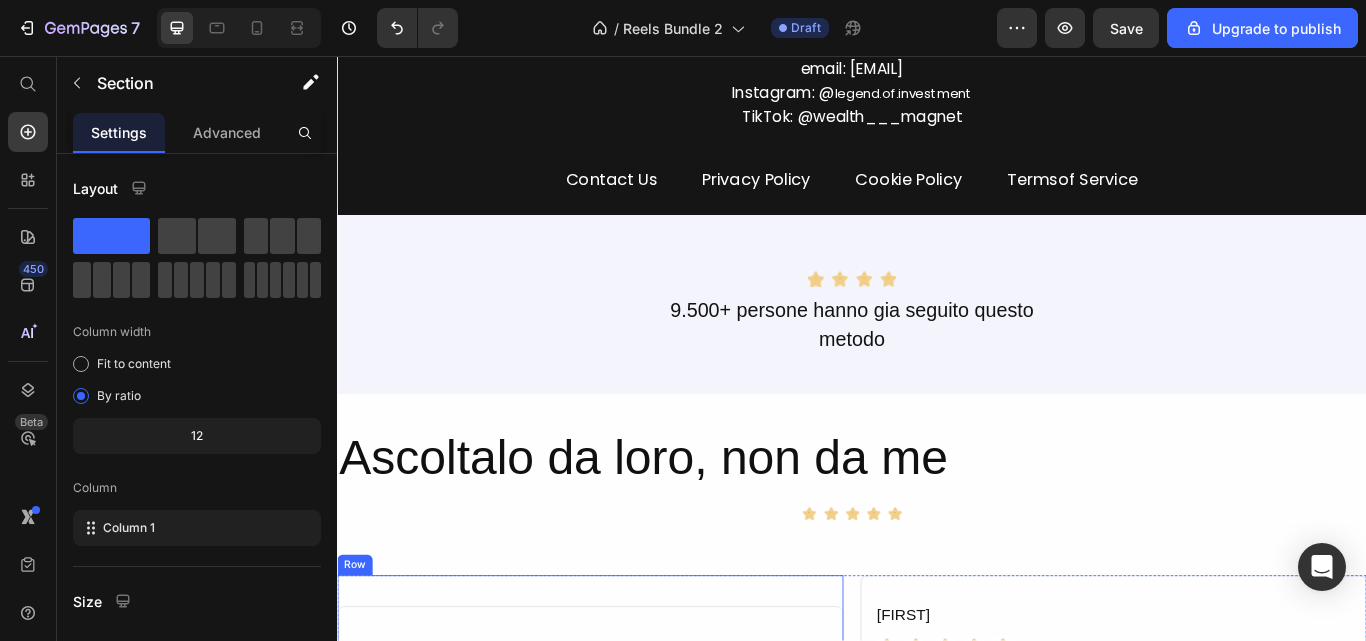 scroll, scrollTop: 13000, scrollLeft: 0, axis: vertical 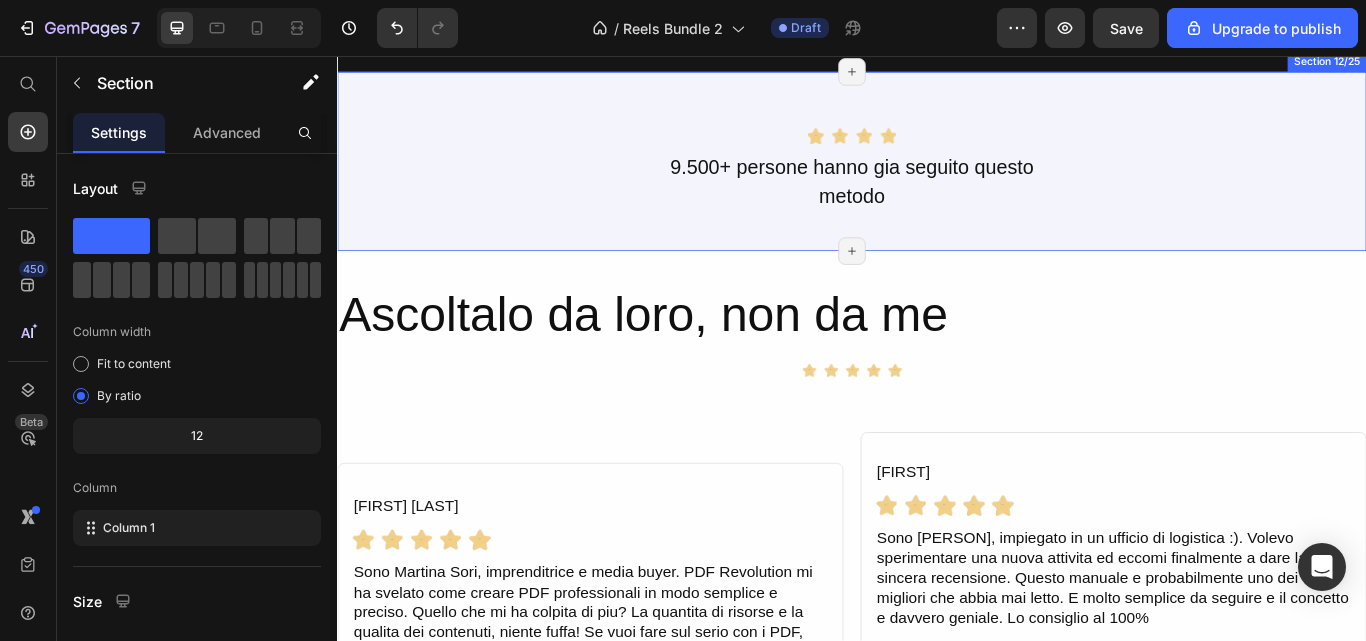 click on "Icon Icon Icon Icon Icon List Hoz 9.500+ persone hanno gia seguito questo metodo Text Block Row Section 12/25 Page has reached Shopify’s 25 section-limit Page has reached Shopify’s 25 section-limit" at bounding box center (937, 179) 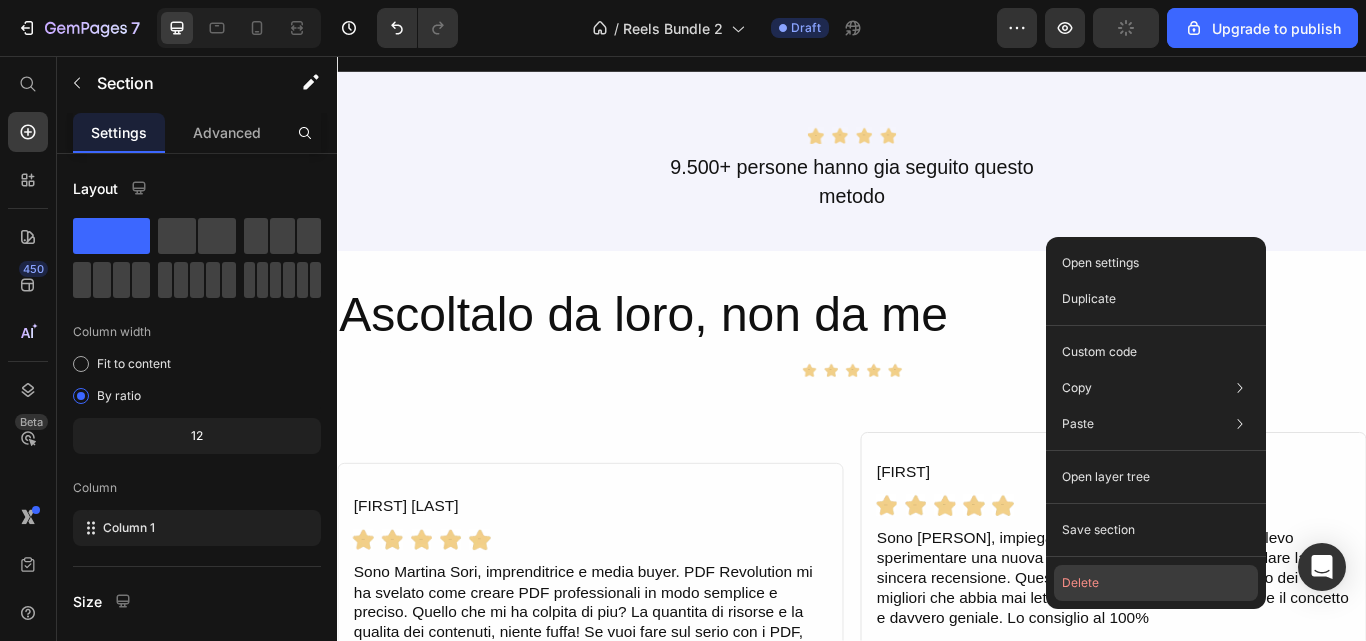 click on "Delete" 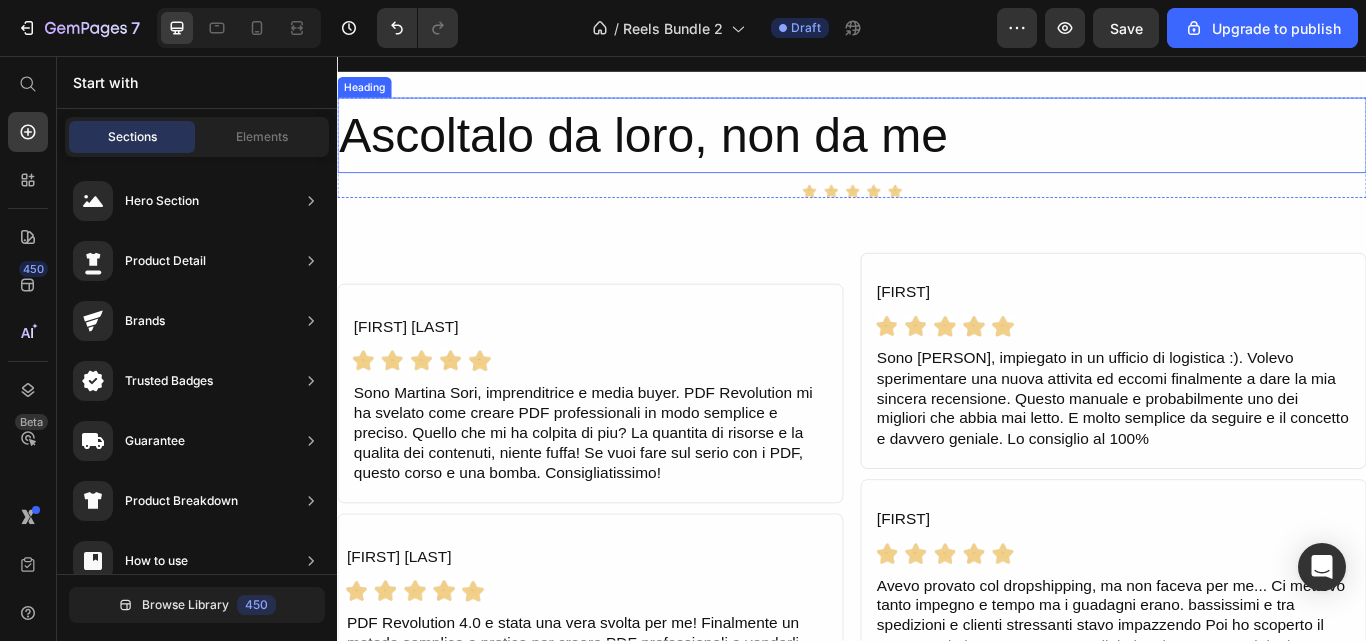 click on "Ascoltalo da loro, non da me" at bounding box center (937, 149) 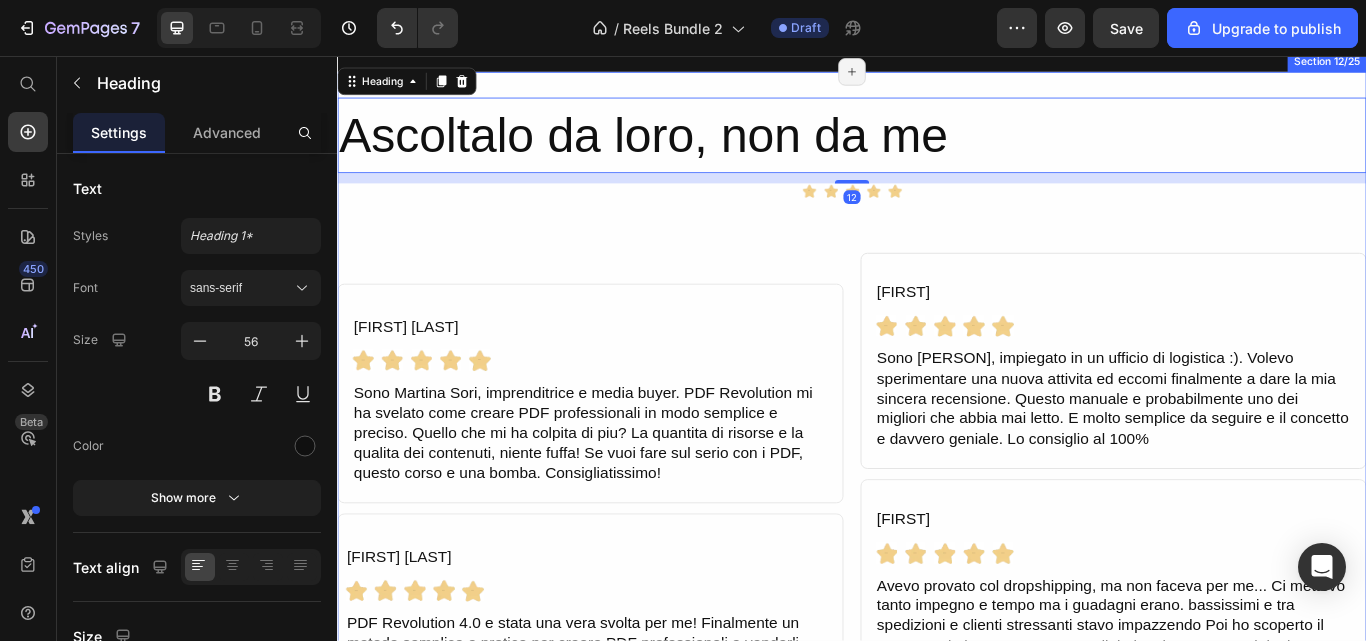 click on "Ascoltalo da loro, non da me Heading 12 Icon Icon Icon Icon Icon Icon List Hoz Row [FIRST] [LAST] Text Block Icon Icon Icon Icon Icon Icon List Hoz Sono [FIRST] [LAST], imprenditrice e media buyer. PDF Revolution mi ha svelato come creare PDF professionali in modo semplice e preciso. Quello che mi ha colpita di piu? La quantita di risorse e la qualita dei contenuti, niente fuffa! Se vuoi fare sul serio con i PDF, questo corso e una bomba. Consigliatissimo! Text Block Row [FIRST] [LAST] Text Block Icon Icon Icon Icon Icon Icon List Hoz PDF Revolution 4.0 e stata una vera svolta per me! Finalmente un metodo semplice e pratico per creare PDF professionali e venderli online senza stress. I contenuti sono chiari, dettagliati e soprattutto testati.. Consiglio a chiunque voglia iniziare a guadagnare con i prodotti digitali di provarlo subito! Text Block Row [FIRST] [LAST] Text Block Icon Icon Icon Icon Icon Icon List Hoz Text Block Row" at bounding box center (937, 672) 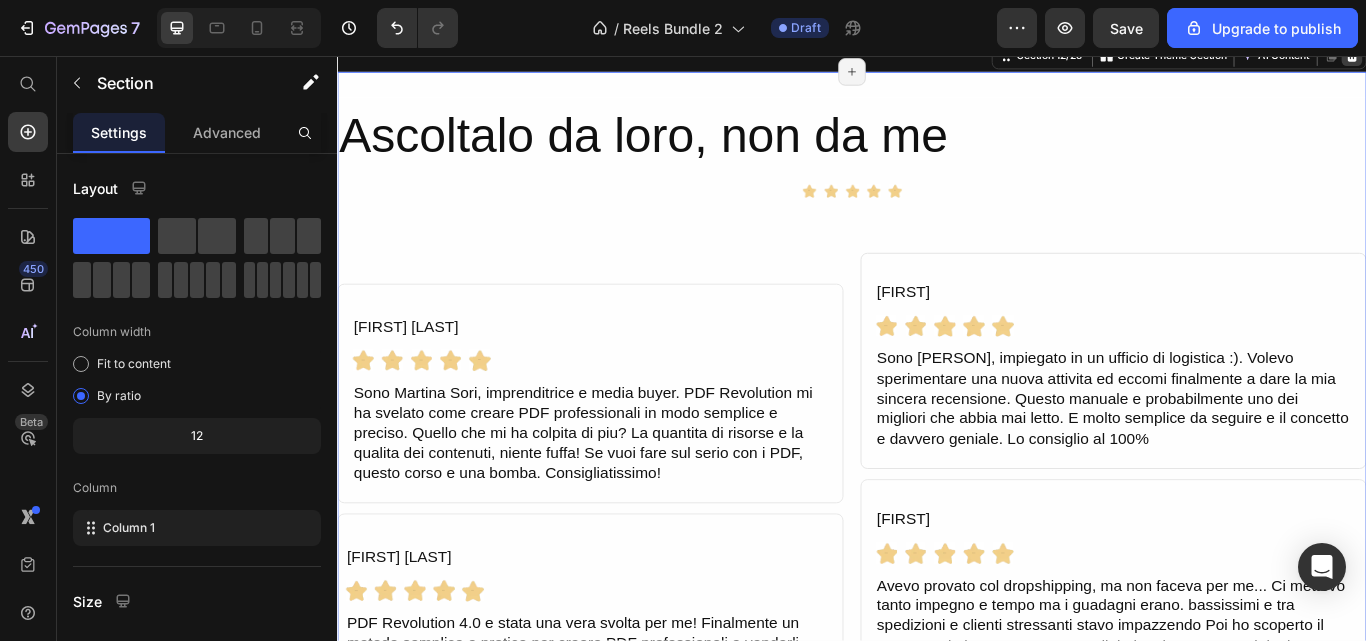 click 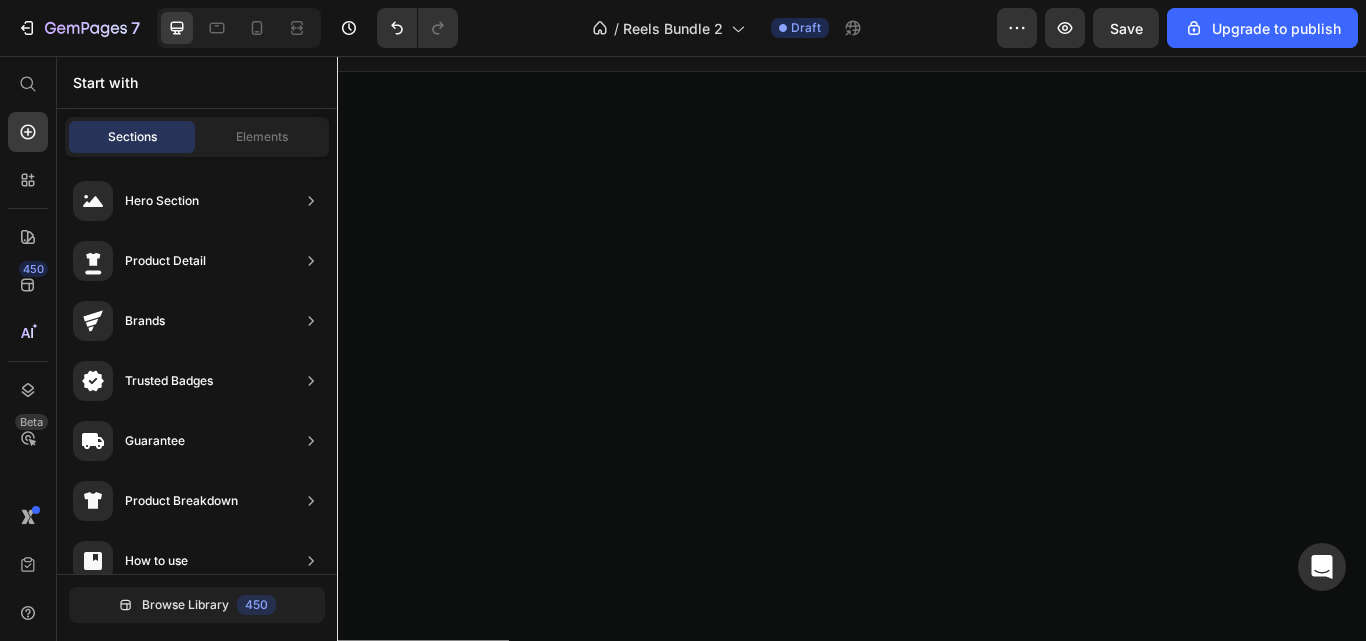 click at bounding box center [937, 1192] 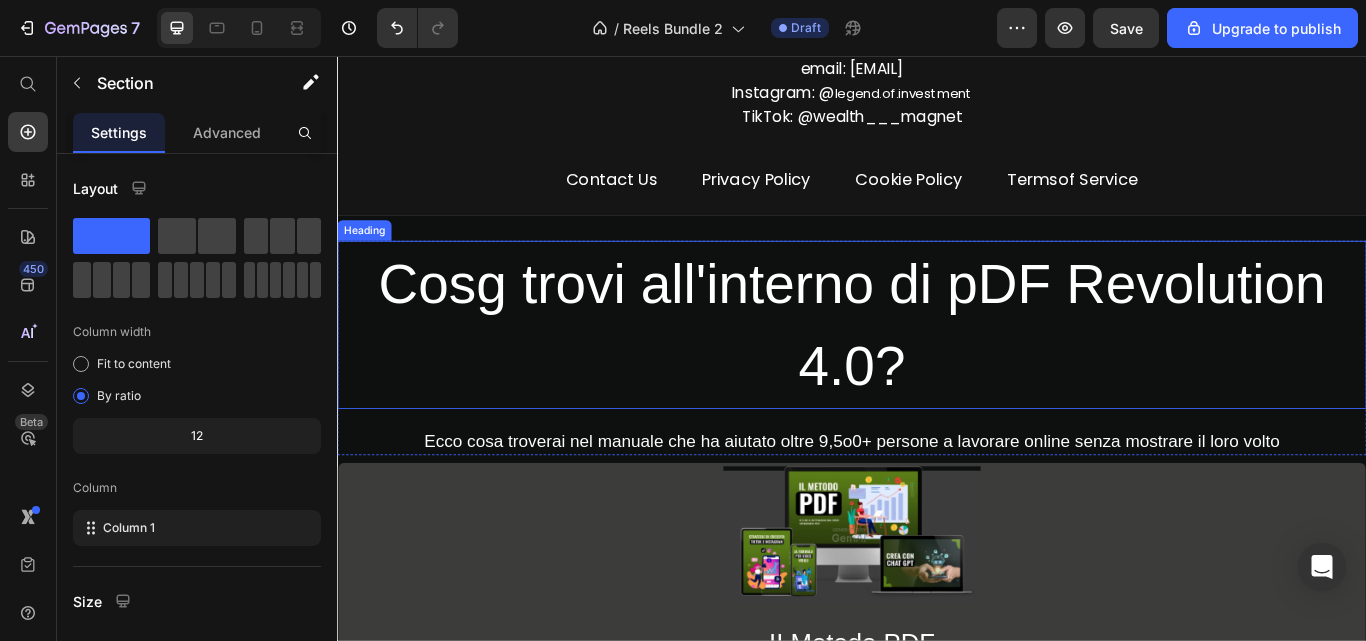 scroll, scrollTop: 13000, scrollLeft: 0, axis: vertical 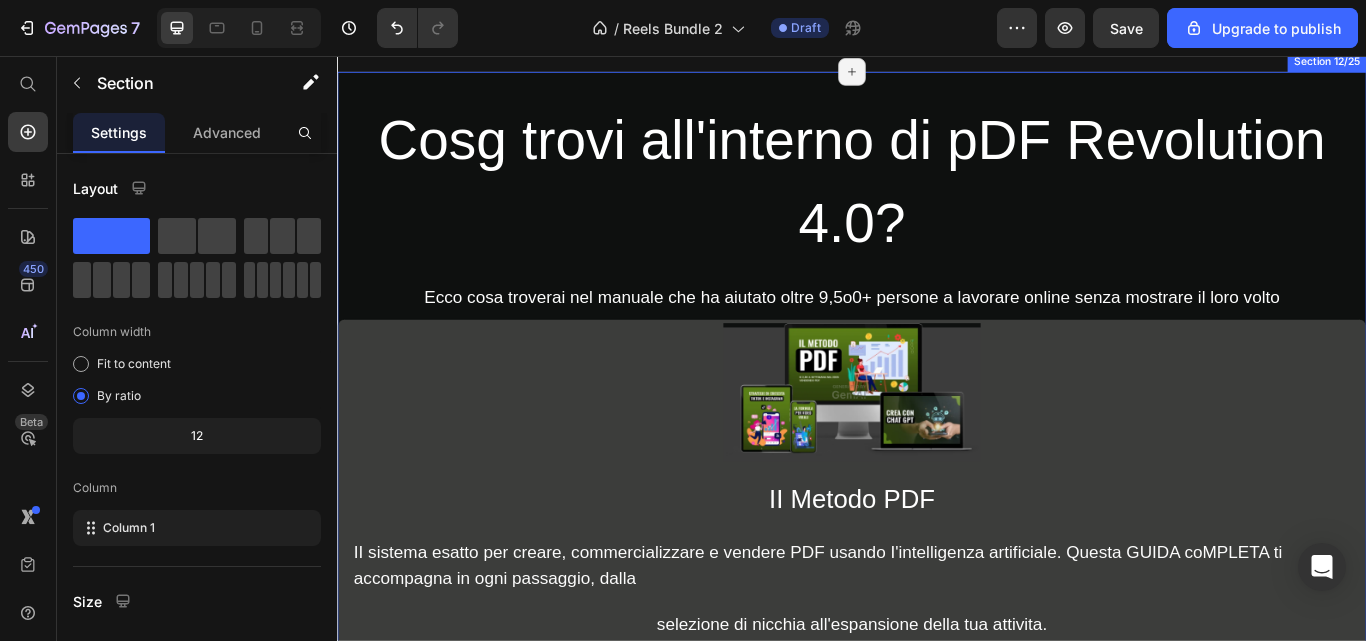 click on "Cosg trovi all'interno di pDF Revolution 4.0? Heading Ecco cosa troverai nel manuale che ha aiutato oltre 9,5o0+ persone a lavorare online senza mostrare il loro volto Text Block Row Image II Metodo PDF Heading lI sistema esatto per creare, commercializzare e vendere PDF usando I'intelligenza artificiale. Questa GUIDA cOMPLETA ti accompagna in ogni passaggio, dalla Text Block selezione di nicchia all'espansione della tua attivita. Text Block Ecco cosa apprenderai in concreto: Text Block Come trovare un'idea vincente per un PDF che la gente vuole davvero comprare Come scrivere un titolo che vende e una descrizione irresistibile Dove e come venderlo (Instagram, TikTok, Shopify, ecc.) Come creare una pagina di vendita semplice ma efficace Come trovare clienti ogni giorno con i Reels e TikTok Text Block O INCLUSO Text Block Row Row Image Row piu 3 Bonus GRATIS.. Heading (Valore Totale 497) Oggi Solo 27,00 Text Block FREE BONUS #1 Text Block Image Crea con Chat GPT Heading Text Block     Icon Text Block Row Image" at bounding box center (937, 1192) 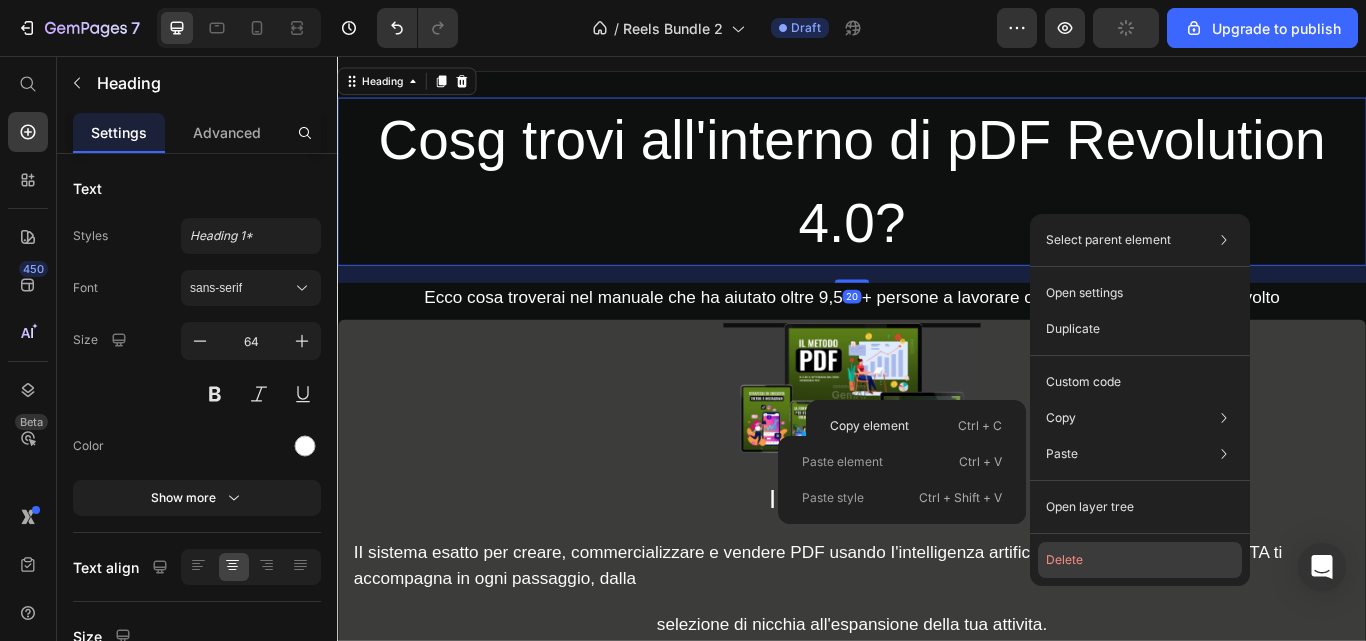 click on "Delete" 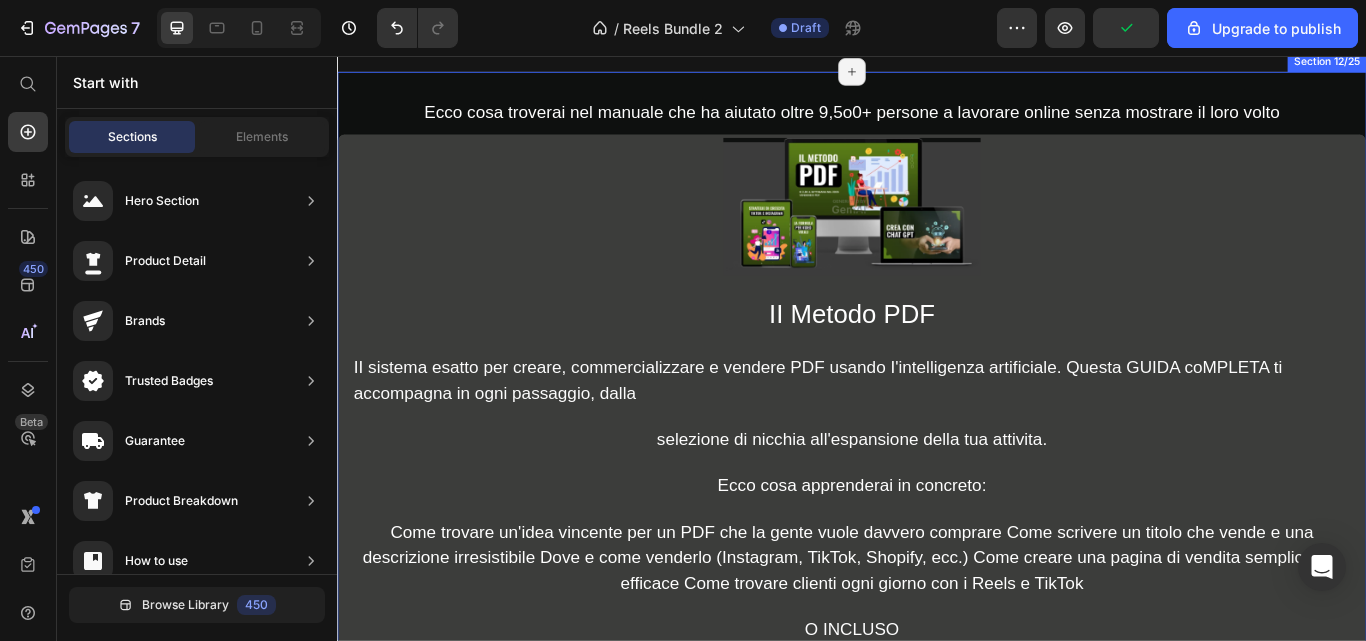 click on "Ecco cosa troverai nel manuale che ha aiutato oltre 9,5o0+ persone a lavorare online senza mostrare il loro volto Text Block Row Image II Metodo PDF Heading II sistema esatto per creare, commercializzare e vendere PDF usando I'intelligenza artificiale. Questa GUIDA cOMPLETA ti accompagna in ogni passaggio, dalla Text Block selezione di nicchia all'espansione della tua attivita. Text Block Ecco cosa apprenderai in concreto: Text Block Come trovare un'idea vincente per un PDF che la gente vuole davvero comprare Come scrivere un titolo che vende e una descrizione irresistibile Dove e come venderlo (Instagram, TikTok, Shopify, ecc.) Come creare una pagina di vendita semplice ma efficace Come trovare clienti ogni giorno con i Reels e TikTok Text Block O INCLUSO Text Block Row Row Image Row piu 3 Bonus GRATIS.. Heading (Valore Totale 497) Oggi Solo 27,00 Text Block FREE BONUS #1 Text Block Image Crea con Chat GPT Heading Text Block Icon O PrezzoE 127.00-INCLUSO Gratis Text Block Advanced list Row FREE BONUS #2" at bounding box center (937, 1084) 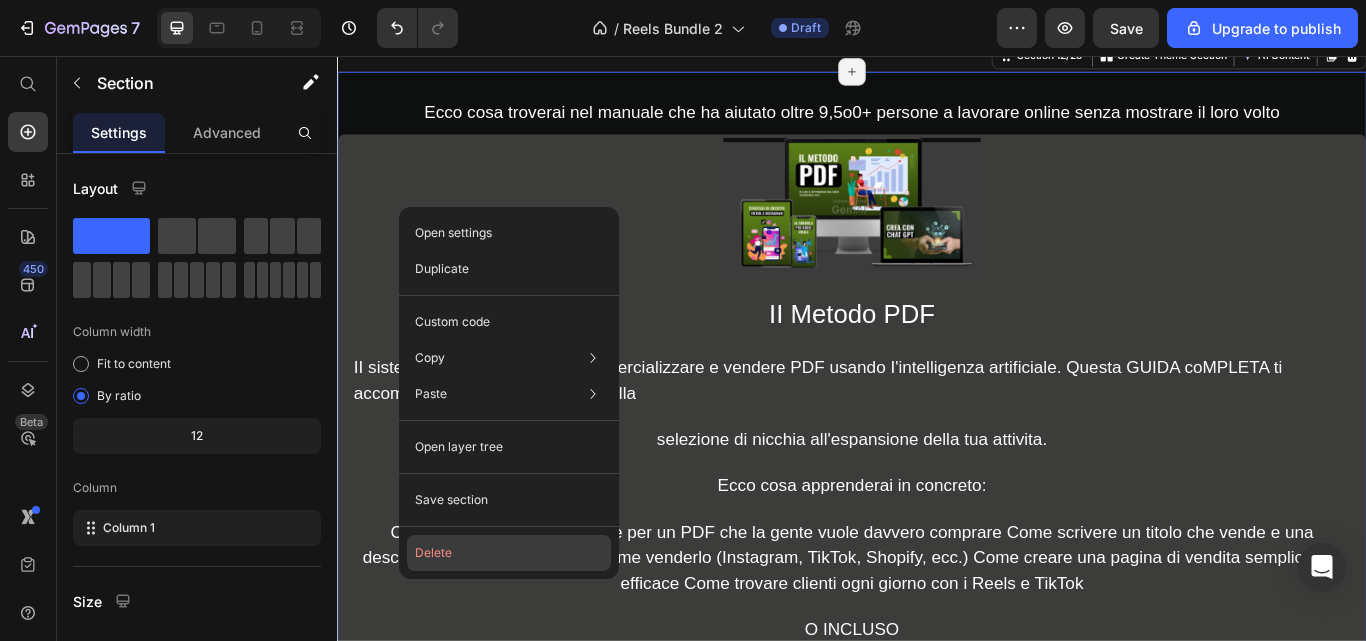 click on "Delete" 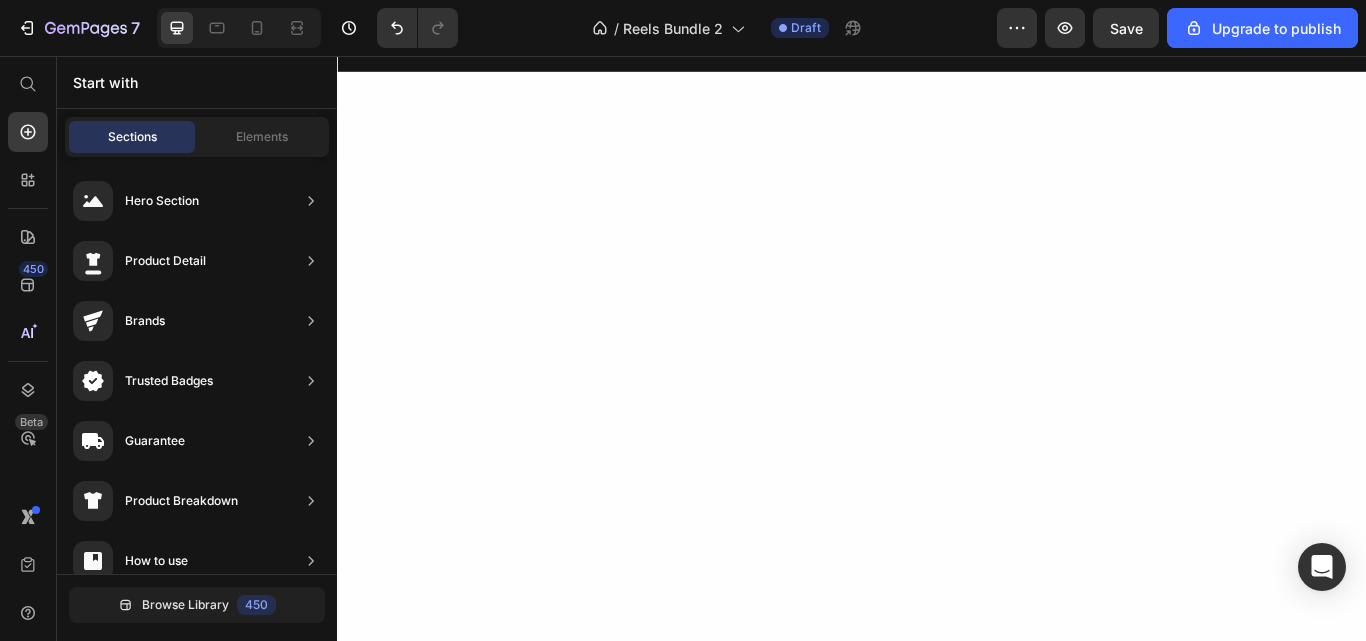 click at bounding box center [937, 934] 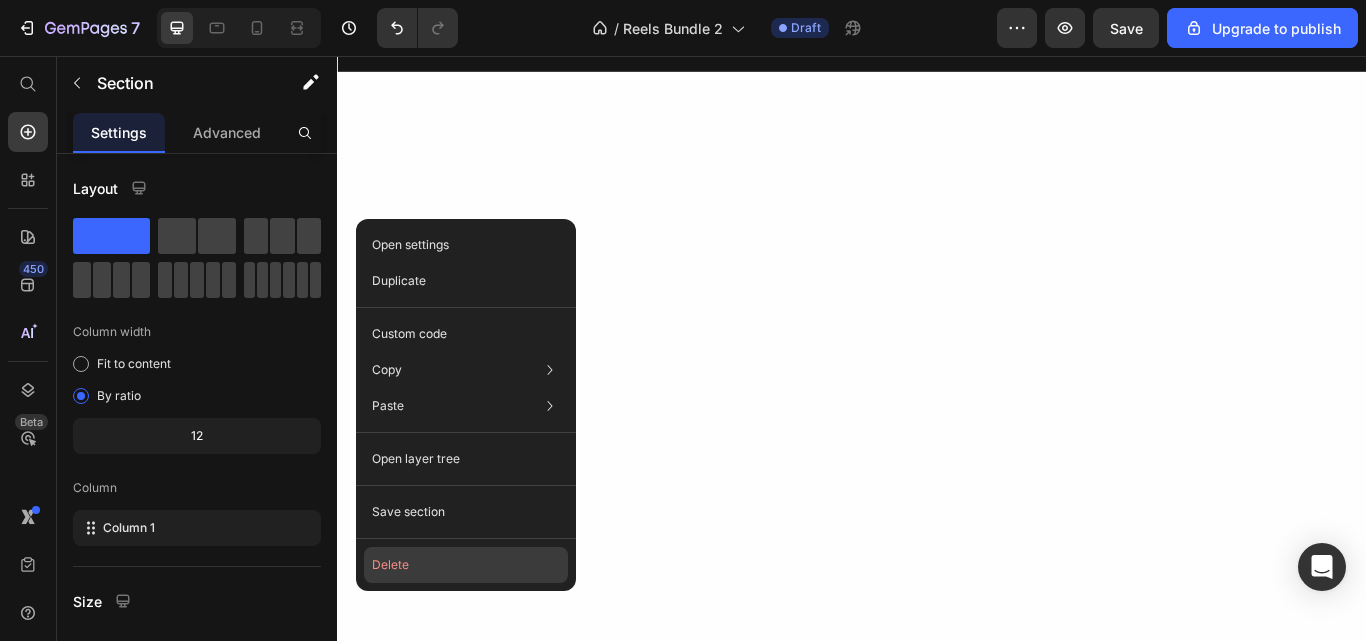 click on "Delete" 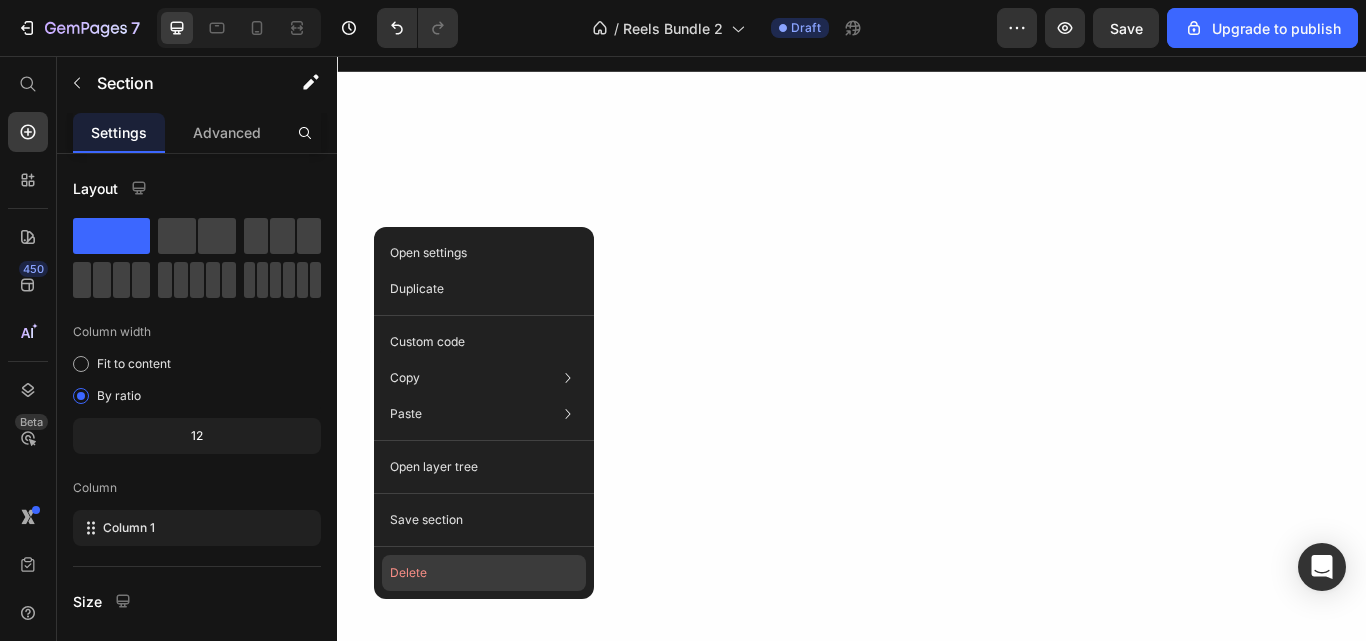 click on "Delete" 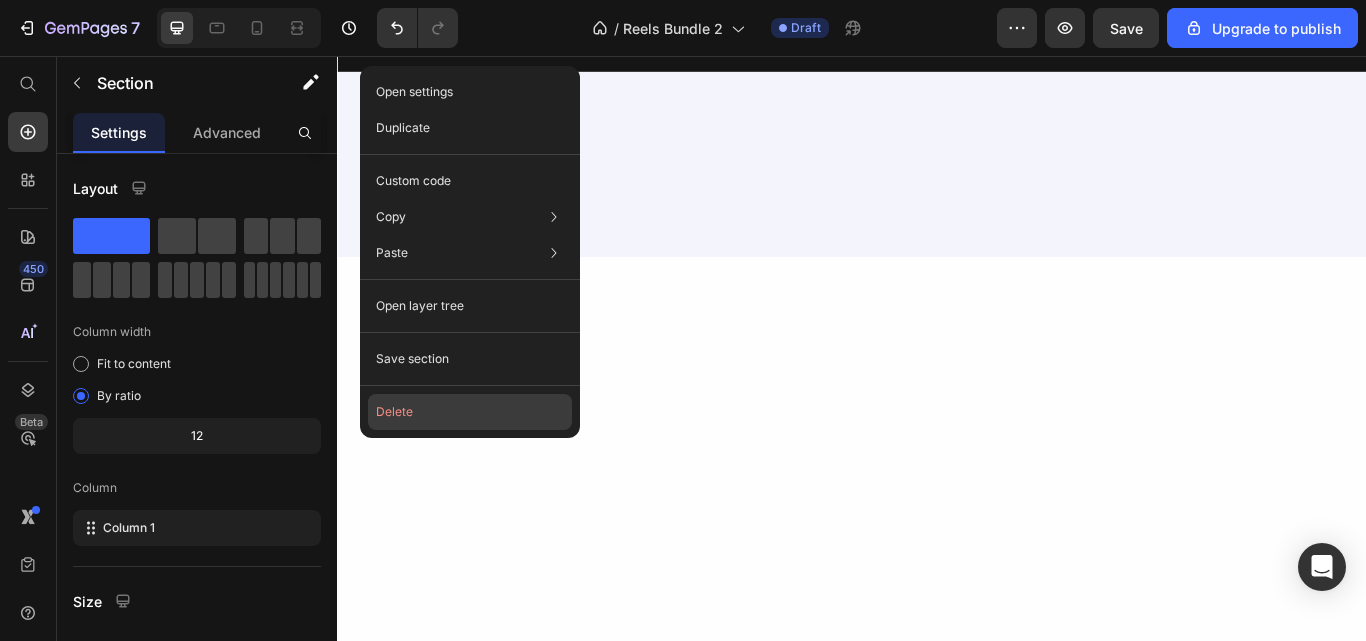 click on "Delete" 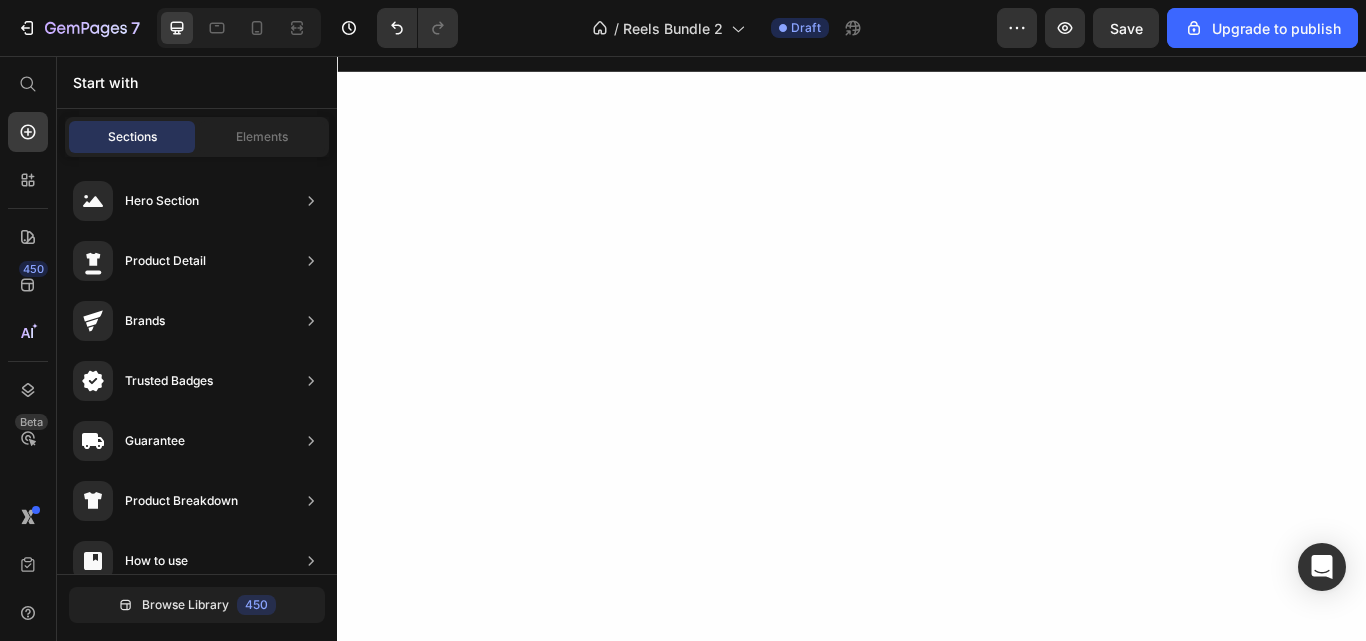 click at bounding box center [937, 671] 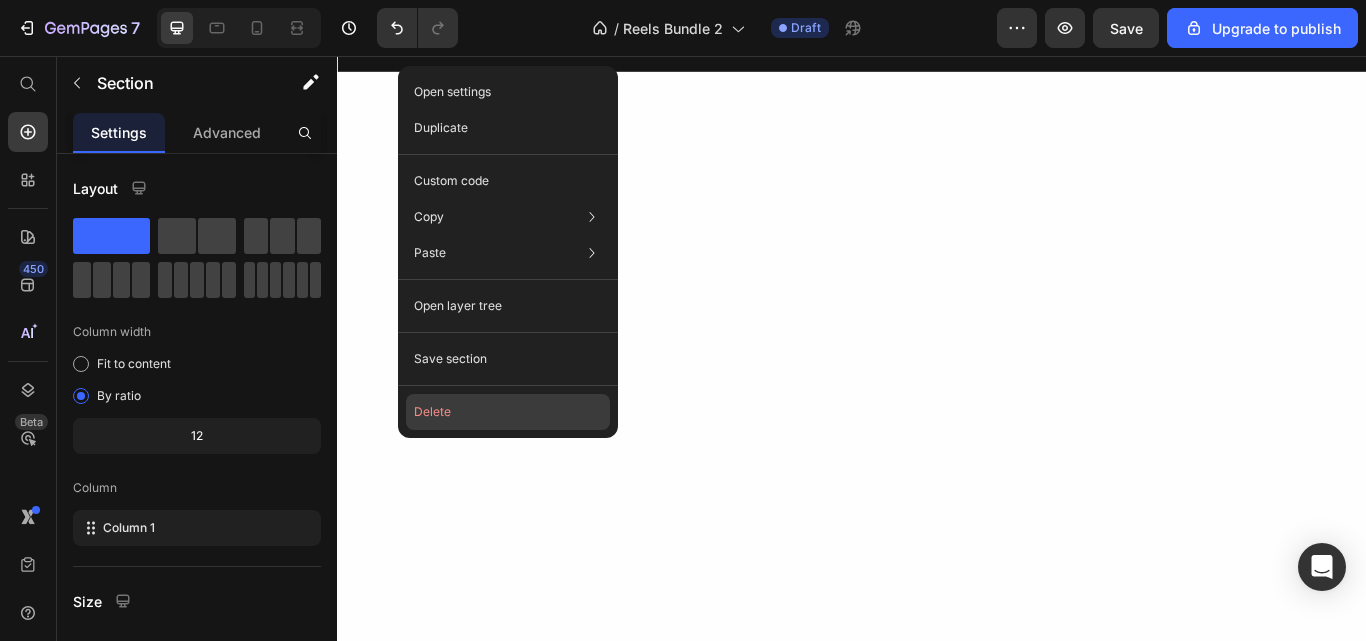click on "Delete" 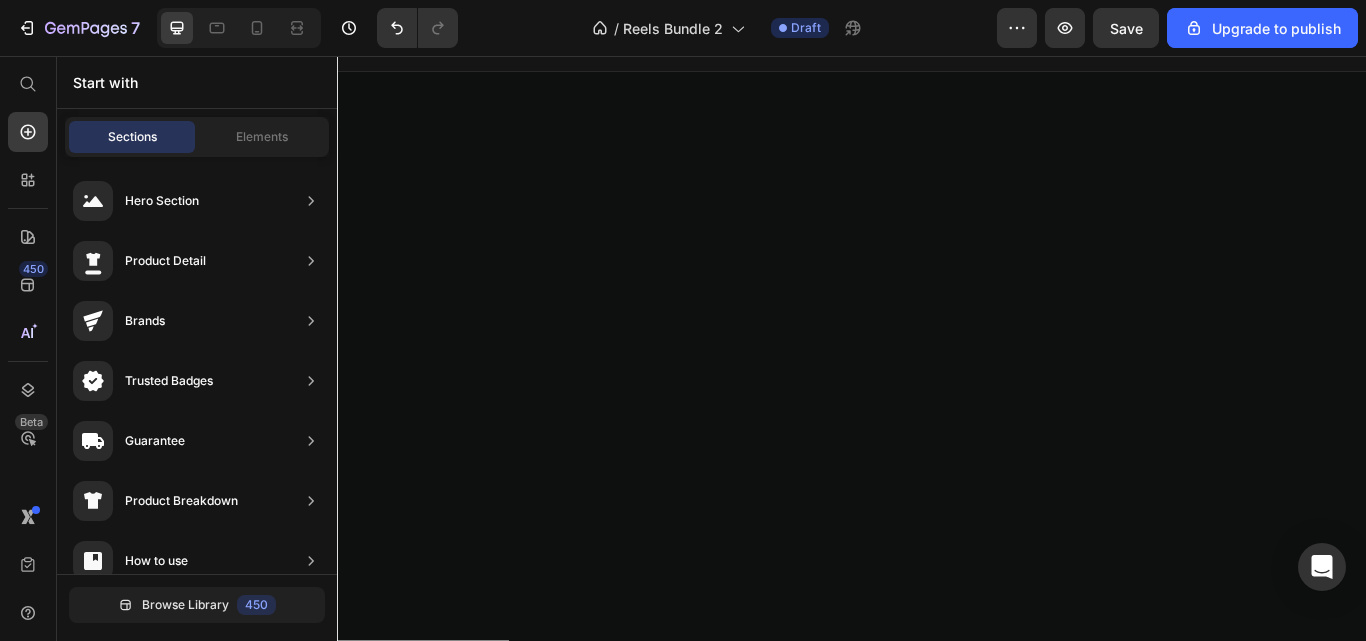 click at bounding box center [937, 1214] 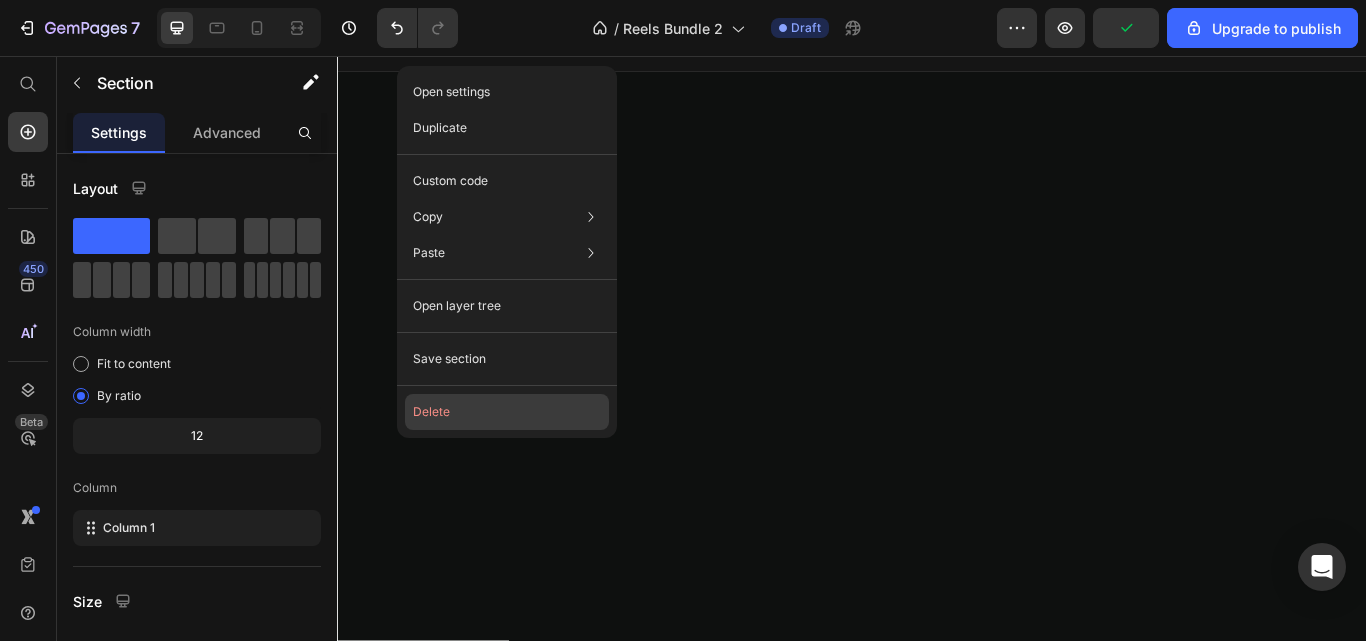 click on "Delete" 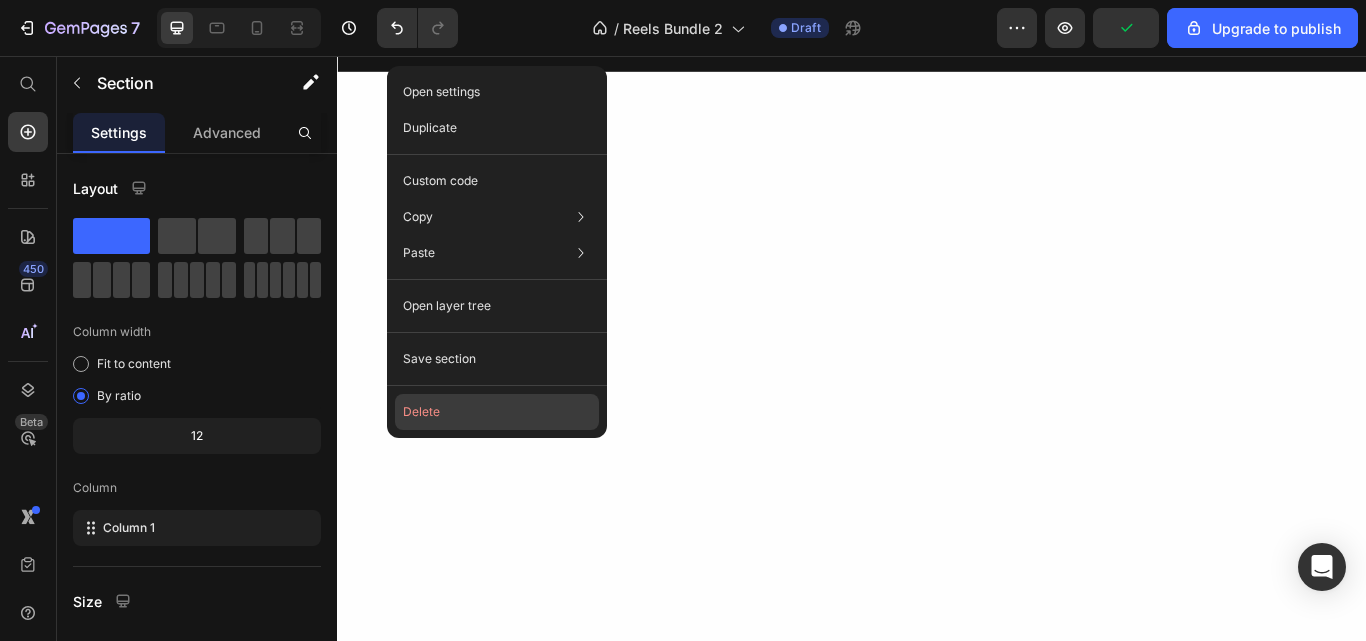 click on "Delete" 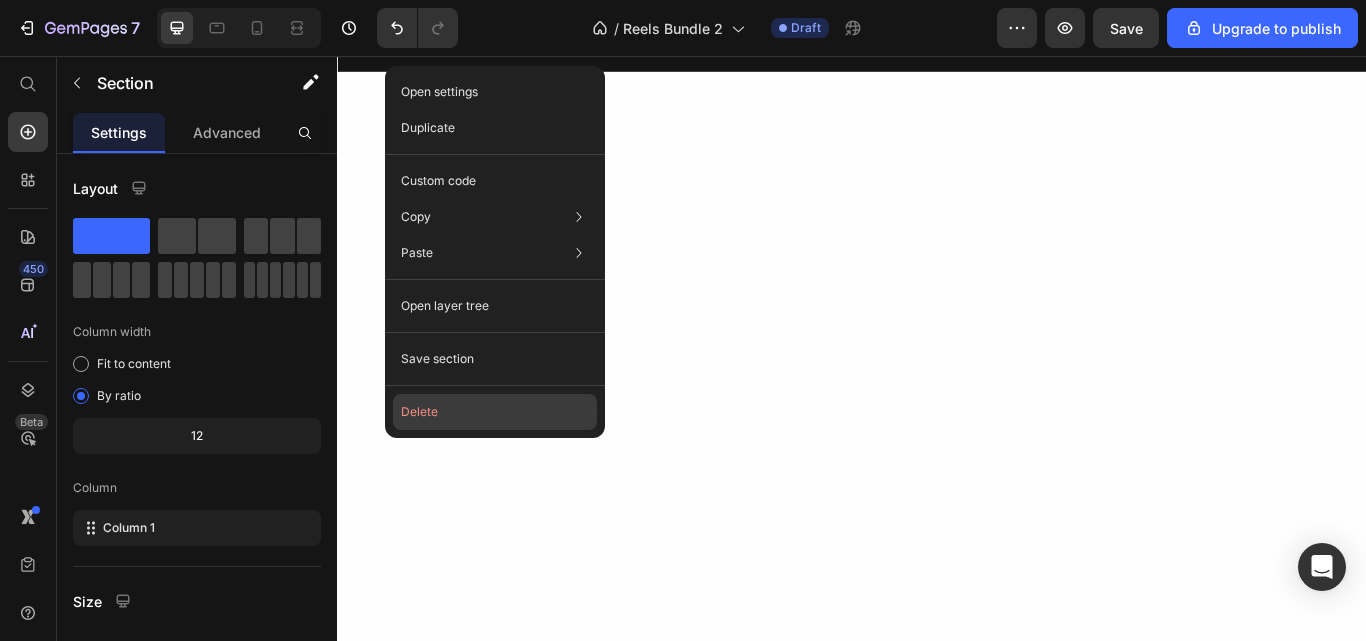click on "Delete" 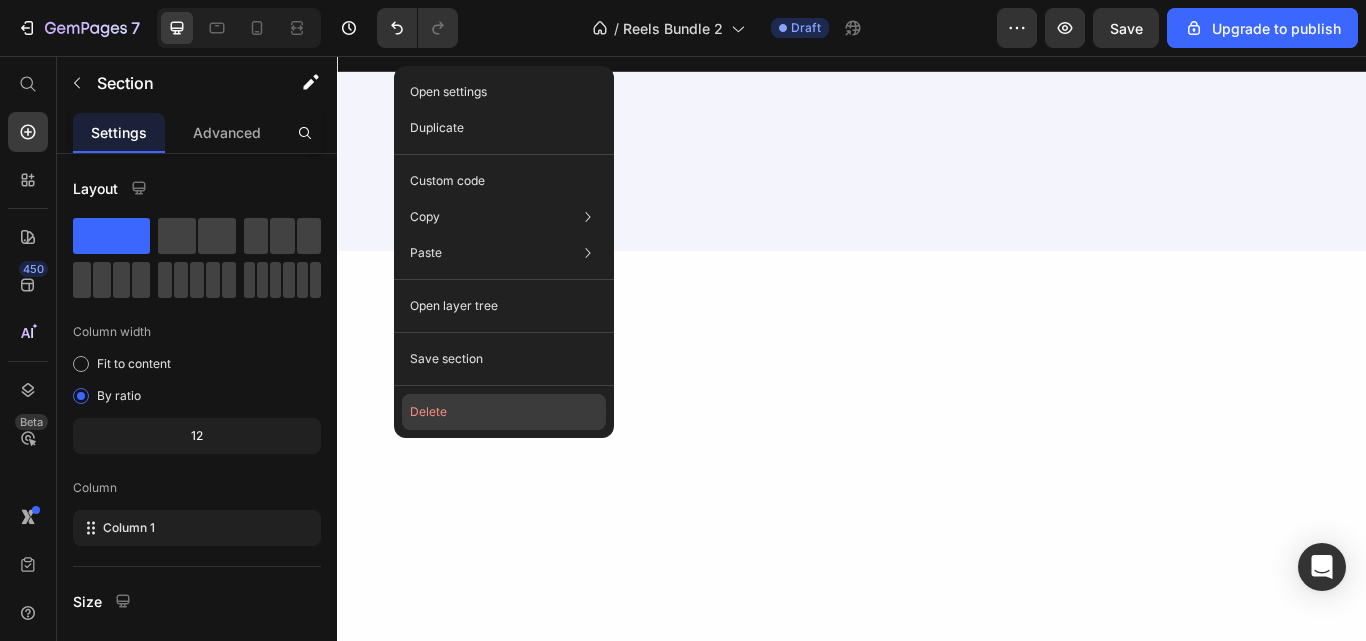 click on "Delete" 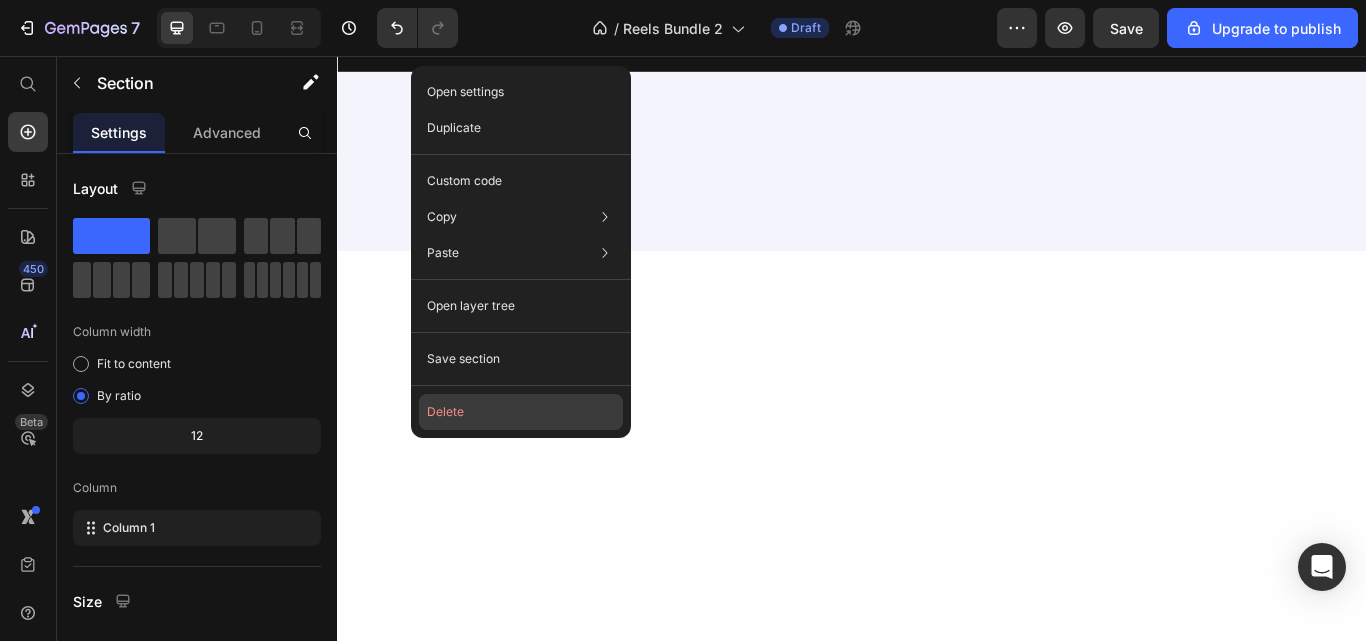 click on "Delete" 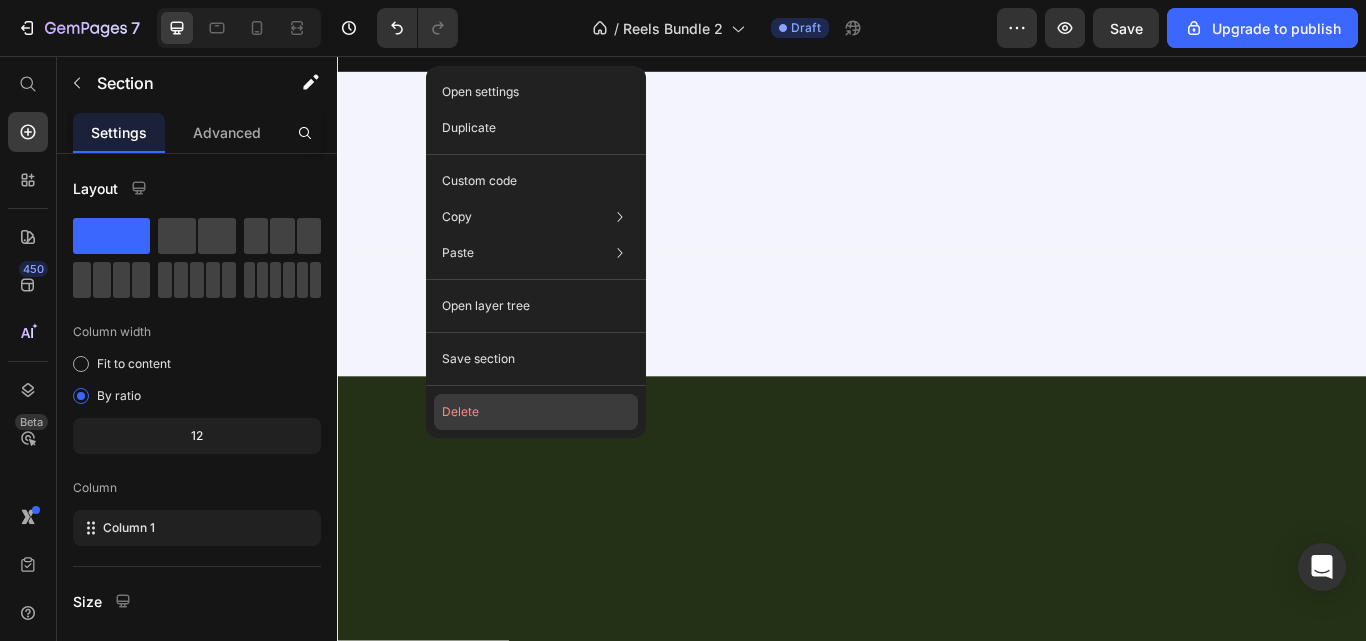 click on "Delete" 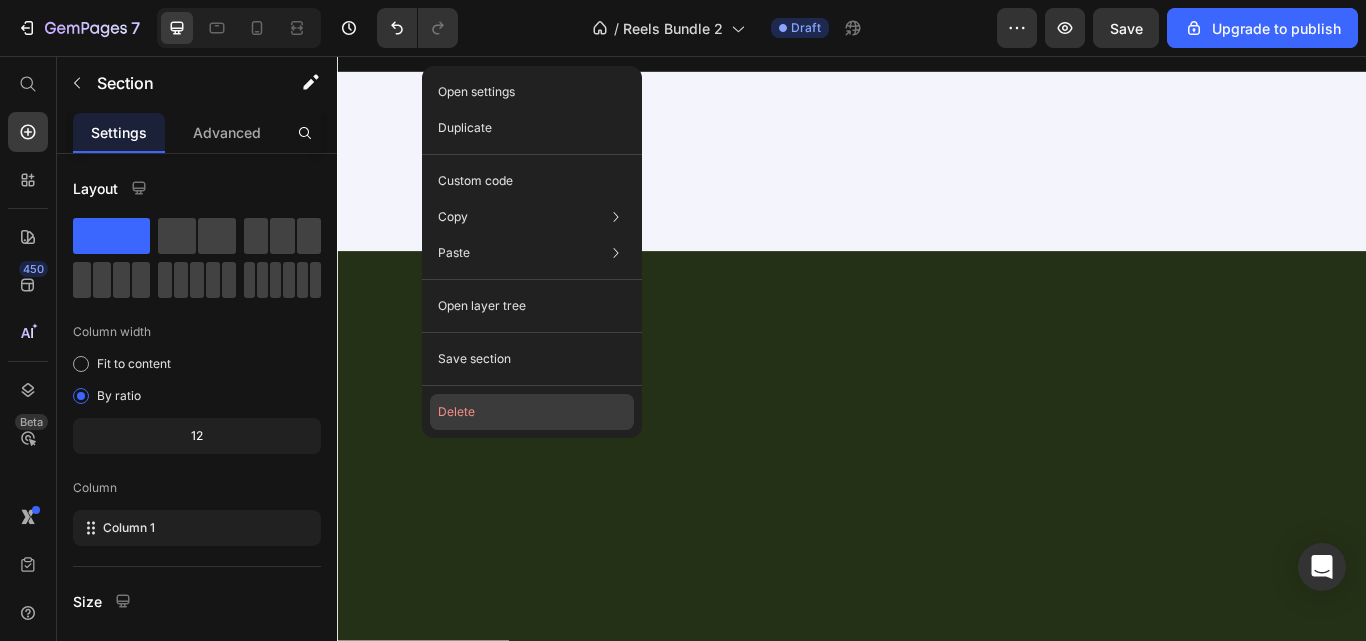 click on "Delete" 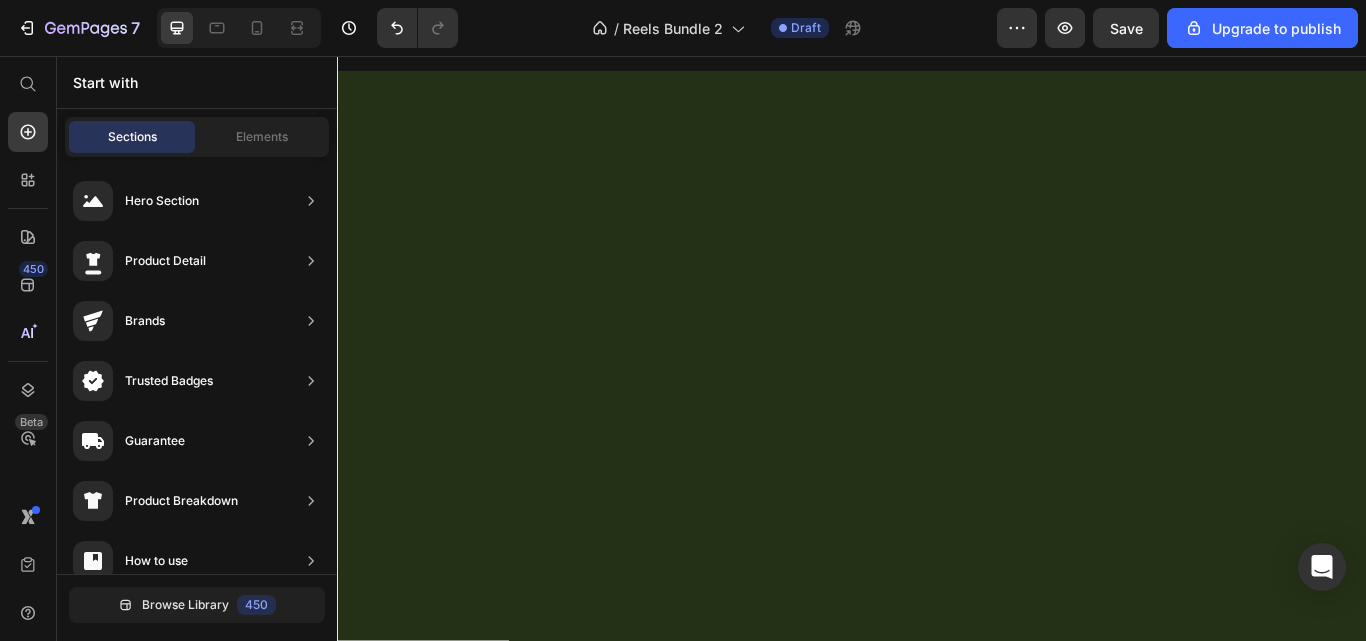 click at bounding box center (937, 859) 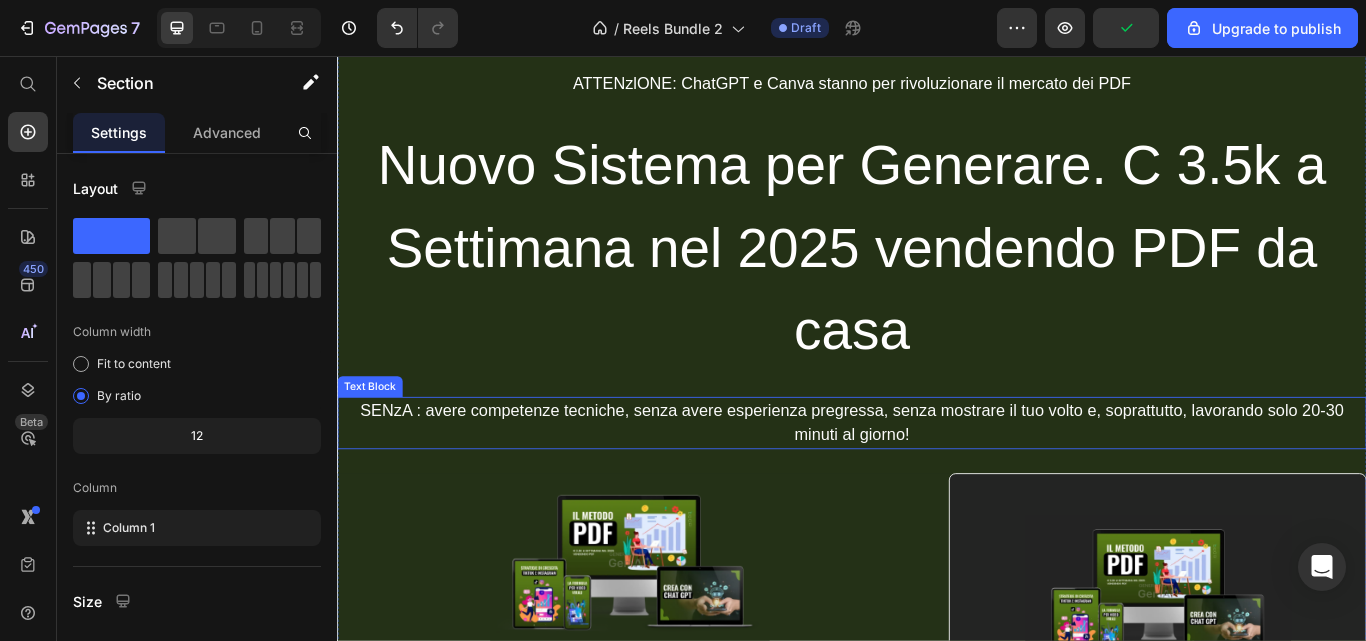 scroll, scrollTop: 12833, scrollLeft: 0, axis: vertical 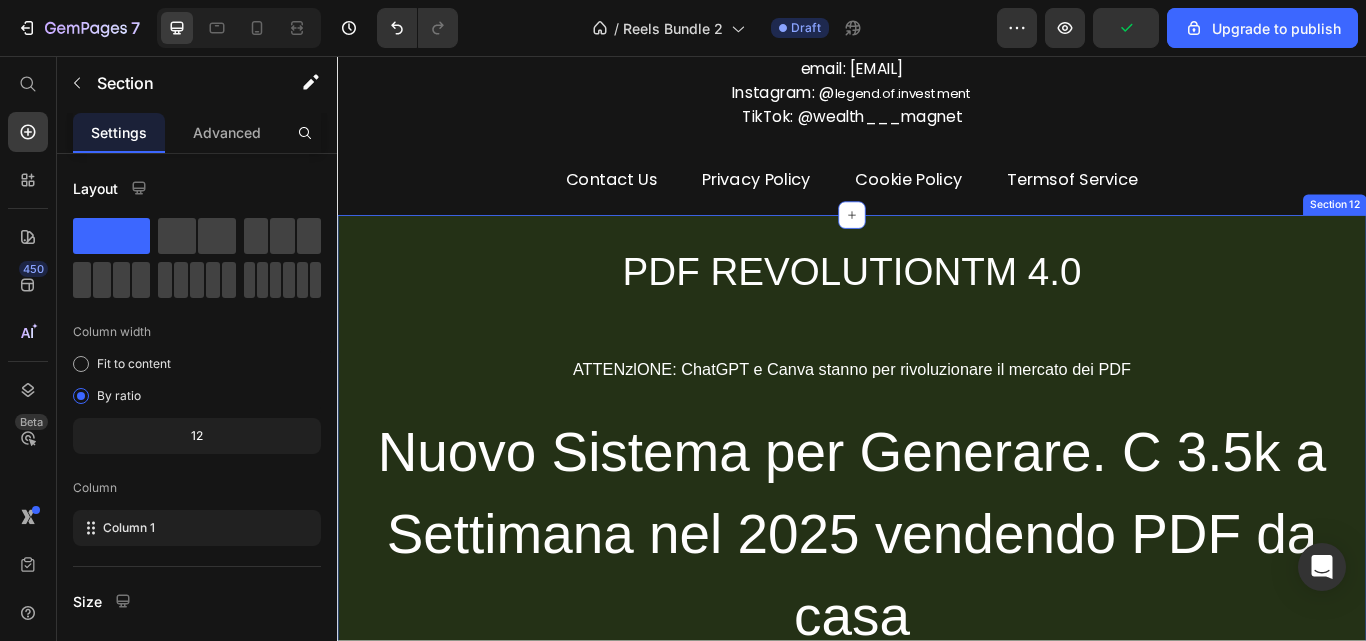 click on "PDF REVOLUTIONTM 4.0 Heading ATTENzlONE: ChatGPT e Canva stanno per rivoluzionare il mercato dei PDF Text Block Nuovo Sistema per Generare.  C 3.5k a Settimana nel 2025 vendendo PDF da casa Heading SENzA : avere competenze tecniche, senza avere esperienza pregressa, senza mostrare il tuo volto e, soprattutto, lavorando solo 20-30 minuti al giorno! Text Block Image VISTO ANCHE SU: Text Block Image Image Forbes Entrepreneur Heading Image Row Row Image     Icon Cliente Verificato - [FIRST] [LAST] Text Block Advanced list Row Row Image Image Solo 27.00 Oggi Heading Risparmia subito 470.00 Text Block Questa e un'offerta speciale valida solo durante il lancio ANon e una strategia di marketing: il prezzo aumentera nei prossimi giorni. Text Block Offerta con sconto del 50% disponibile oggi!. Text Block OTTIENIL'ACCESSO IMMEDIATO Button     Icon     Icon     Icon     Icon     Icon Icon List Hoz 4.7 / 5 basato su 9,500+ studenti Text Block Image Row Row Row Section 12" at bounding box center [937, 1026] 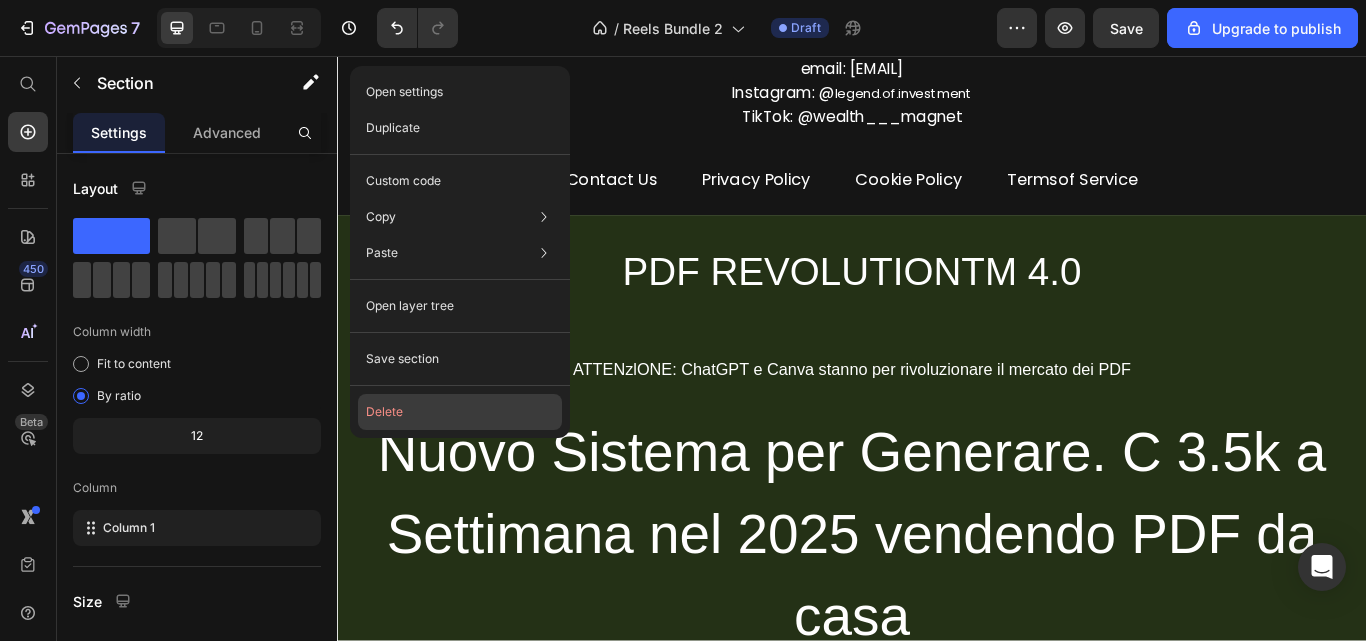 click on "Delete" 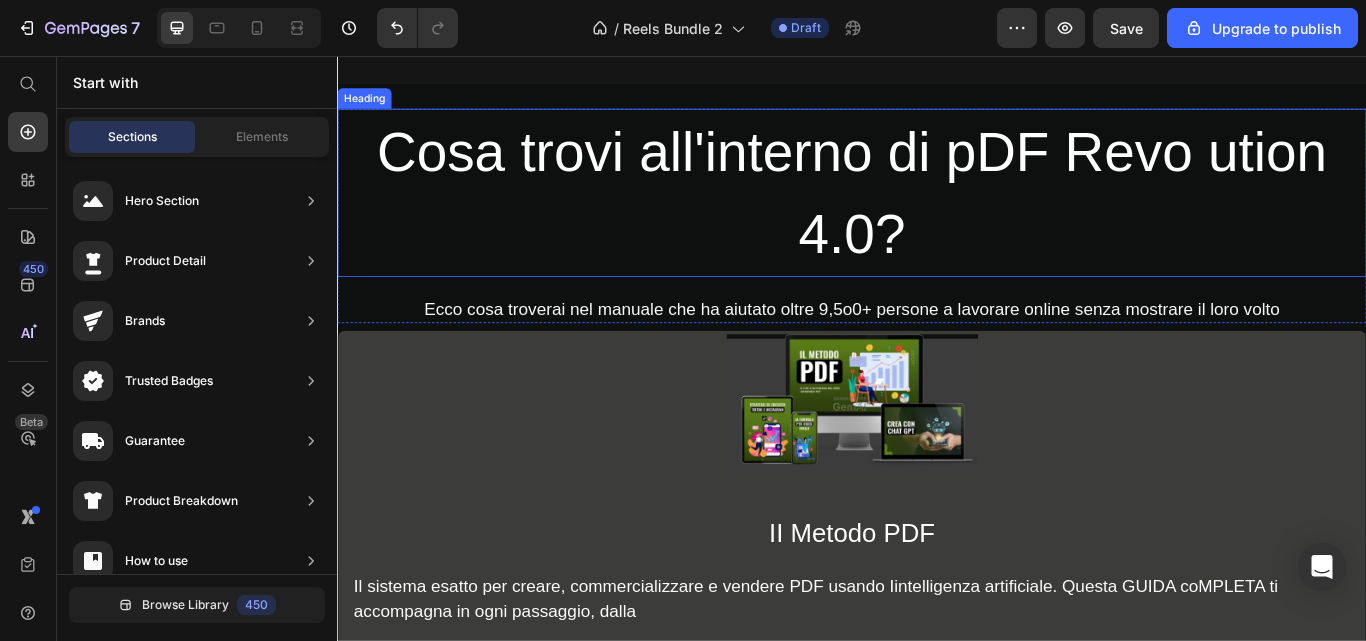 scroll, scrollTop: 13000, scrollLeft: 0, axis: vertical 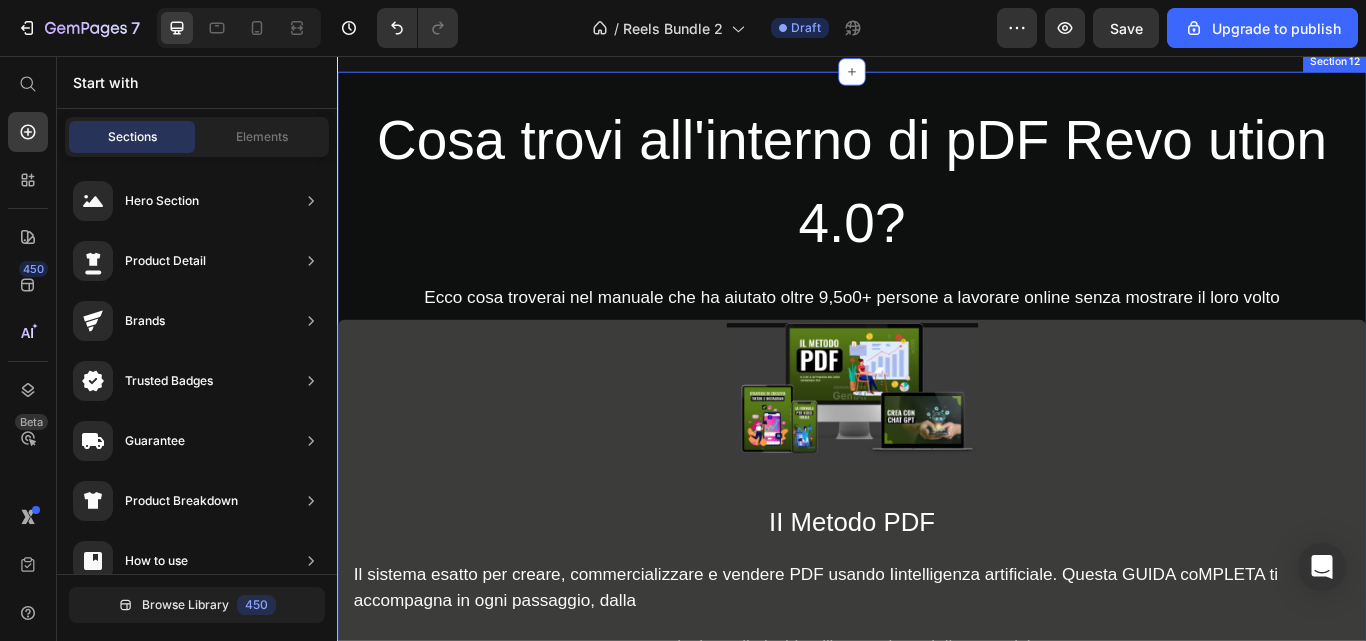 click on "Cosa trovi all'interno di pDF Revo ution 4.0? Heading Ecco cosa troverai nel manuale che ha aiutato oltre 9,5o0+ persone a lavorare online senza mostrare il loro volto Text Block Row Image II Metodo PDF Heading Il sistema esatto per creare, commercializzare e vendere PDF usando Iintelligenza artificiale. Questa GUIDA coMPLETA ti accompagna in ogni passaggio, dalla Text Block selezione di nicchia all'espansione della tua attivita Text Block Ecco cosa apprenderai in concreto: Text Block Come trovare un'idea vincente per un PDF che la gente vuole davvero comprare. Come creare un PDF di valore in poche ore usando Canva e ChatGPT (anche se non sei un grafico o copywriter). Come scrivere un titolo che vende e una descrizione irresistibile Dove e come venderlo (Instagram, TikTok, Shopify, ecc.) Come creare una pagina di vendita semplice ma efficace Come trovare clienti ogni giorno con i Reels e TikTok. Text Block O INCLUSO Text Block Row Row Image Row Piu 3 Bonus GRATIS.. Heading Walore. Totale E497) Oggi Solo 27,00" at bounding box center (937, 1203) 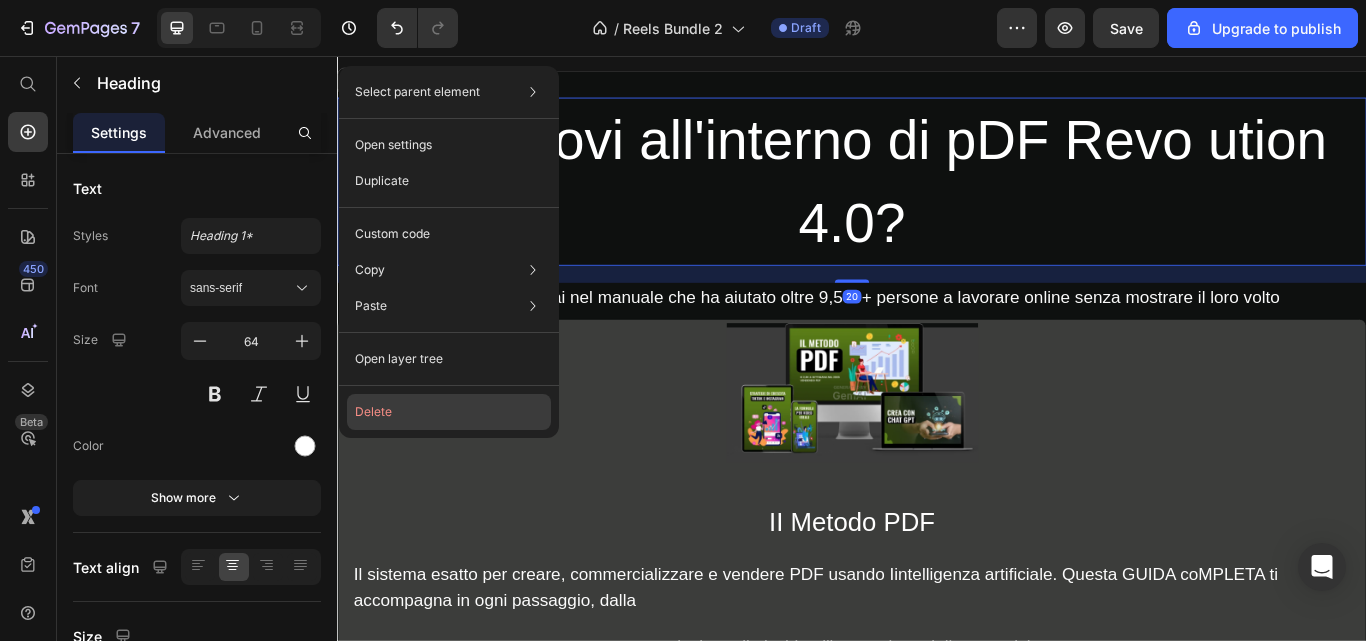 click on "Delete" 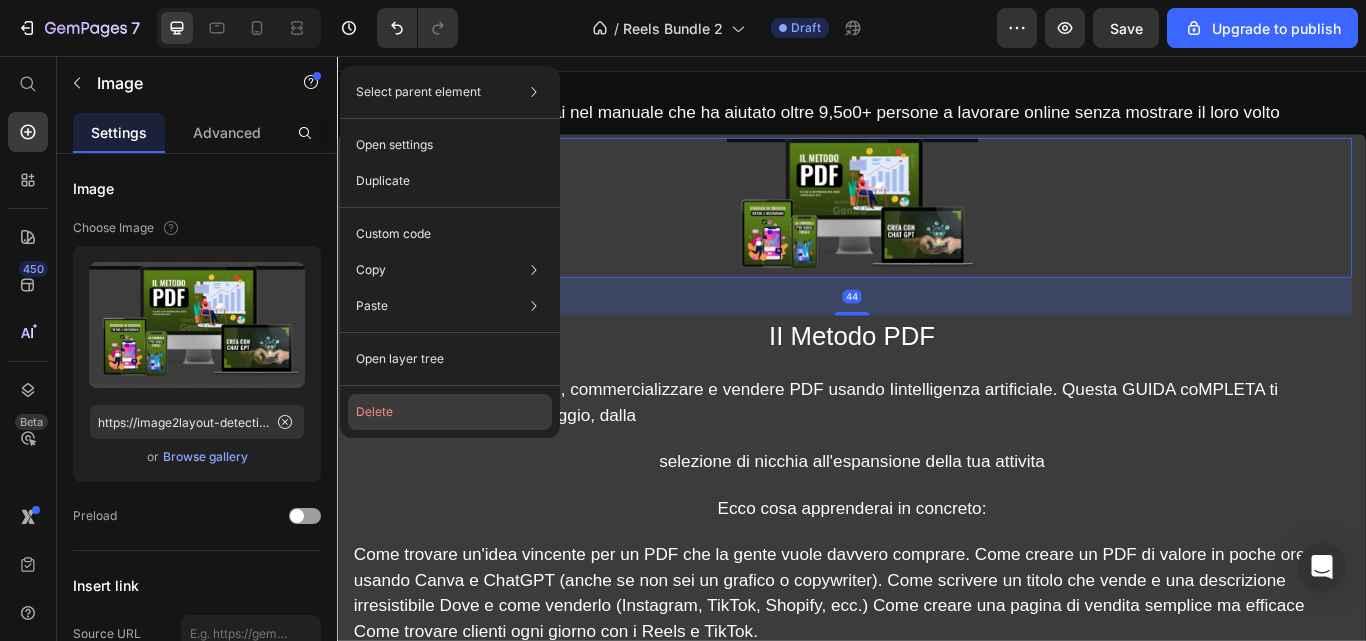 click on "Delete" 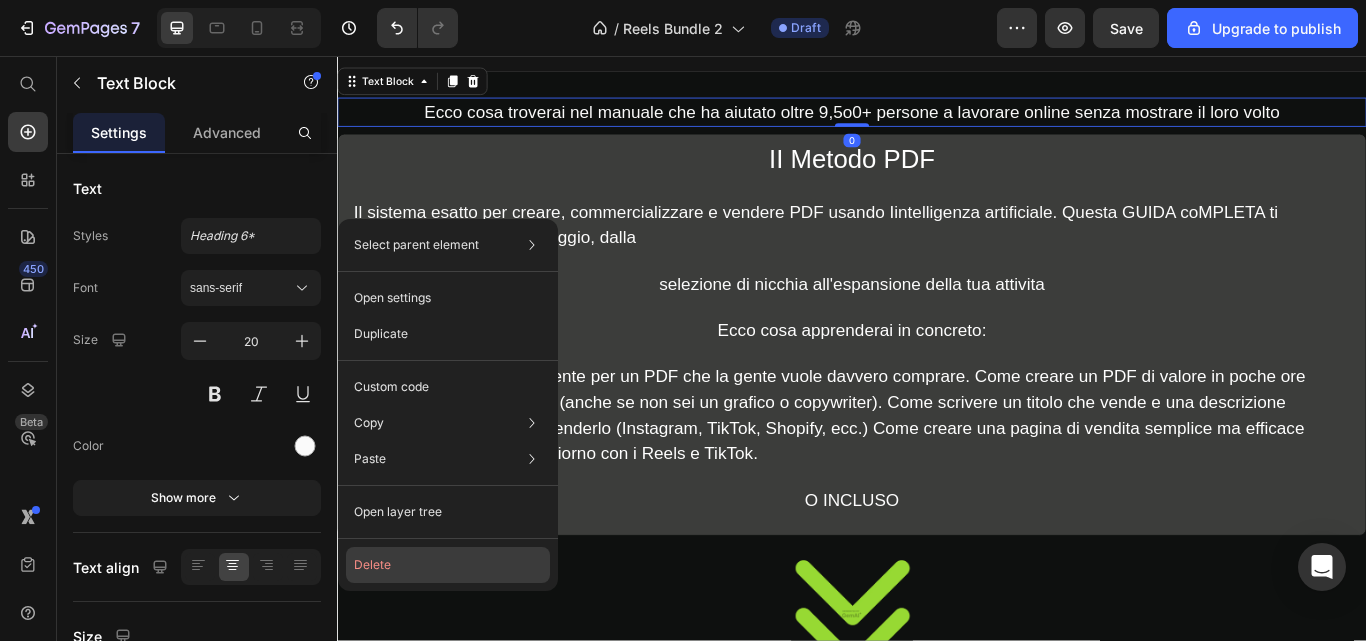 click on "Delete" 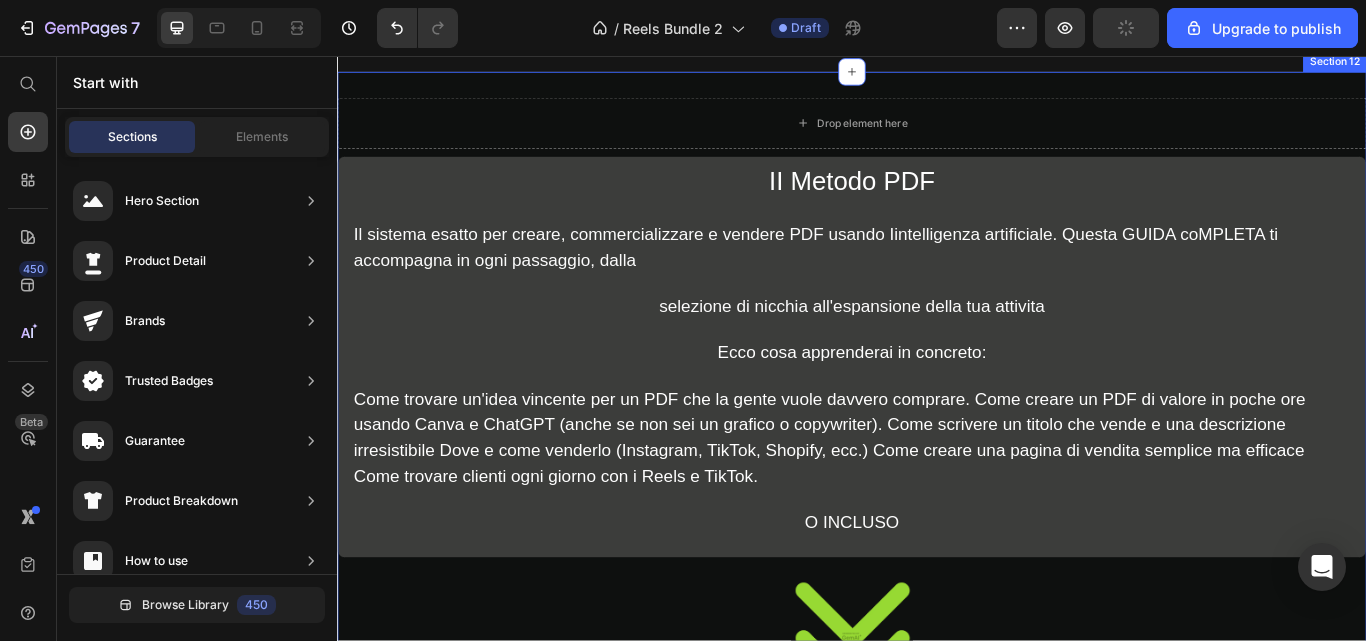 click on "Drop element here Row II Metodo PDF Heading Il sistema esatto per creare, commercializzare e vendere PDF usando Iintelligenza artificiale. Questa GUIDA coMPLETA ti accompagna in ogni passaggio, dalla Text Block selezione di nicchia all'espansione della tua attivita Text Block Ecco cosa apprenderai in concreto: Text Block Come trovare un'idea vincente per un PDF che la gente vuole davvero comprare. Come creare un PDF di valore in poche ore usando Canva e ChatGPT (anche se non sei un grafico o copywriter). Come scrivere un titolo che vende e una descrizione irresistibile Dove e come venderlo (Instagram, TikTok, Shopify, ecc.) Come creare una pagina di vendita semplice ma efficace Come trovare clienti ogni giorno con i Reels e TikTok. Text Block O INCLUSO Text Block Row Row Image Row Piu 3 Bonus GRATIS.. Heading Walore. Totale E497) Oggi Solo 27,00 Text Block Row Row FREE BONUS #1 Text Block Image Crea con Chat GPT Heading Text Block     Icon PrezzoE 127.00-INCLUSO Gratis Text Block Row Image" at bounding box center [937, 1004] 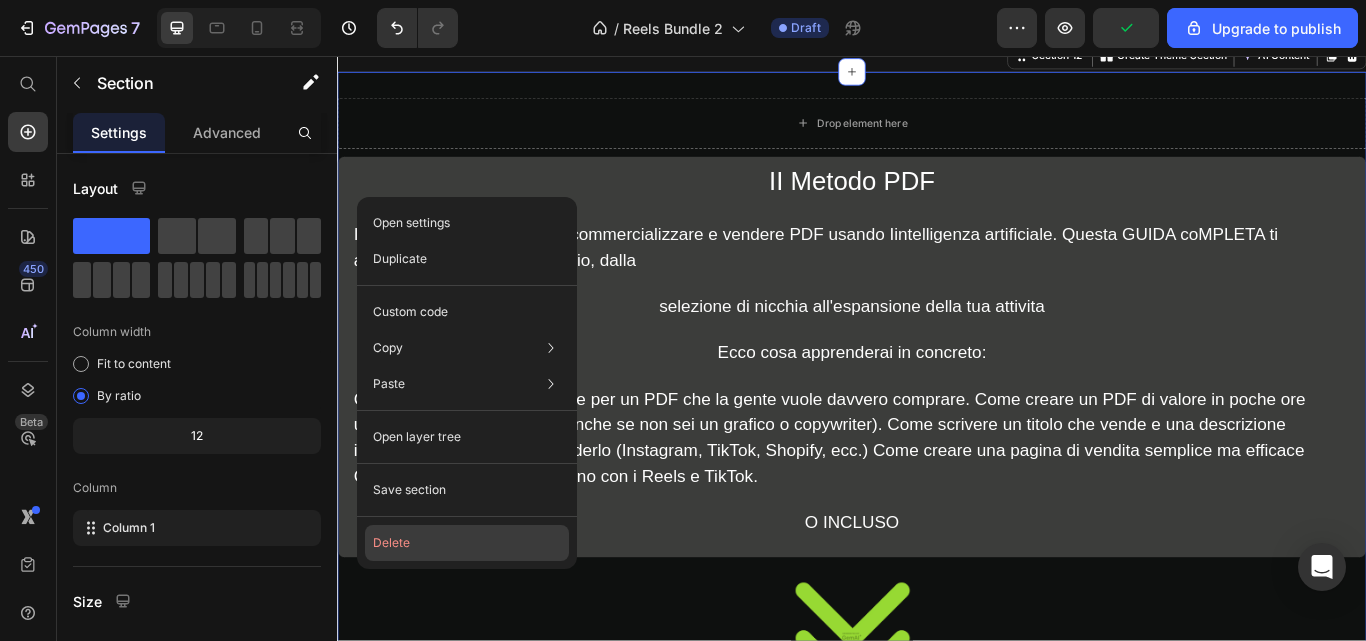 click on "Delete" 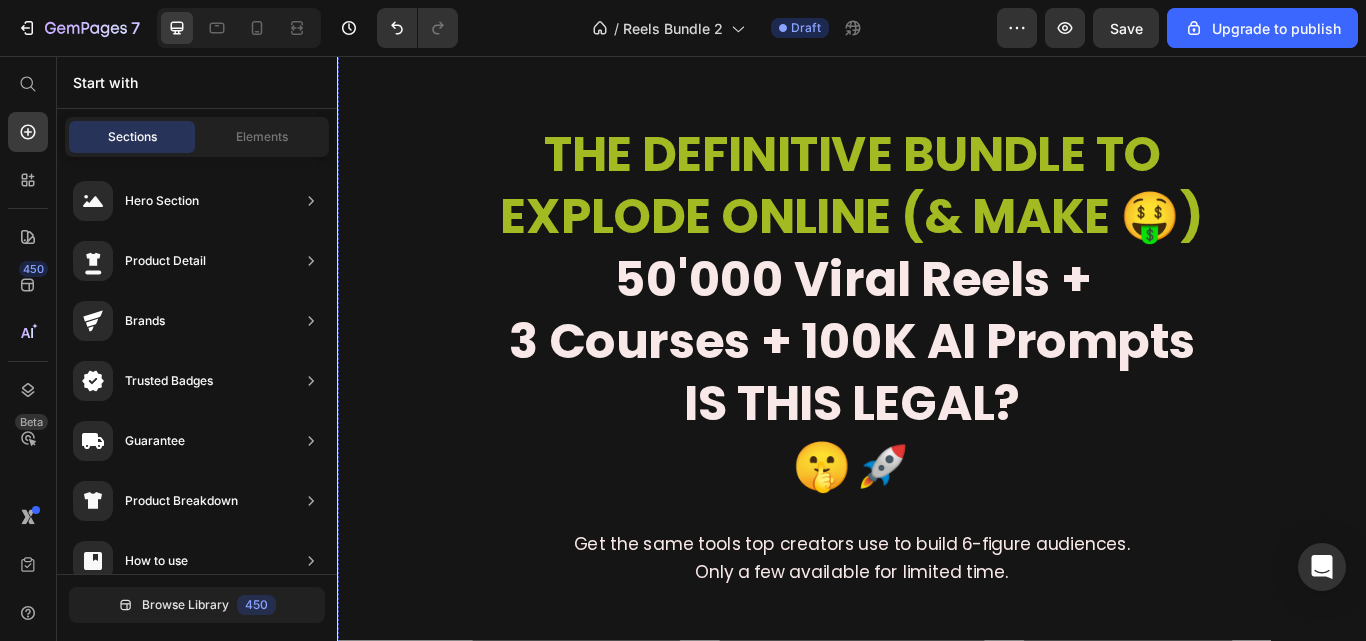 scroll, scrollTop: 0, scrollLeft: 0, axis: both 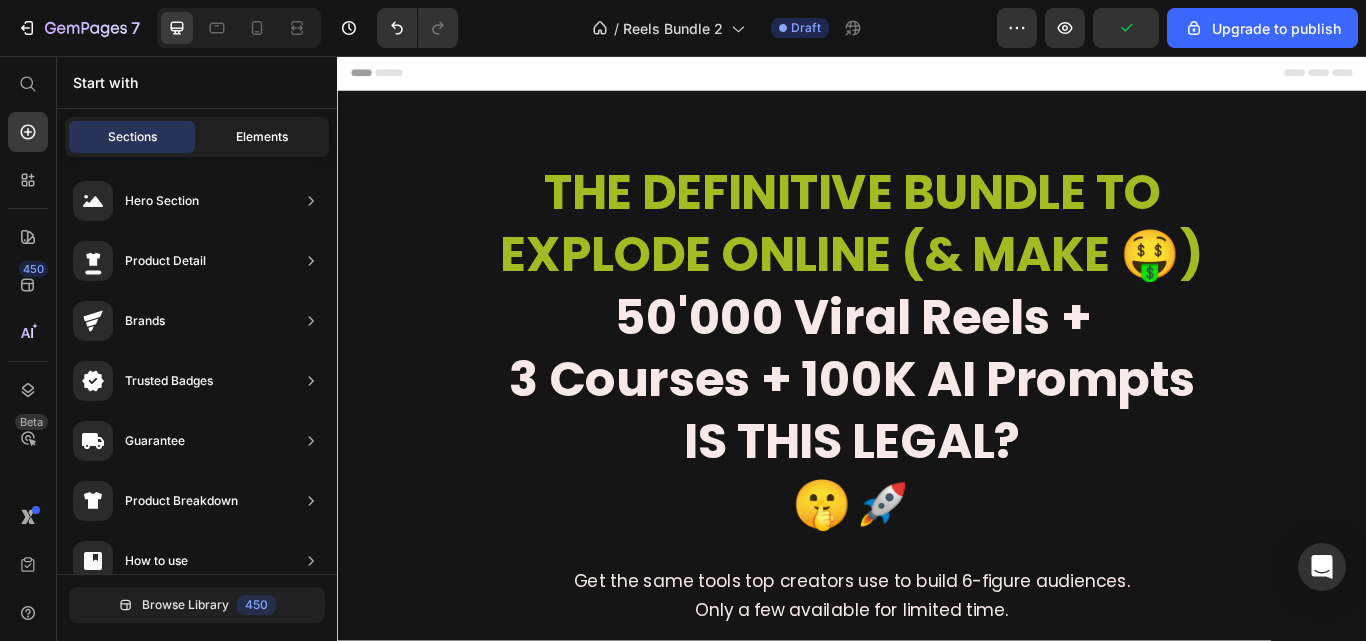 click on "Elements" 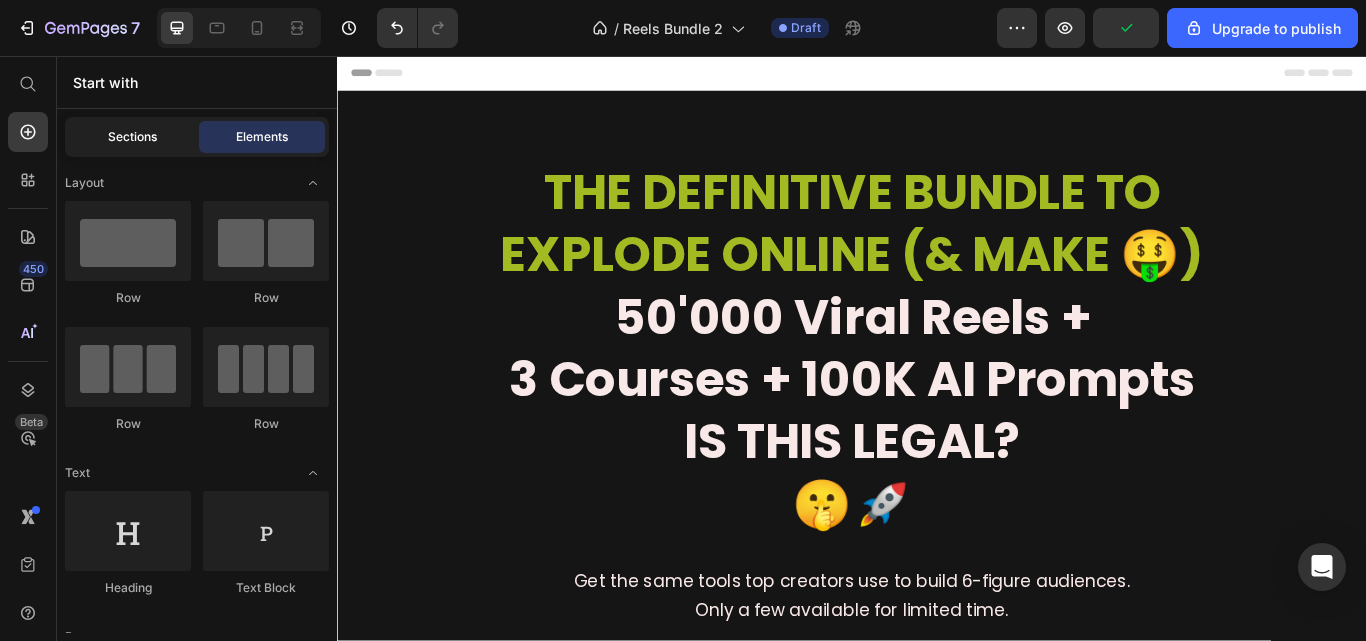 click on "Sections" at bounding box center (132, 137) 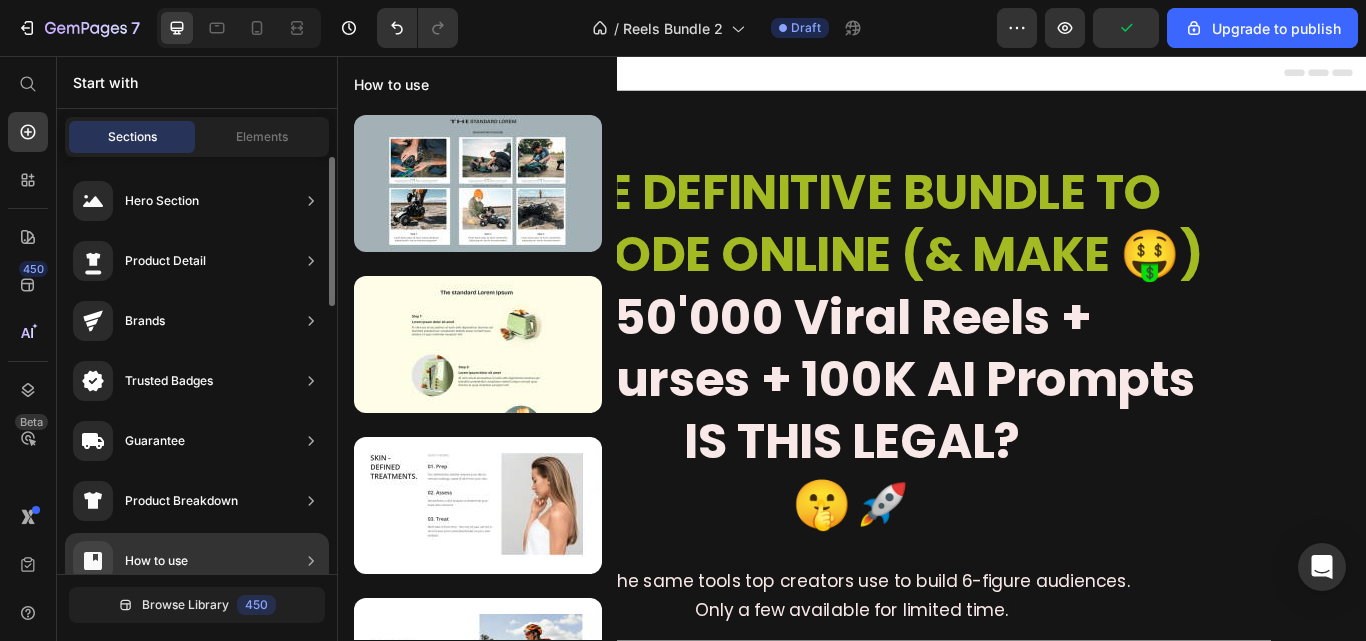 scroll, scrollTop: 743, scrollLeft: 0, axis: vertical 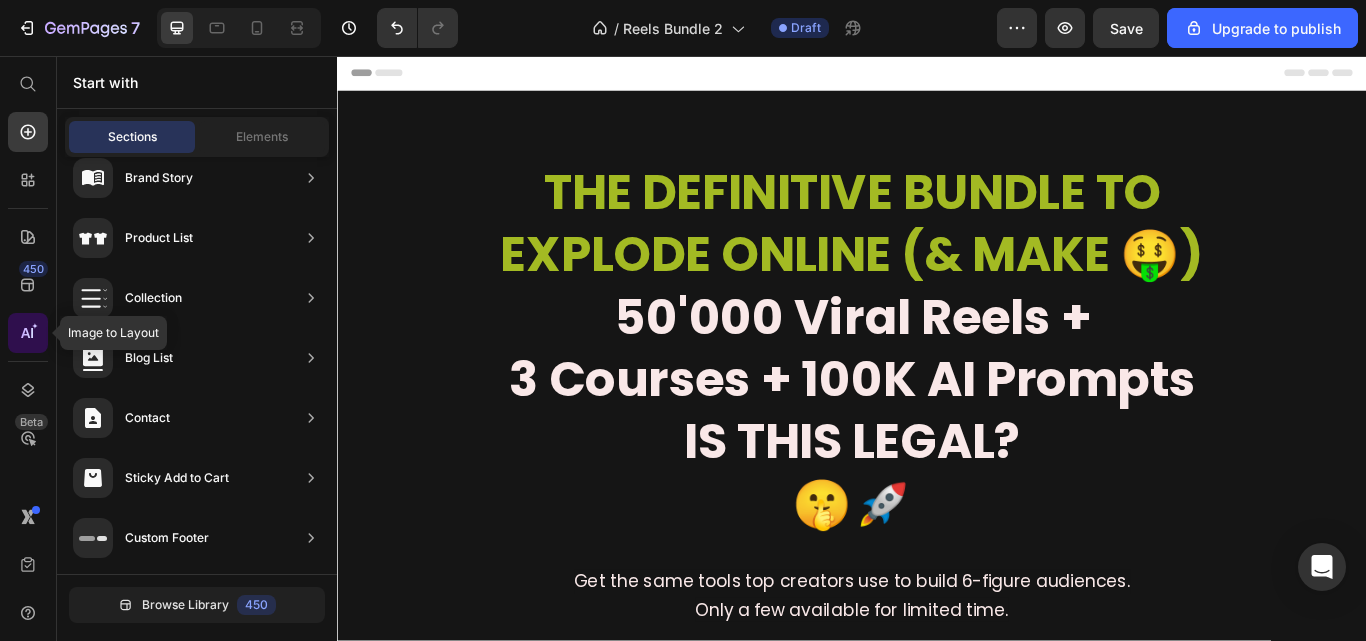 click 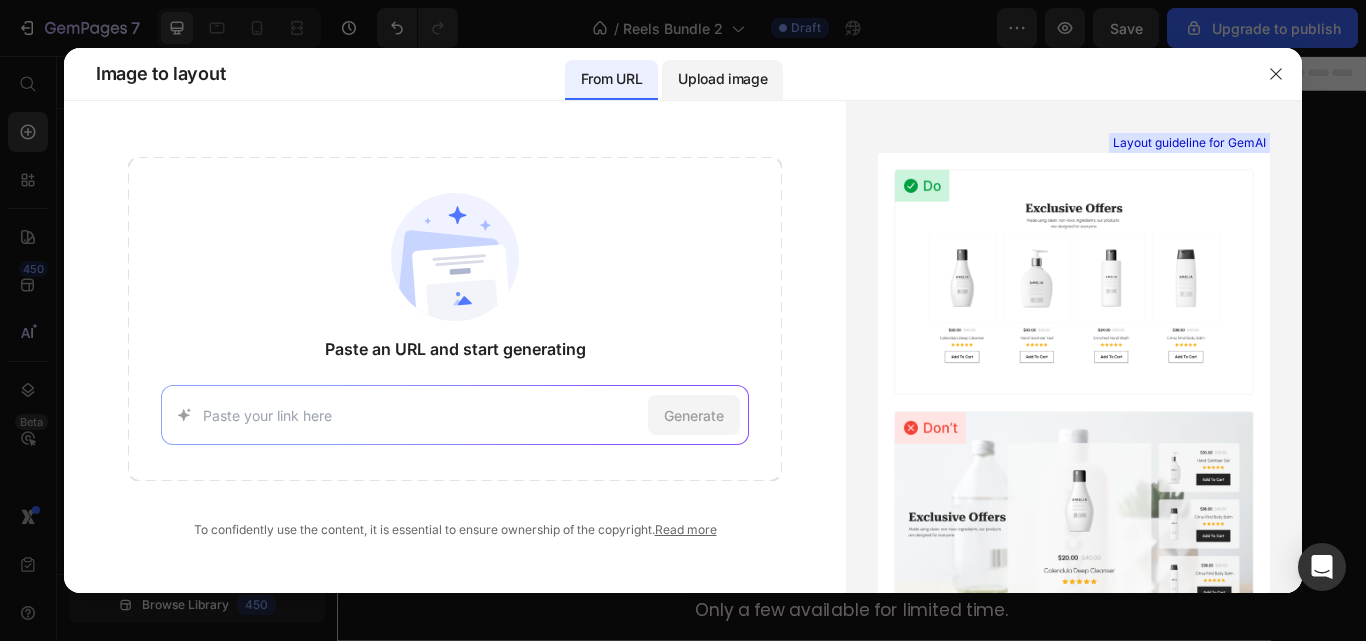 click on "Upload image" at bounding box center [722, 80] 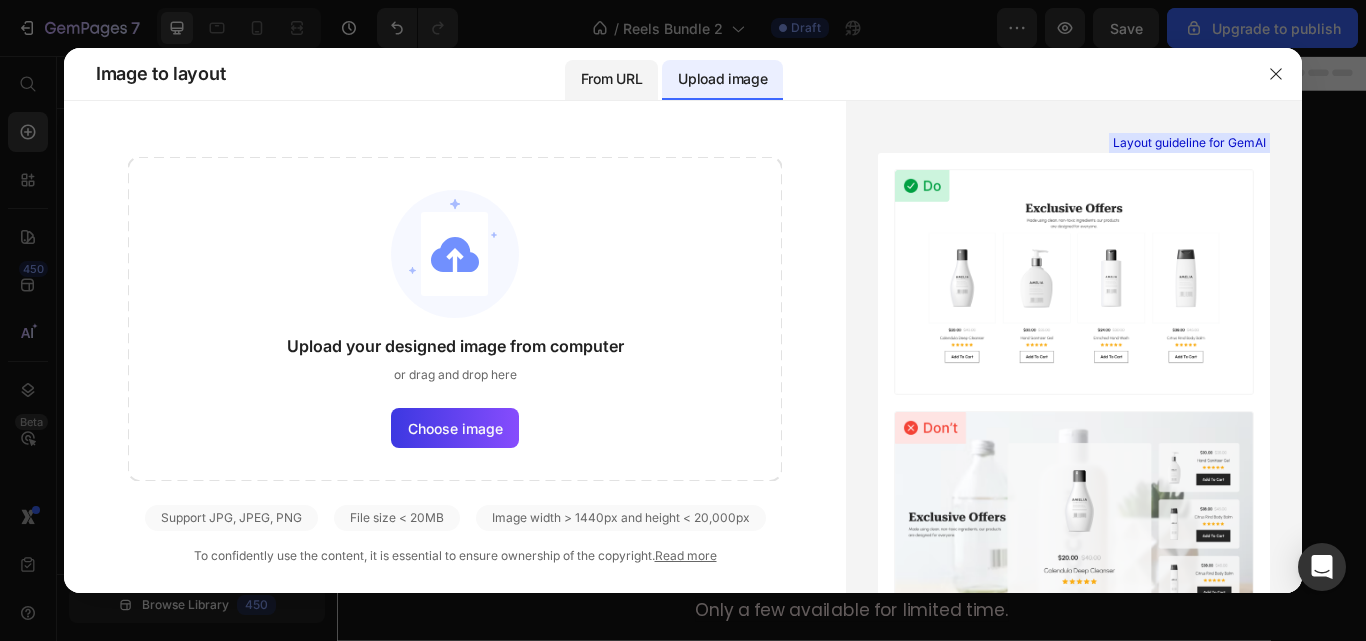 click on "From URL" at bounding box center (611, 80) 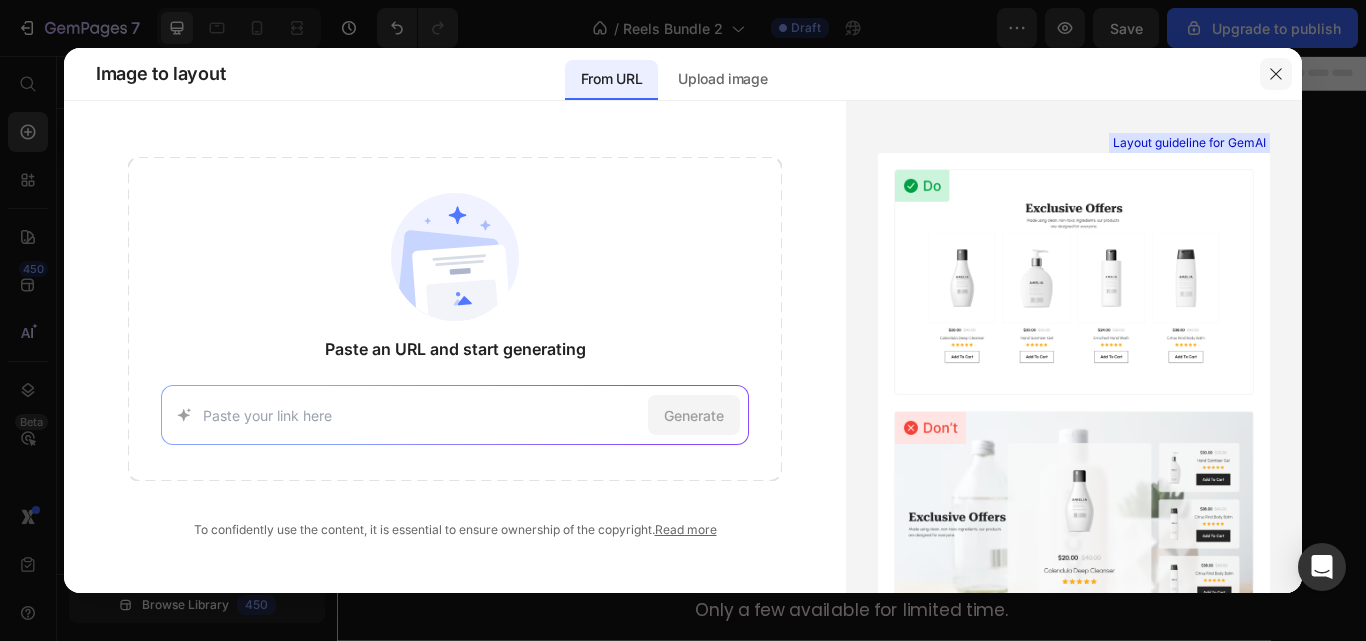 click 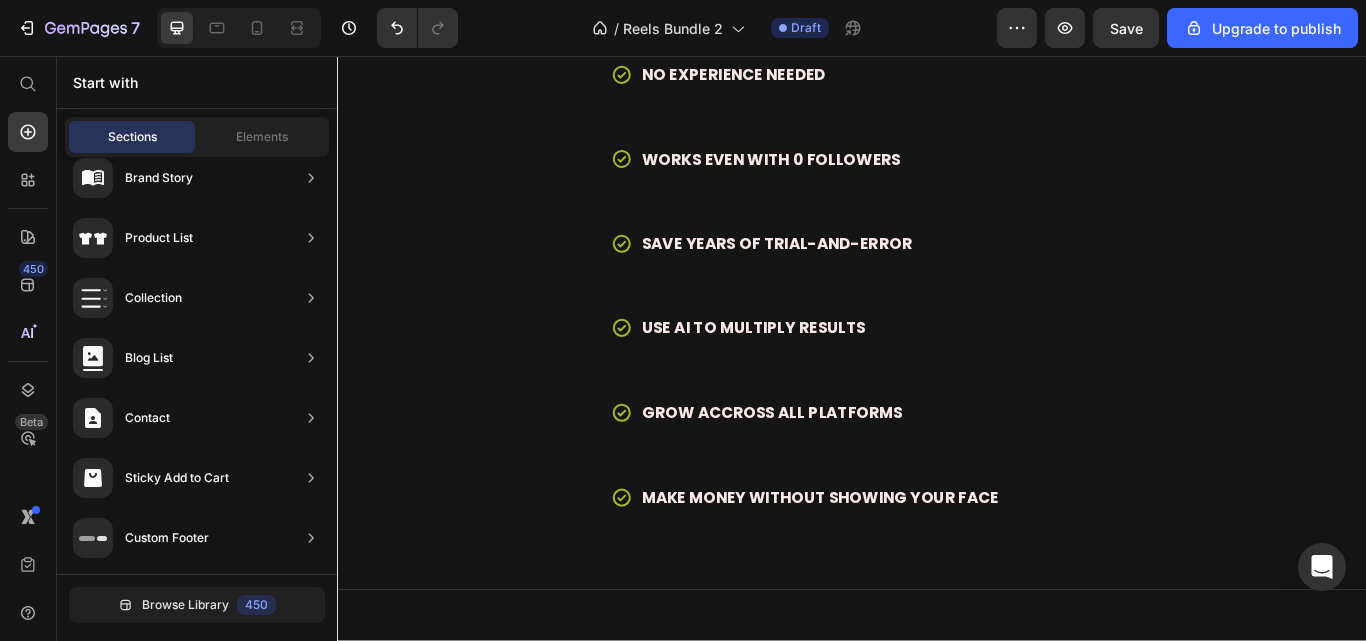scroll, scrollTop: 6167, scrollLeft: 0, axis: vertical 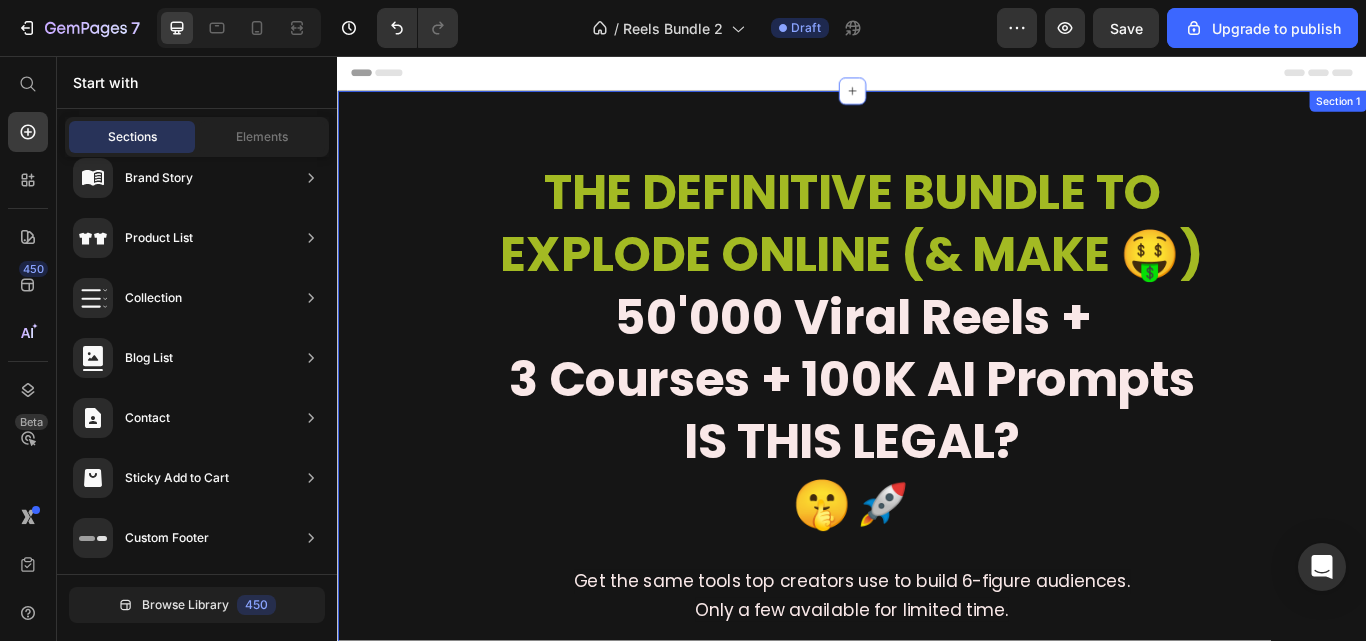 click on "THE DEFINITIVE BUNDLE TO EXPLODE ONLINE (& MAKE 🤑) 50'000 Viral Reels + 3 Courses + 100K AI Prompts IS THIS LEGAL? 🤫​🚀 Heading Carousel Row Get the same tools top creators use to build 6-figure audiences. Only a few available for limited time. Heading Image
Instant Access Button
Full Publishing Rights Button
Ready-to-Post Button Row Image Image Image Section 1" at bounding box center [937, 943] 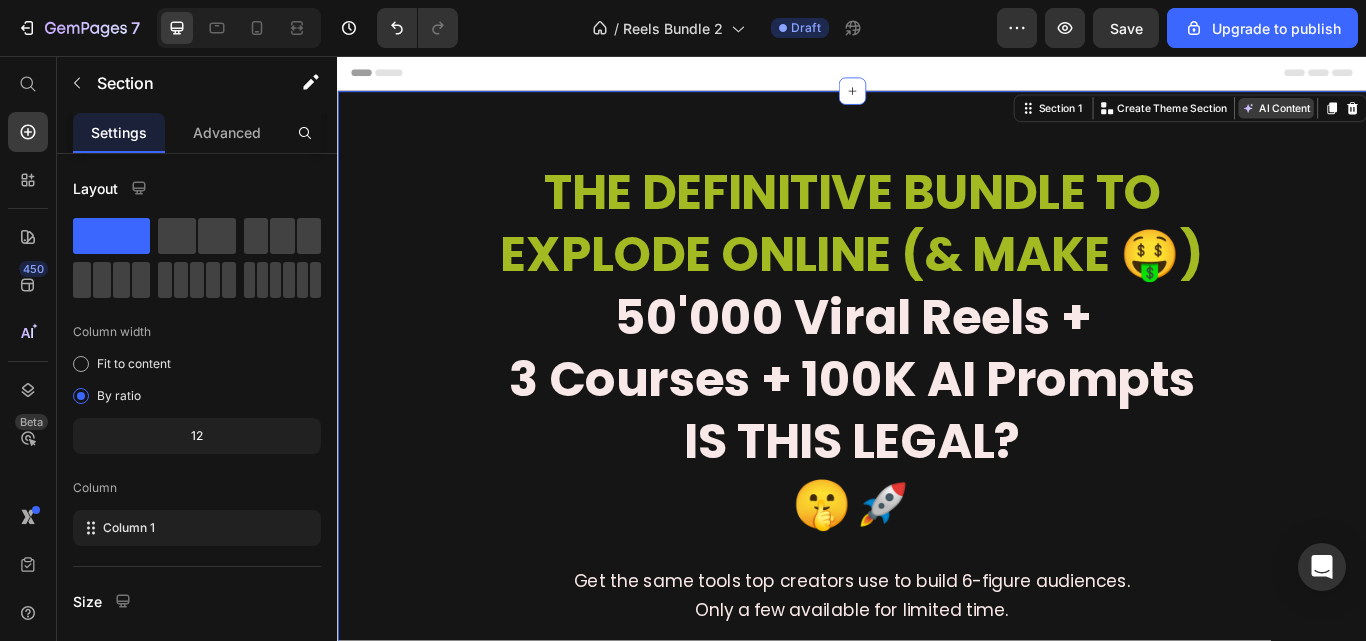 click on "AI Content" at bounding box center (1431, 117) 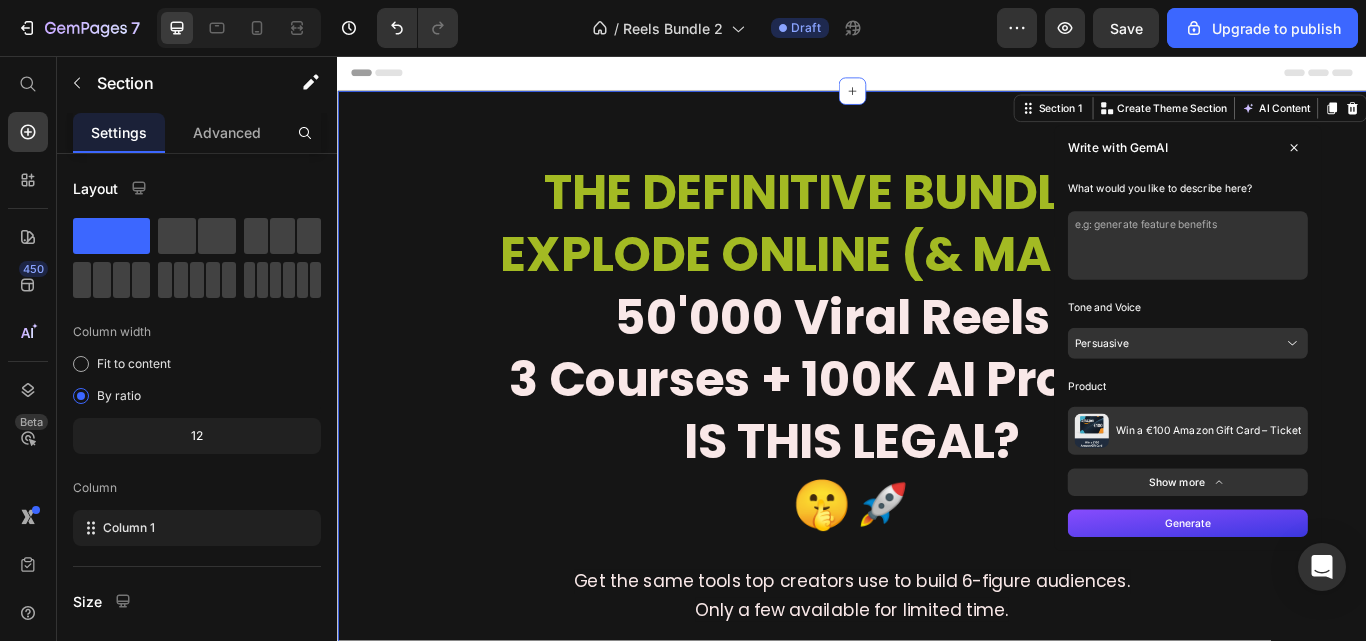 click on "Persuasive" at bounding box center (1328, 391) 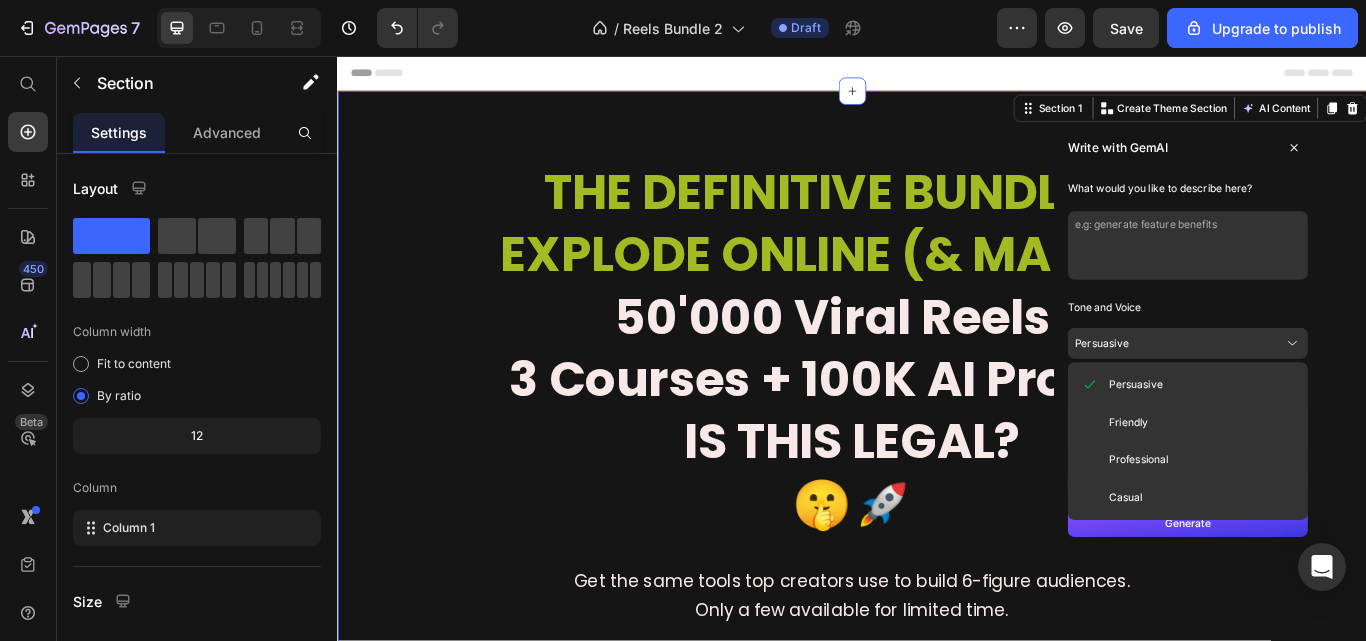 click on "Persuasive" at bounding box center (1328, 391) 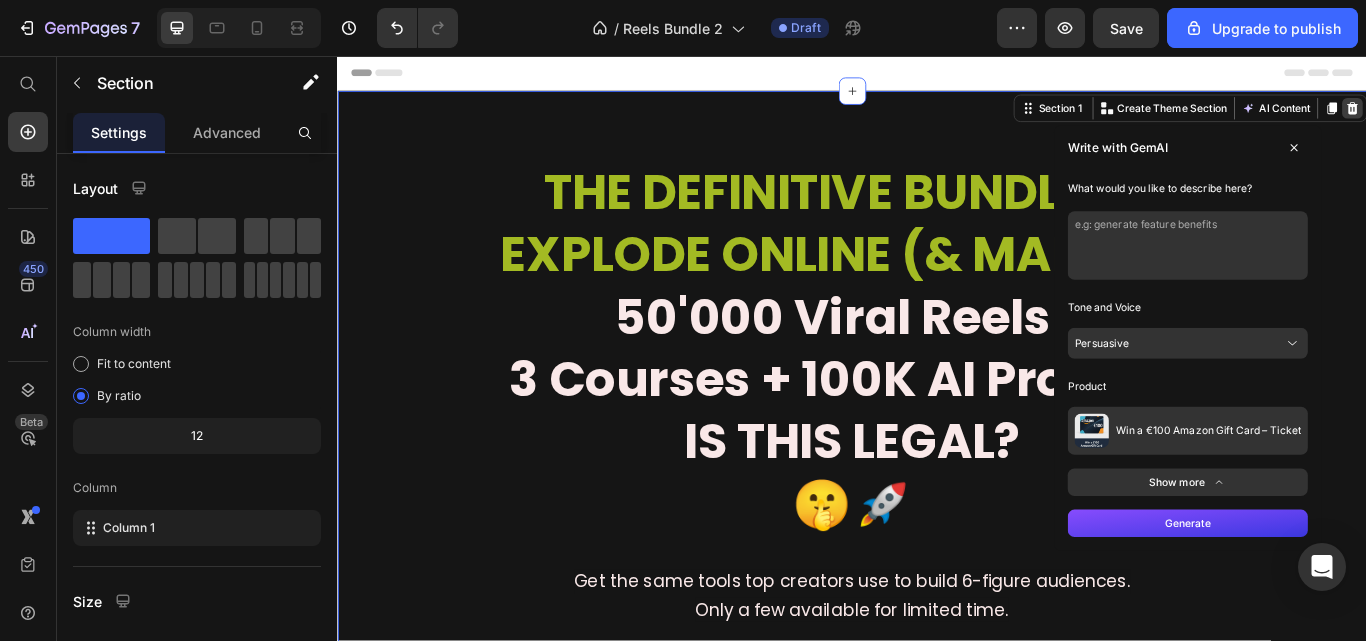 click 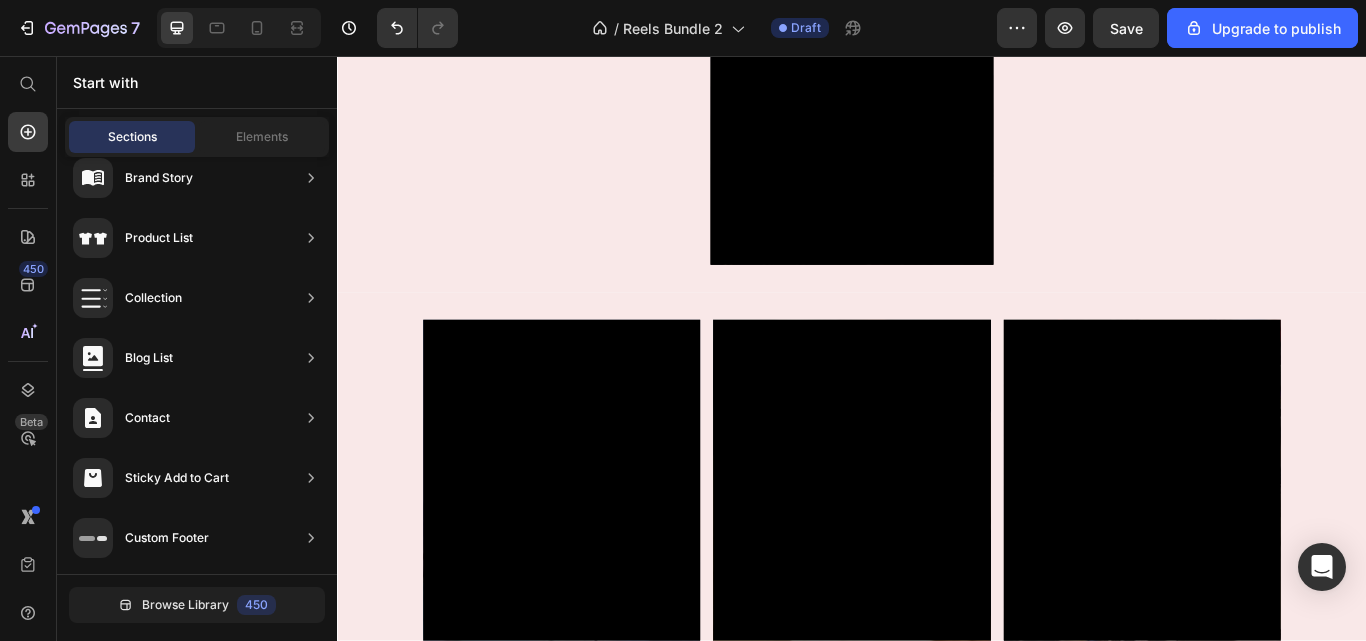 scroll, scrollTop: 0, scrollLeft: 0, axis: both 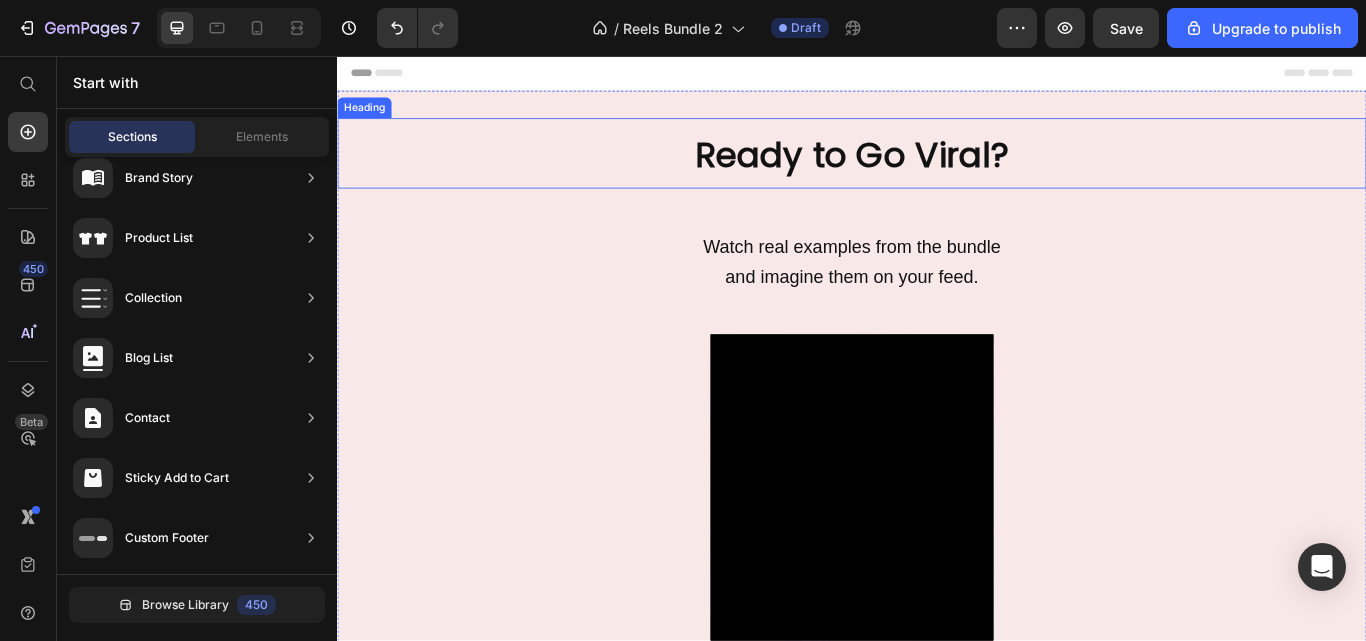 click on "Ready to Go Viral? Heading Watch real examples from the bundle and imagine them on your feed.   Heading Video Row Section 1" at bounding box center [937, 548] 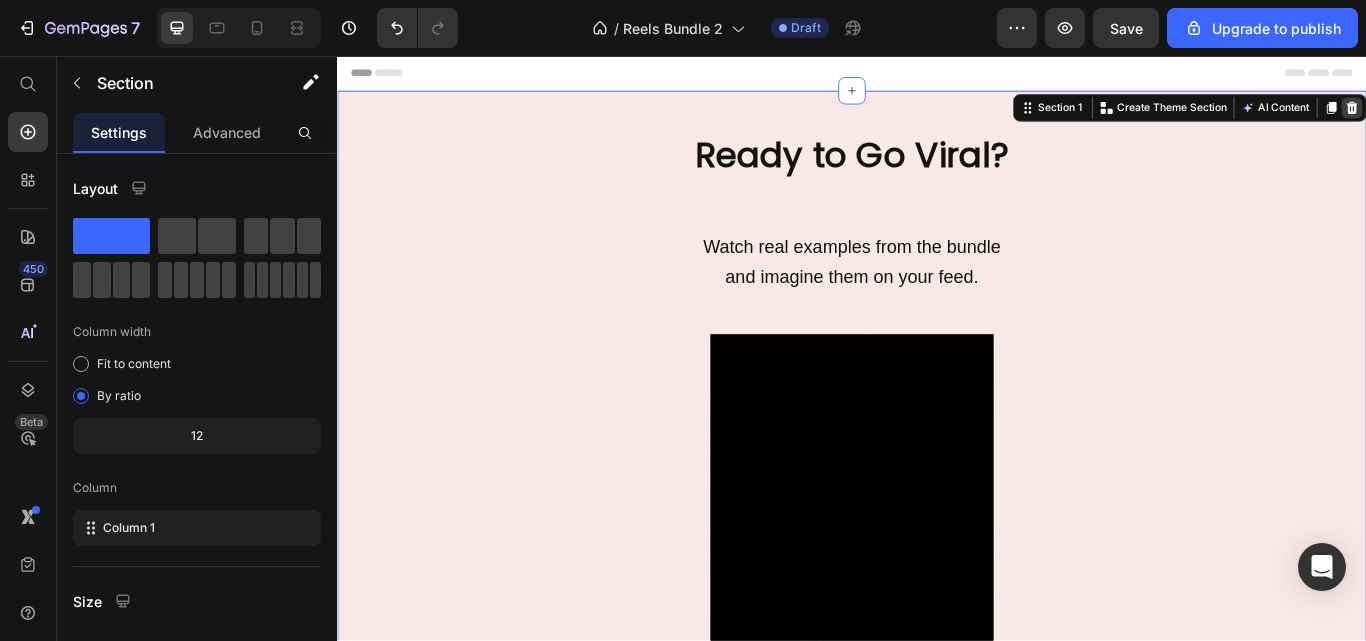 click 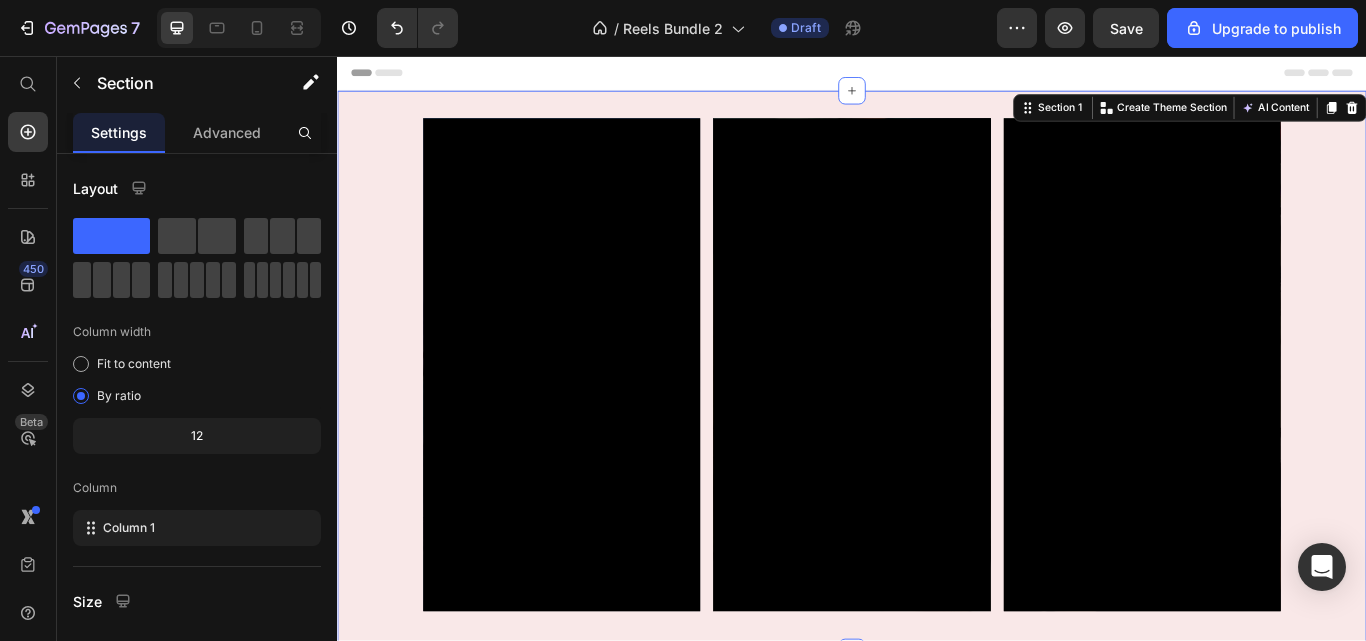 click on "Video Video Video Row Section 1   You can create reusable sections Create Theme Section AI Content Write with GemAI What would you like to describe here? Tone and Voice Persuasive Product Win a €100 Amazon Gift Card – Ticket Show more Generate" at bounding box center [937, 424] 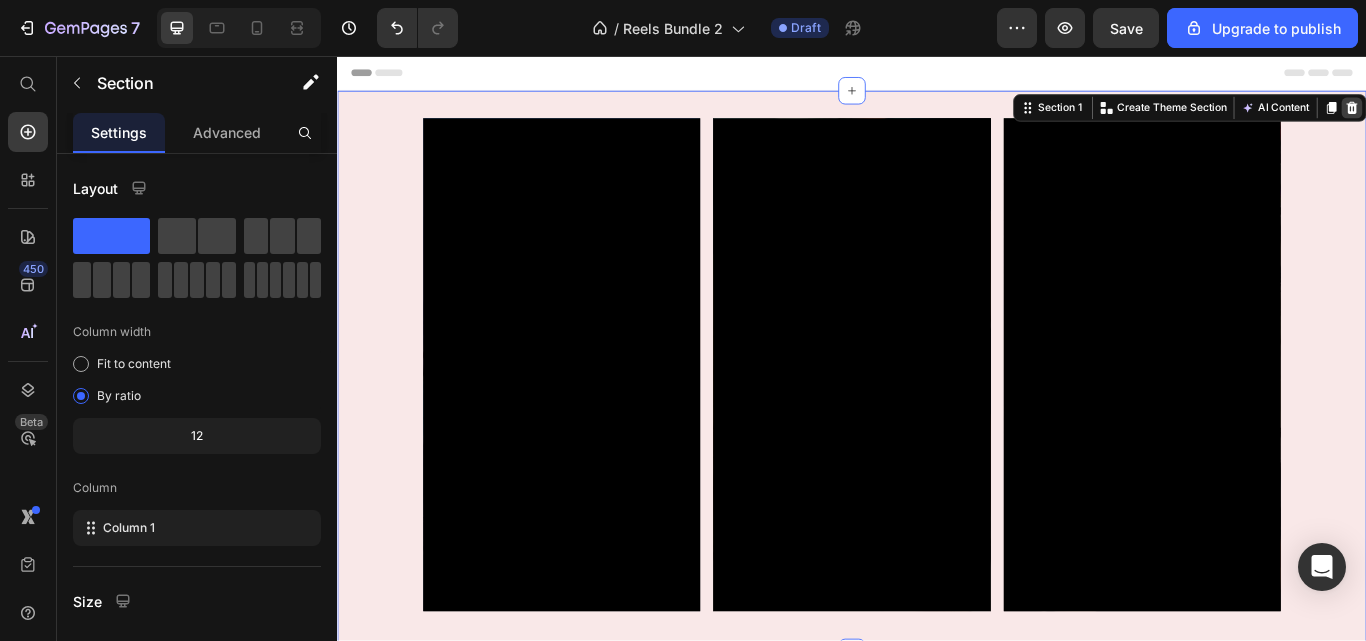 click 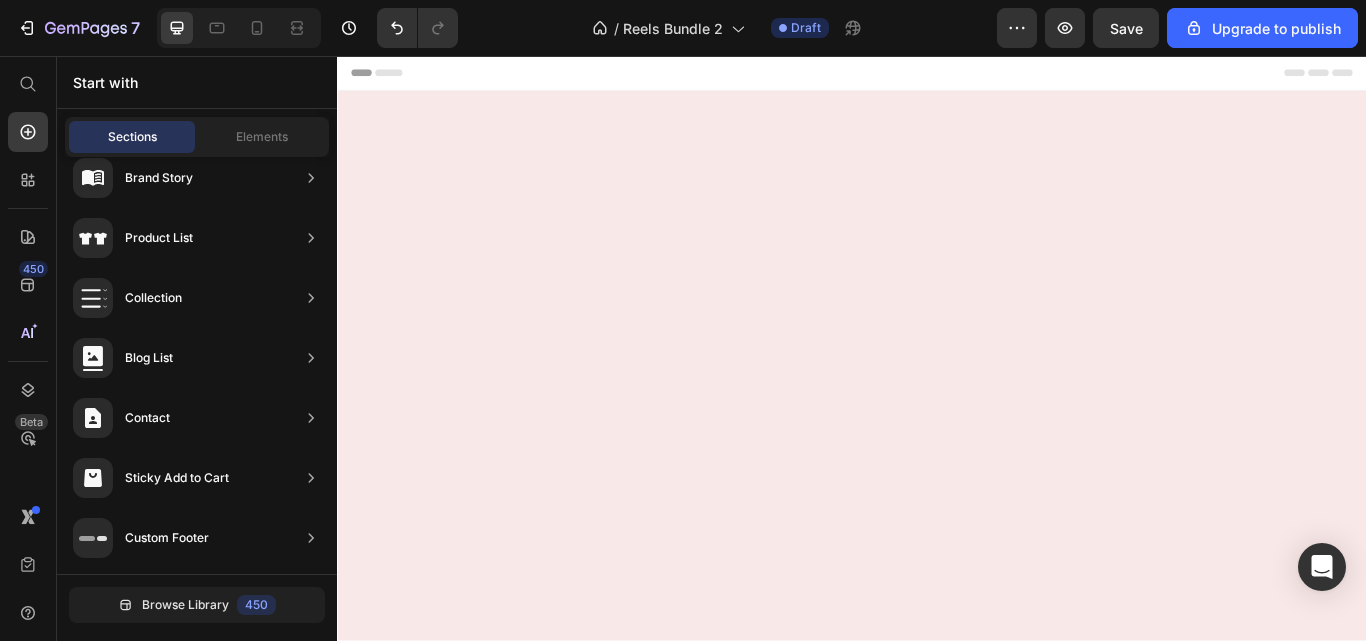 click at bounding box center (937, 750) 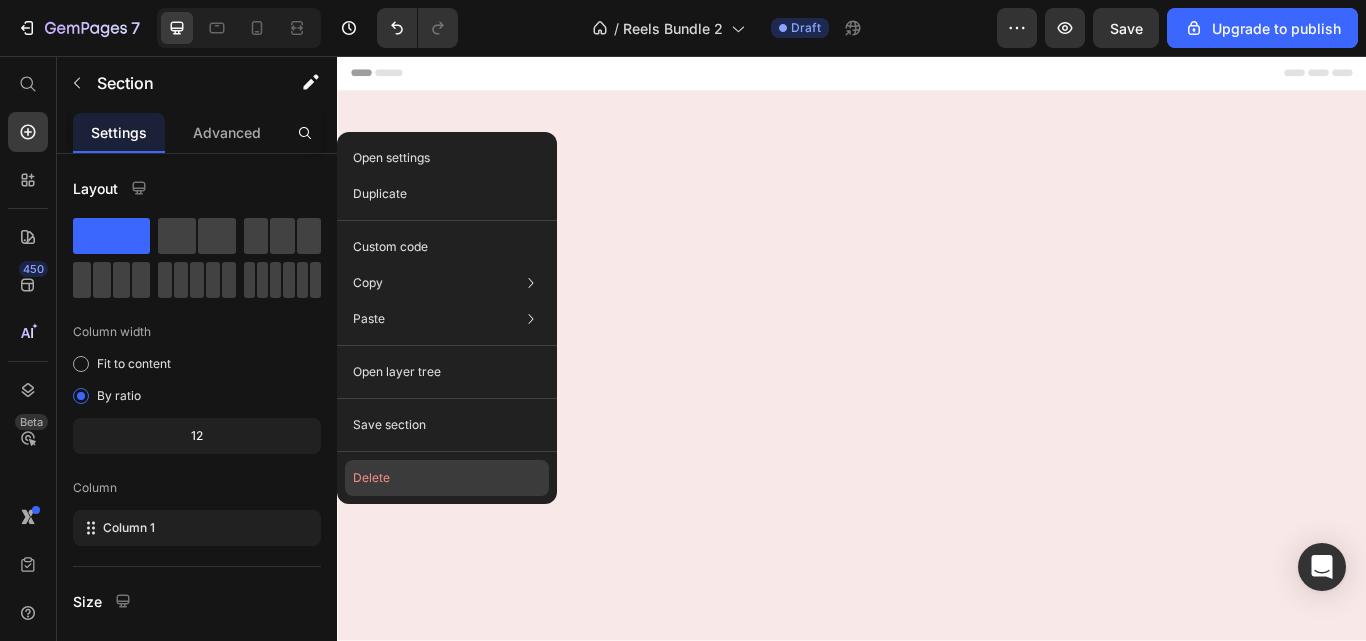 click on "Delete" 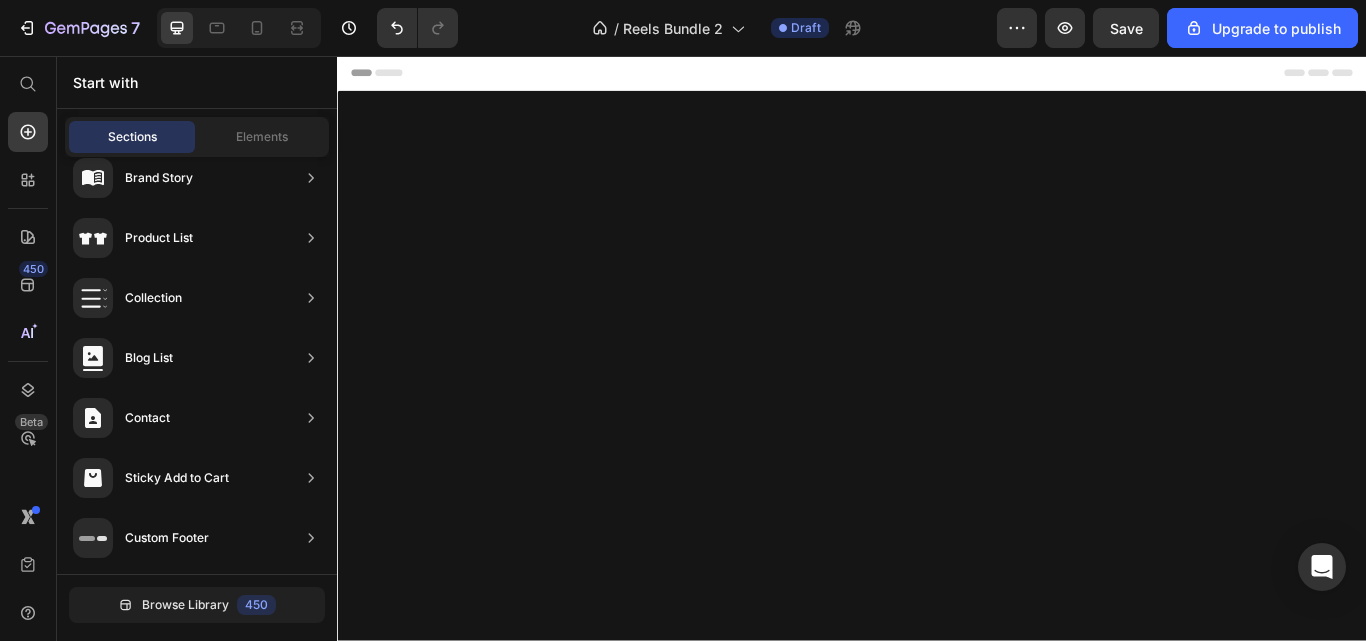 click at bounding box center (937, 525) 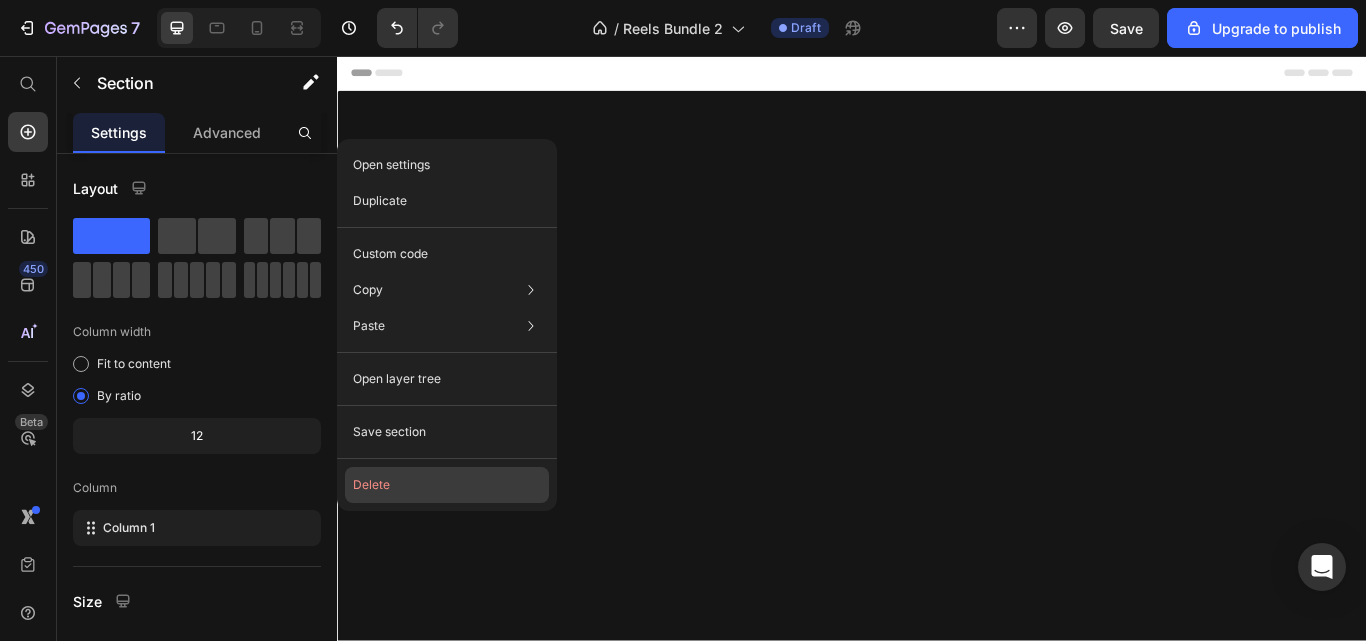 click on "Delete" 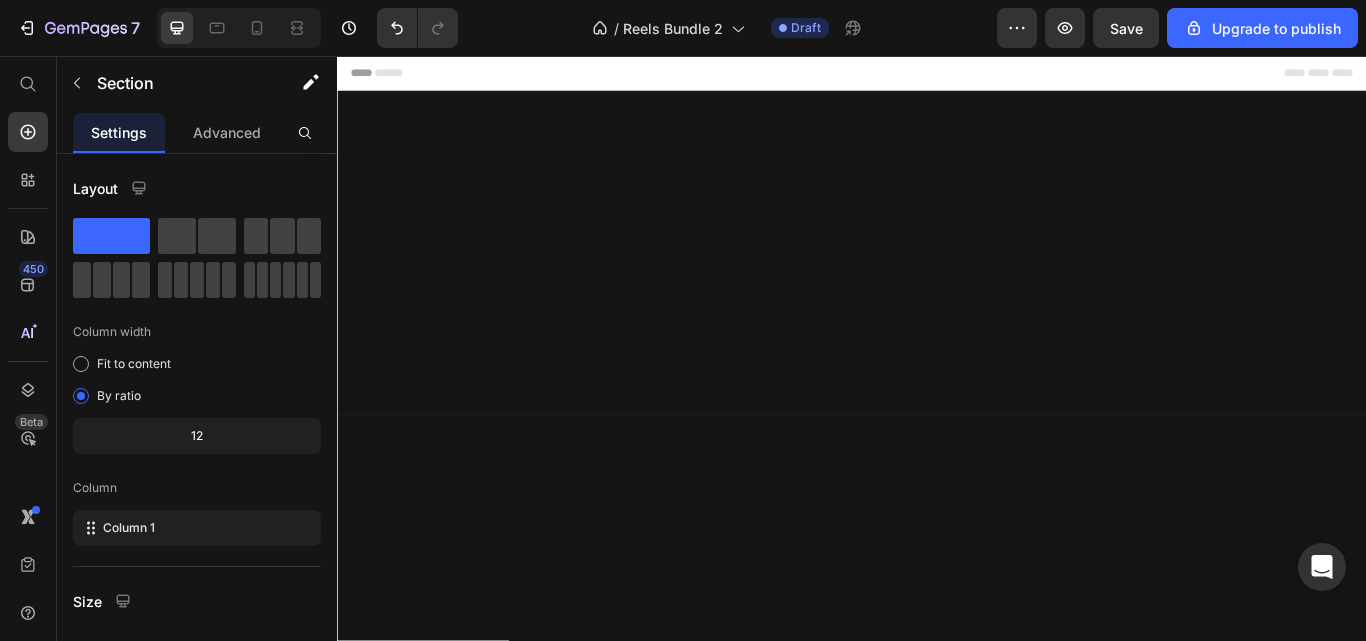 click at bounding box center (937, 285) 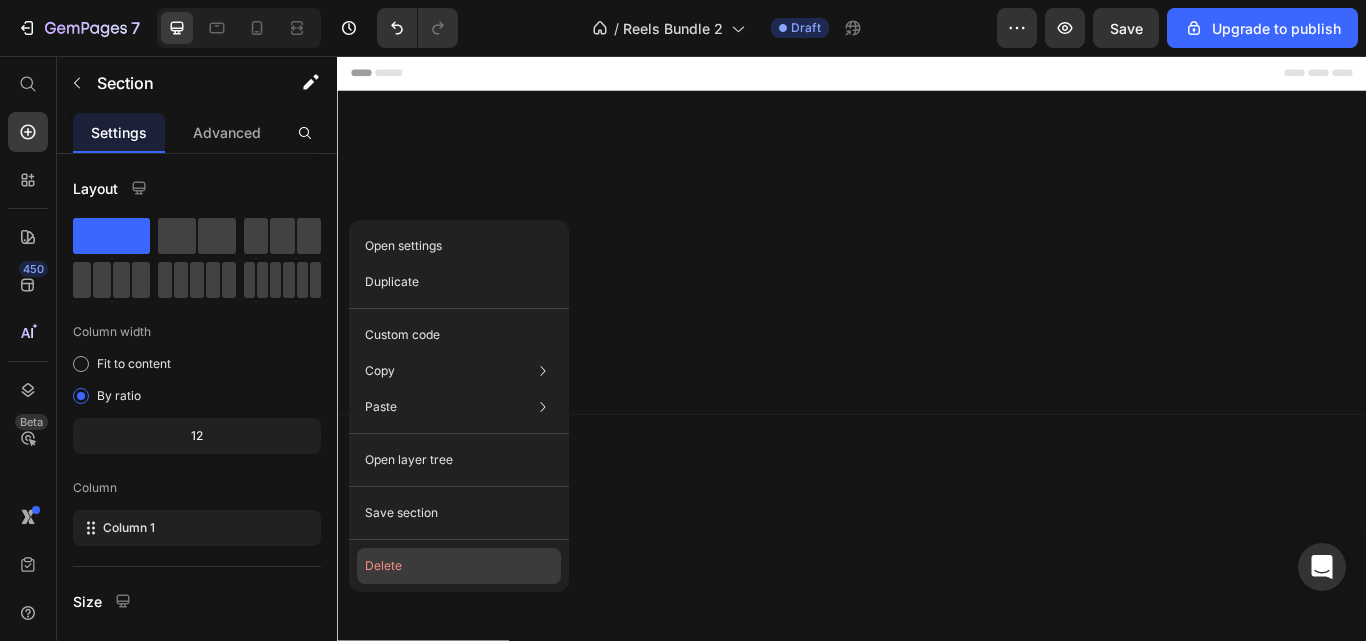 click on "Delete" 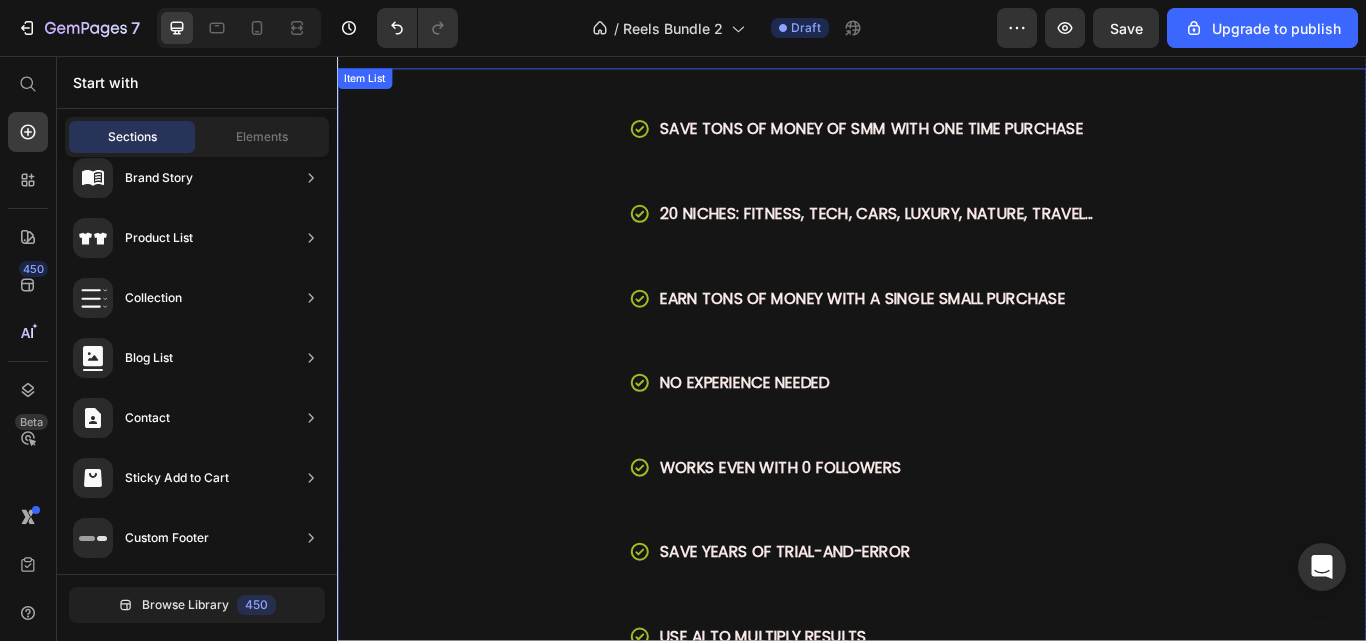 scroll, scrollTop: 0, scrollLeft: 0, axis: both 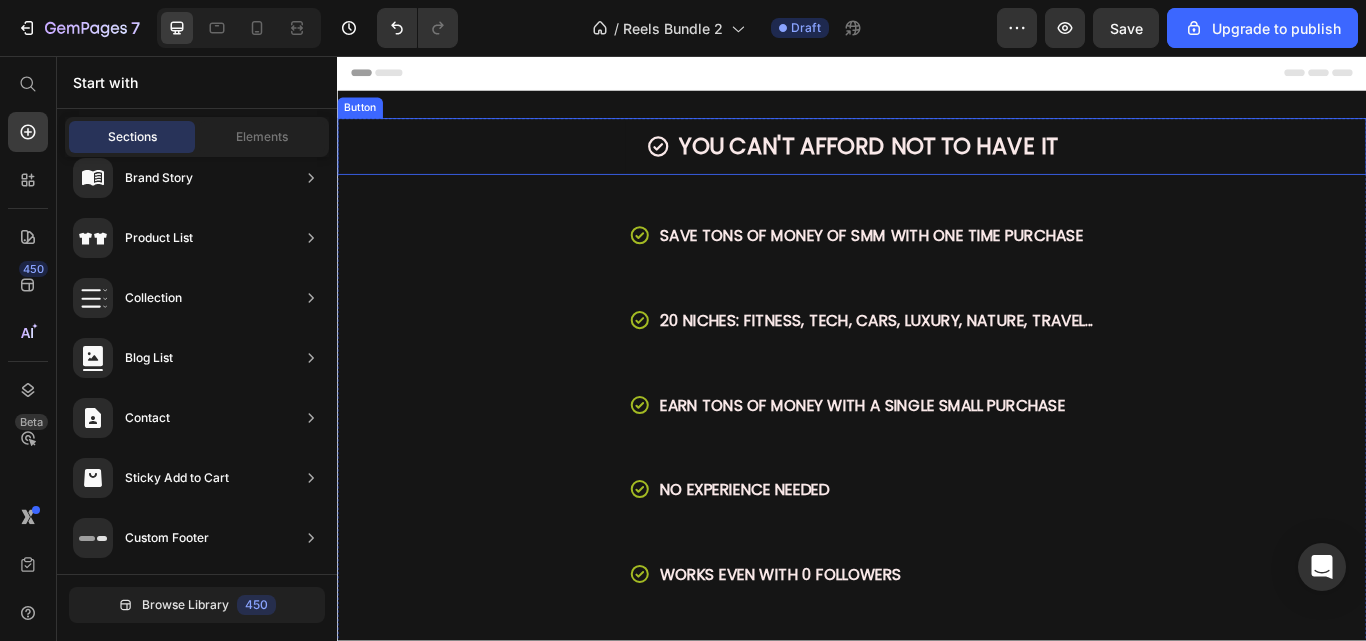 click on "YOU CAN'T AFFORD NOT TO HAVE IT Button" at bounding box center [937, 162] 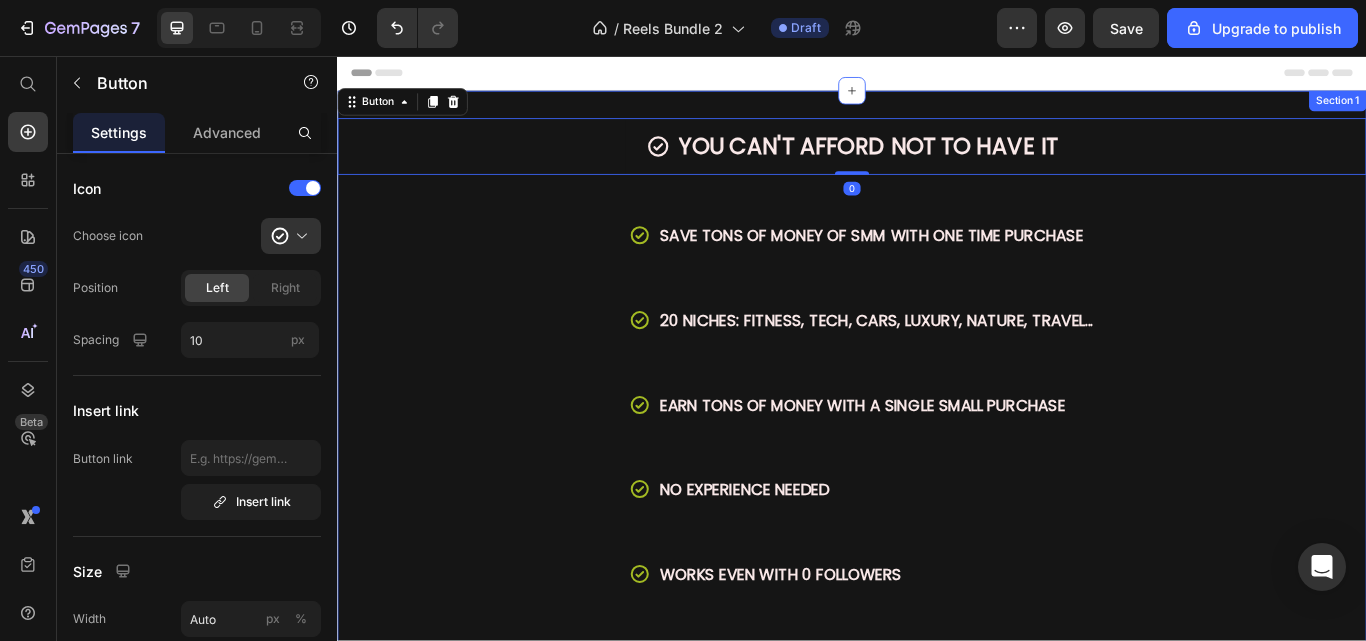 click on "YOU CAN'T AFFORD NOT TO HAVE IT Button 0 SAVE TONS OF MONEY OF SMM WITH ONE TIME PURCHASE 20 NICHES: FITNESS, TECH, CARS, LUXURY, NATURE, TRAVEL... EARN TONS OF MONEY WITH A SINGLE SMALL PURCHASE NO EXPERIENCE NEEDED WORKS EVEN WITH 0 FOLLOWERS SAVE YEARS OF TRIAL-AND-ERROR USE AI TO MULTIPLY RESULTS GROW ACCROSS ALL PLATFORMS MAKE MONEY WITHOUT SHOWING YOUR FACE Item List Row Section 1" at bounding box center (937, 630) 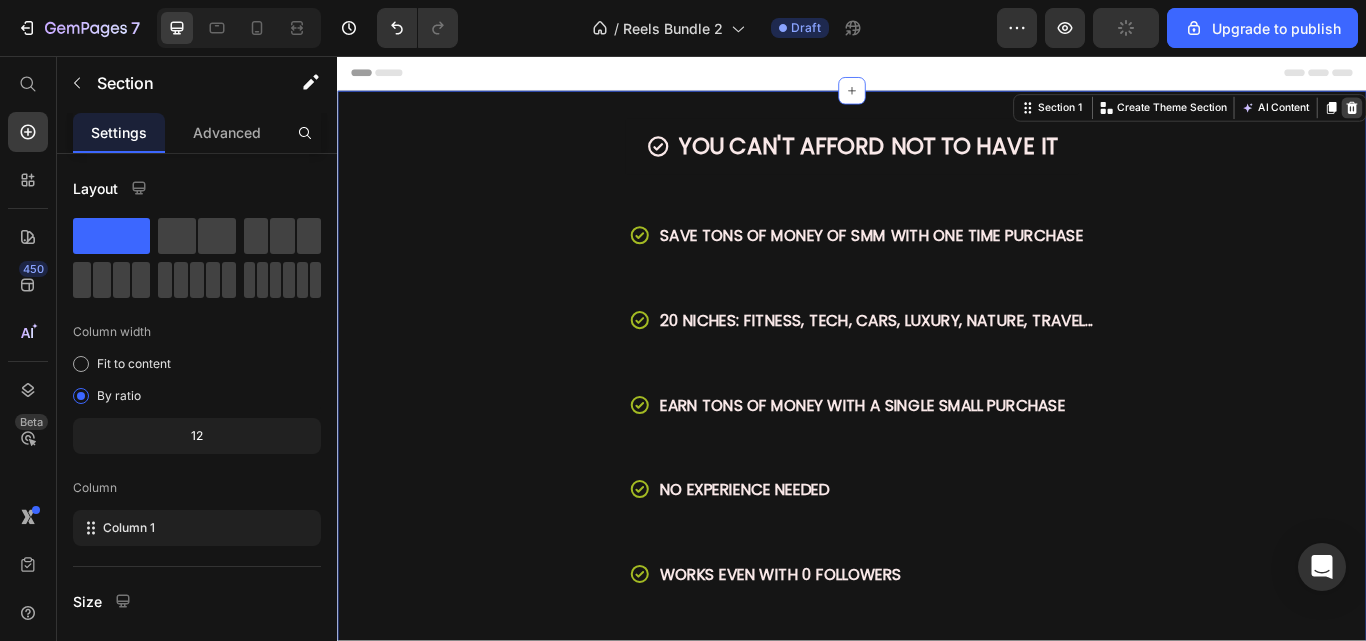 click 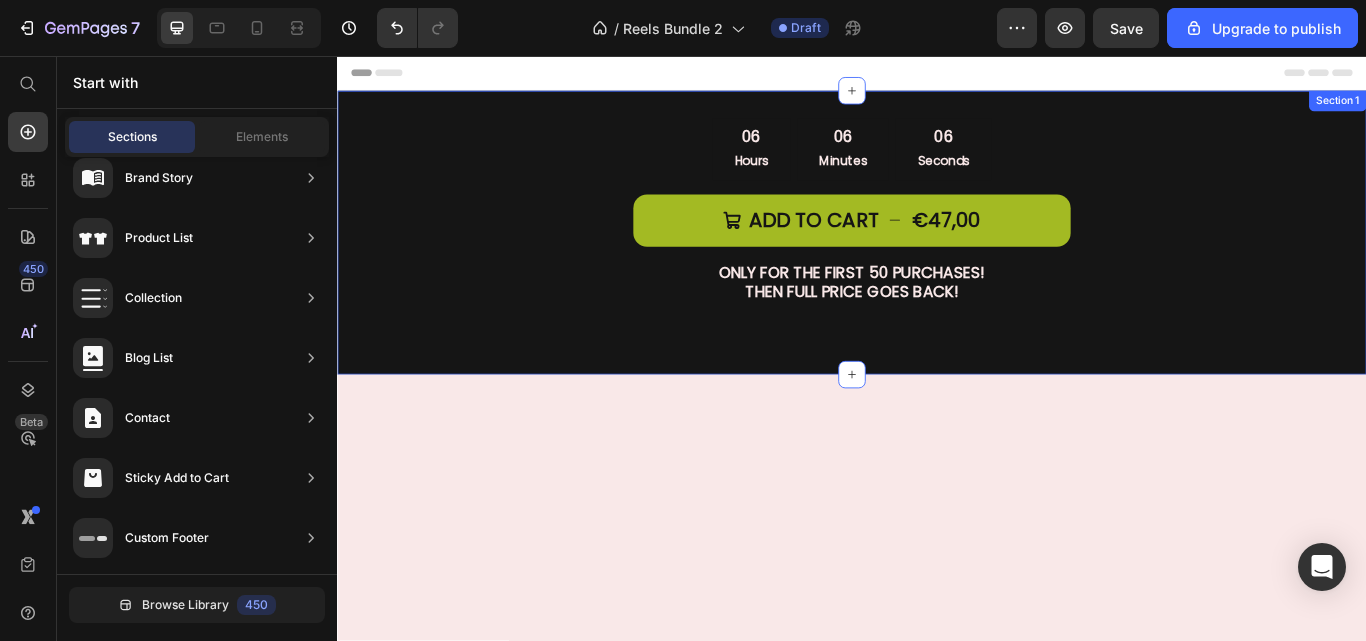 click on "06 Hours 06 Minutes 06 Seconds Countdown Timer
ADD TO CART
€47,00 Add to Cart ONLY FOR THE FIRST 50 PURCHASES! THEN FULL PRICE GOES BACK! Heading Image Product" at bounding box center (937, 262) 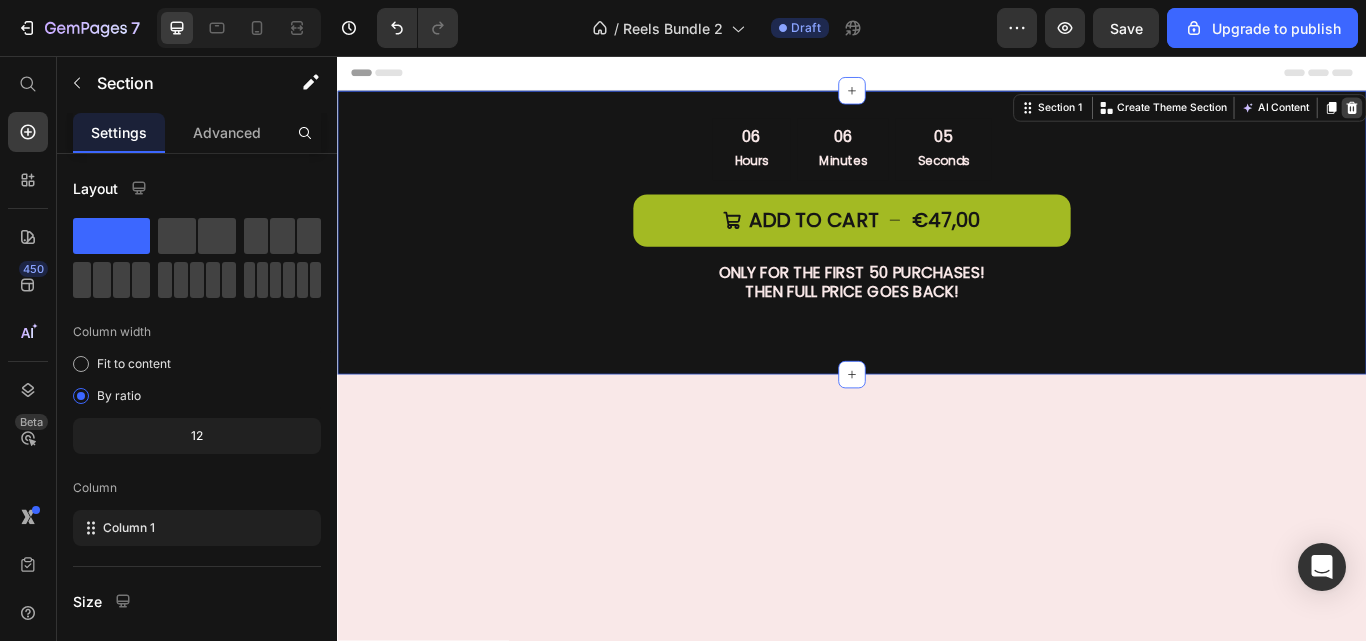 click 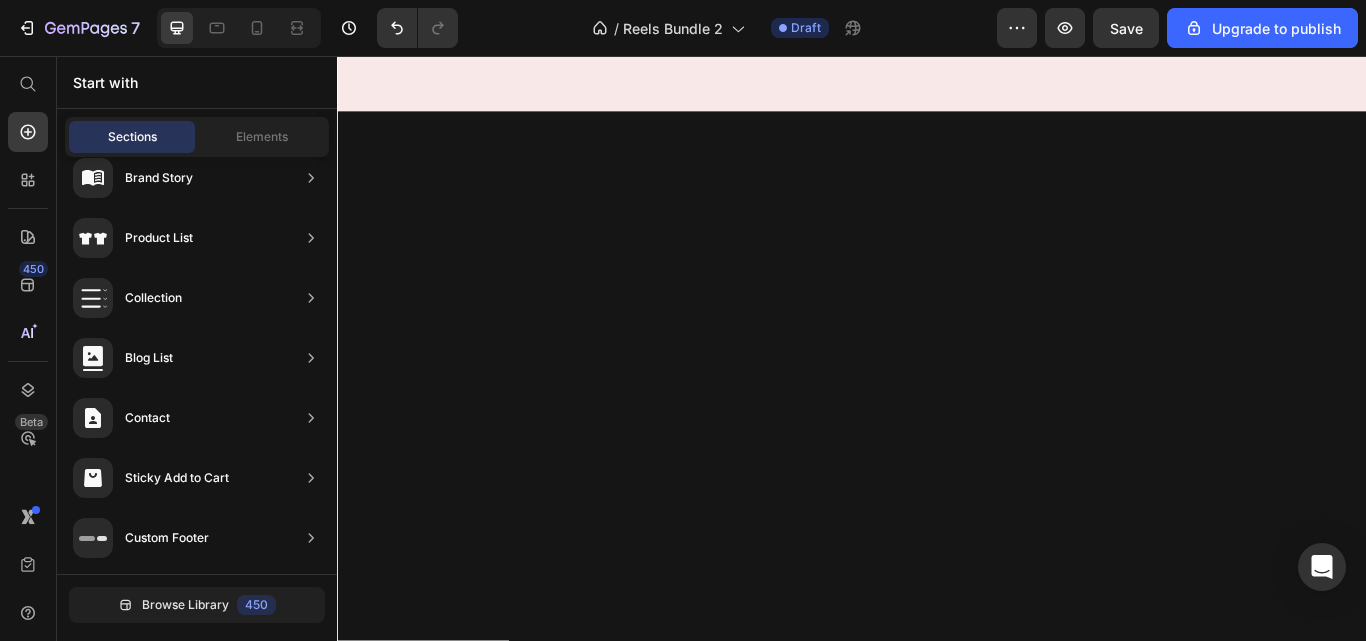 scroll, scrollTop: 0, scrollLeft: 0, axis: both 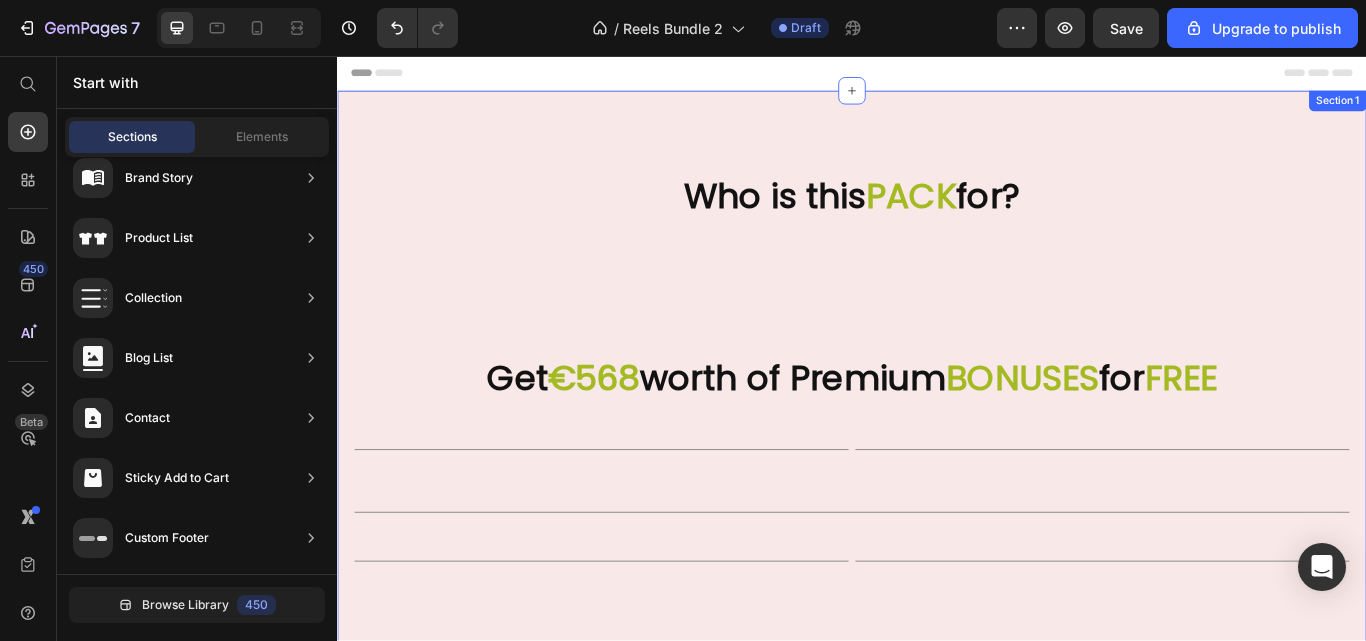 click on "Who is this  PACK  for? Heading Image Image Image Row Image Image Image Image Row Row Get  €568  worth of Premium  BONUSES  for  FREE Heading                Title Line Image                Title Line Image Row                Title Line Image                Title Line Image                Title Line Row Image Section 1" at bounding box center [937, 1442] 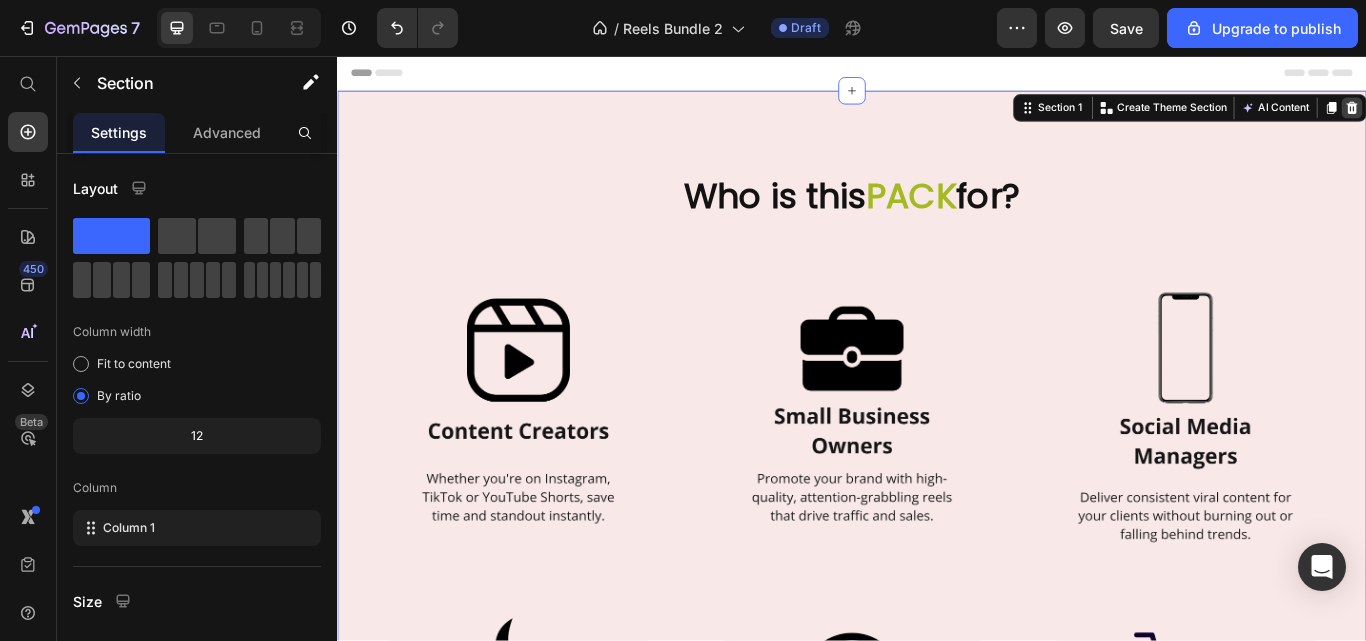 click 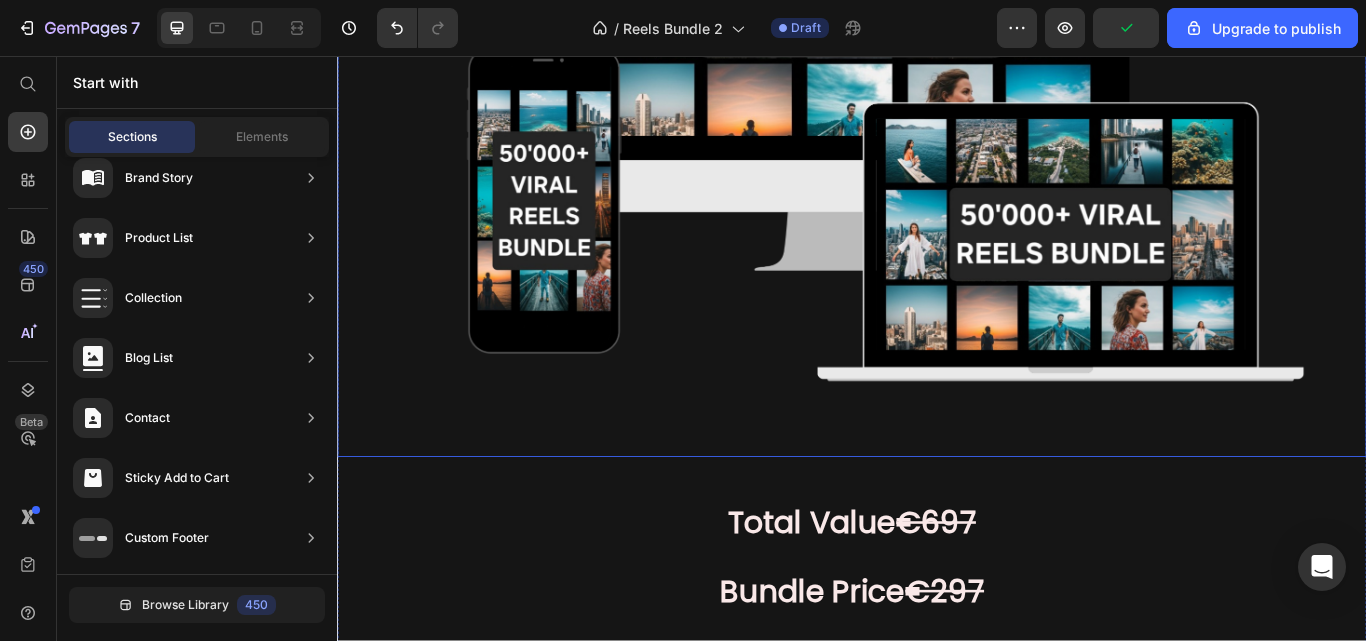 scroll, scrollTop: 0, scrollLeft: 0, axis: both 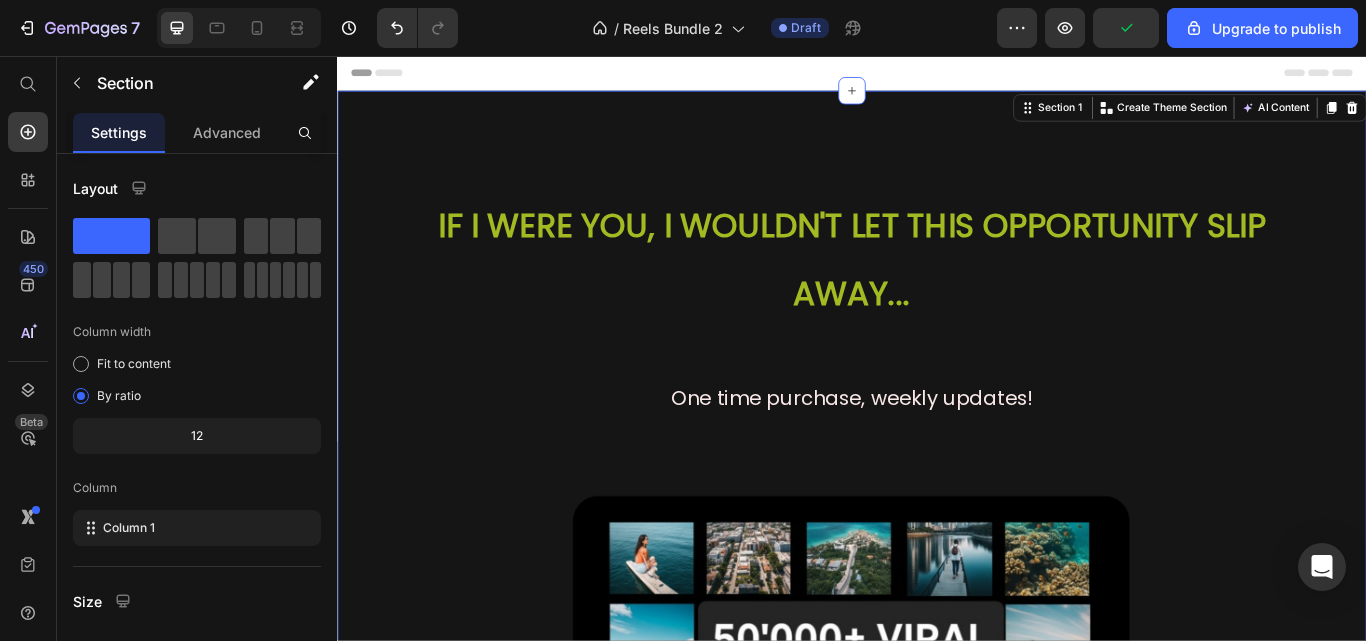 click on "Image IF I WERE YOU, I WOULDN'T LET THIS OPPORTUNITY SLIP AWAY... Heading One time purchase, weekly updates!  Heading Image Total Value  €697 Bundle Price  €297 Only for Today €47 Heading 06 Hours 05 Minutes 55 Seconds Countdown Timer
ADD TO CART
€47,00 Add to Cart ONLY FOR THE FIRST 50 PURCHASES! THEN FULL PRICE GOES BACK! Heading
Drop element here Product Secure Payment! Heading Image Image FAQs Heading
Will the price stay the same forever?
What exactly is included in the 50,000+ Viral Reels Bundle?
Can I edit the reels or add my own branding?
Are the reels royalty-free? Accordion
Is this suitable for beginners with no editing skills?
How do I access the reels after purchase? Accordion Row Section 1   You can create reusable sections Create Theme Section AI Content Write with GemAI What would you like to describe here? Tone and Voice Persuasive Product Show more" at bounding box center (937, 1478) 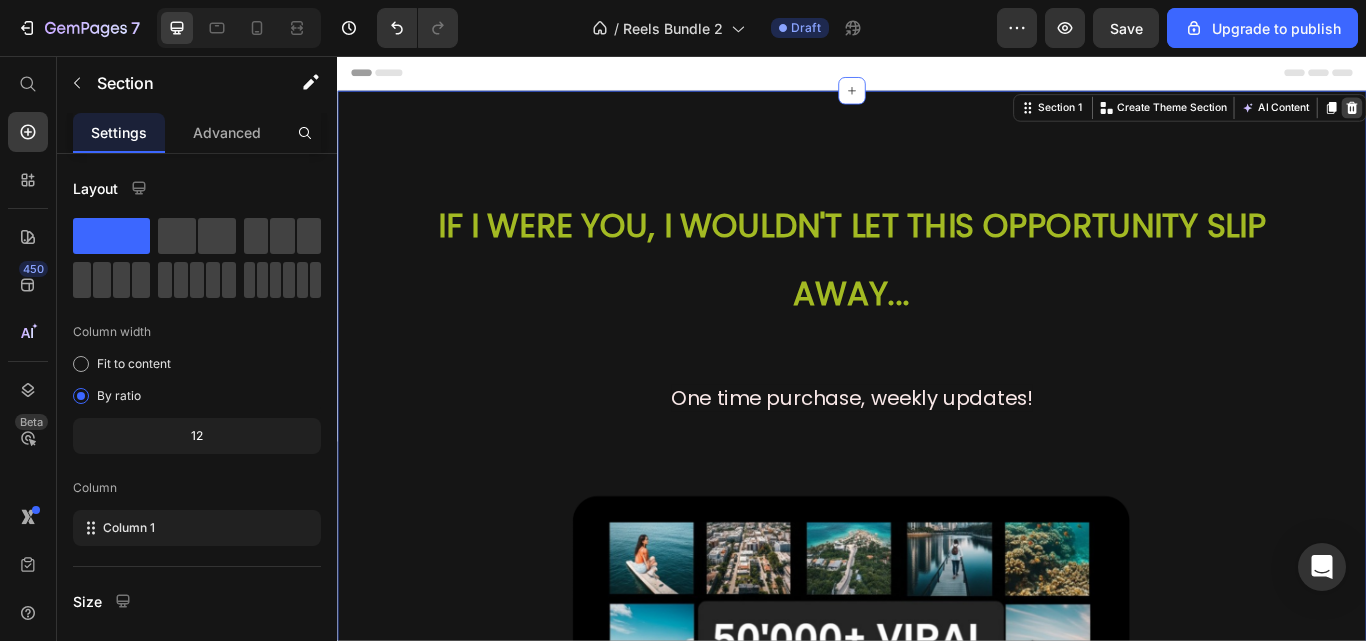 click at bounding box center [1520, 117] 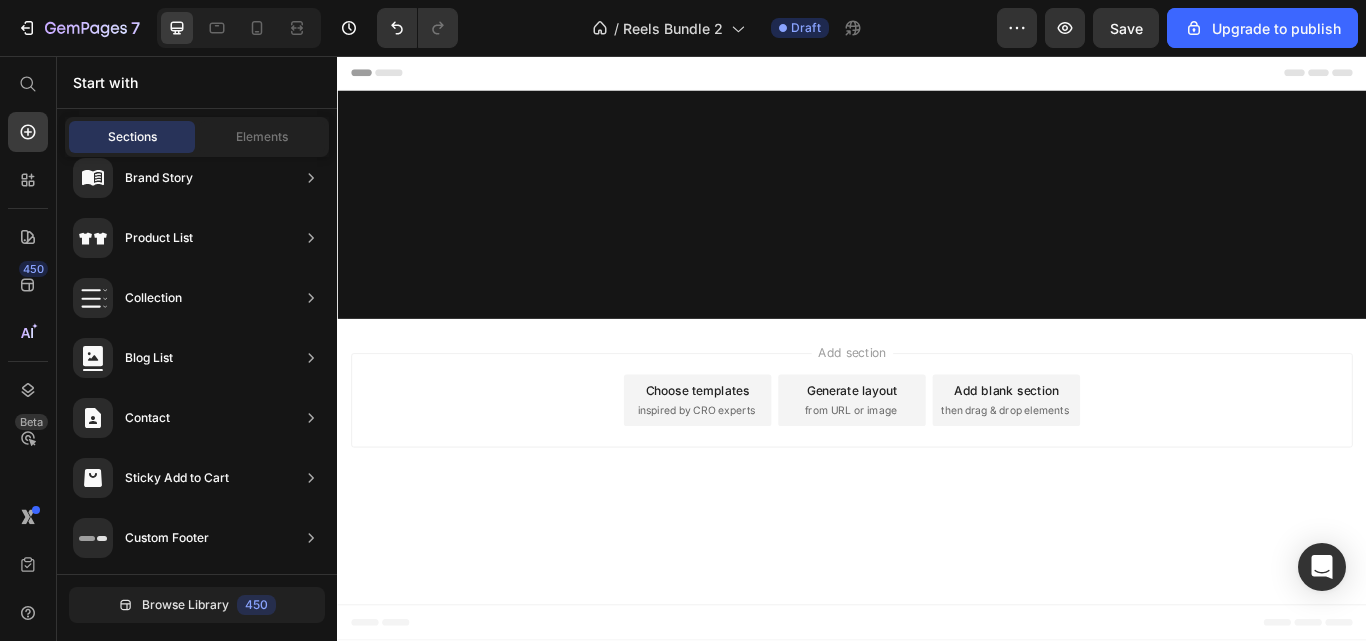 click at bounding box center (937, 230) 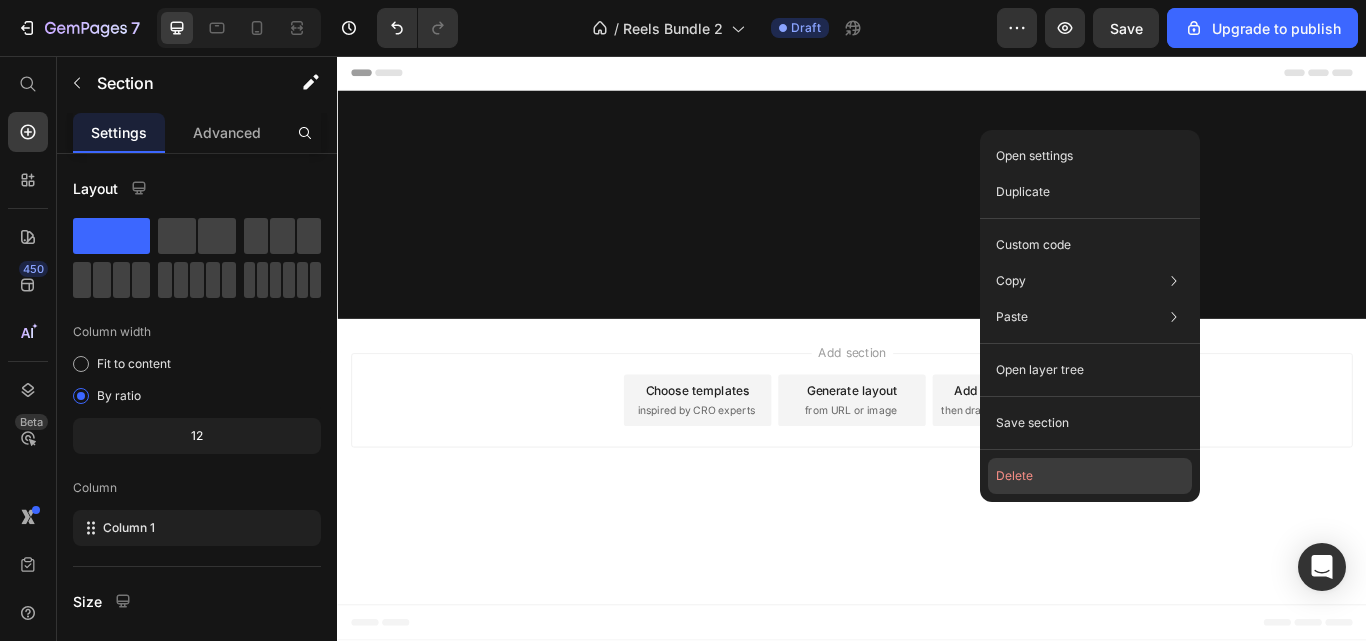 click on "Delete" 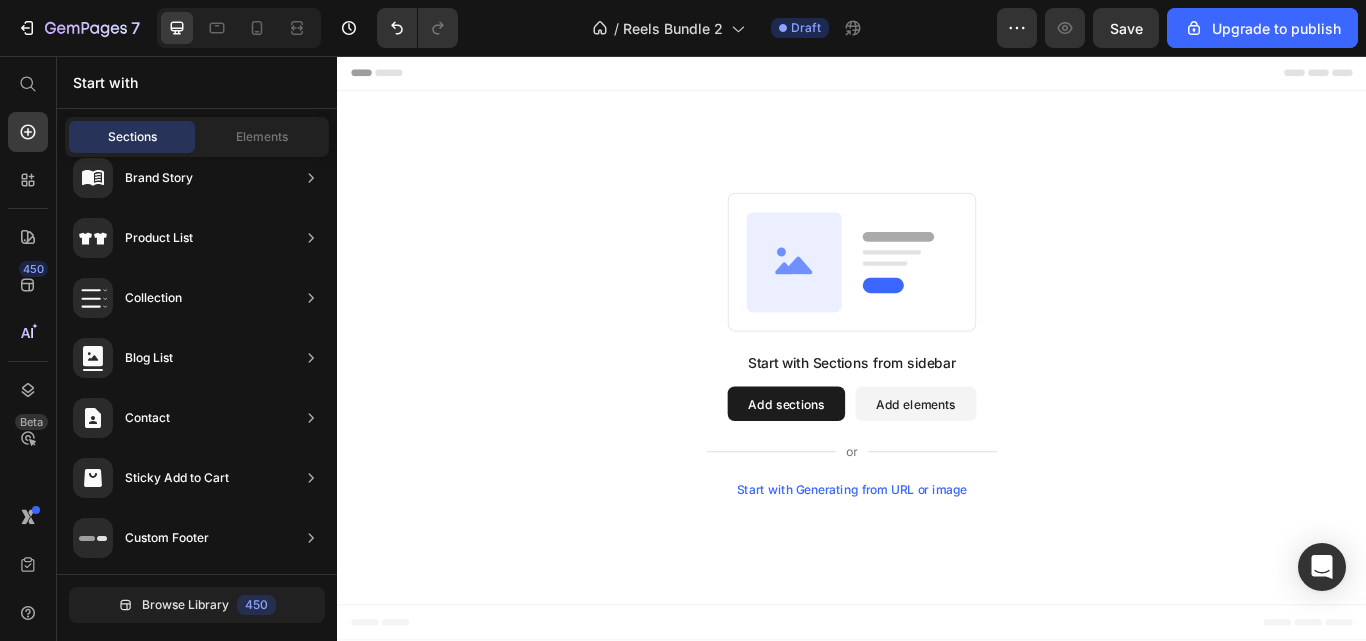 click on "Start with Generating from URL or image" at bounding box center [937, 562] 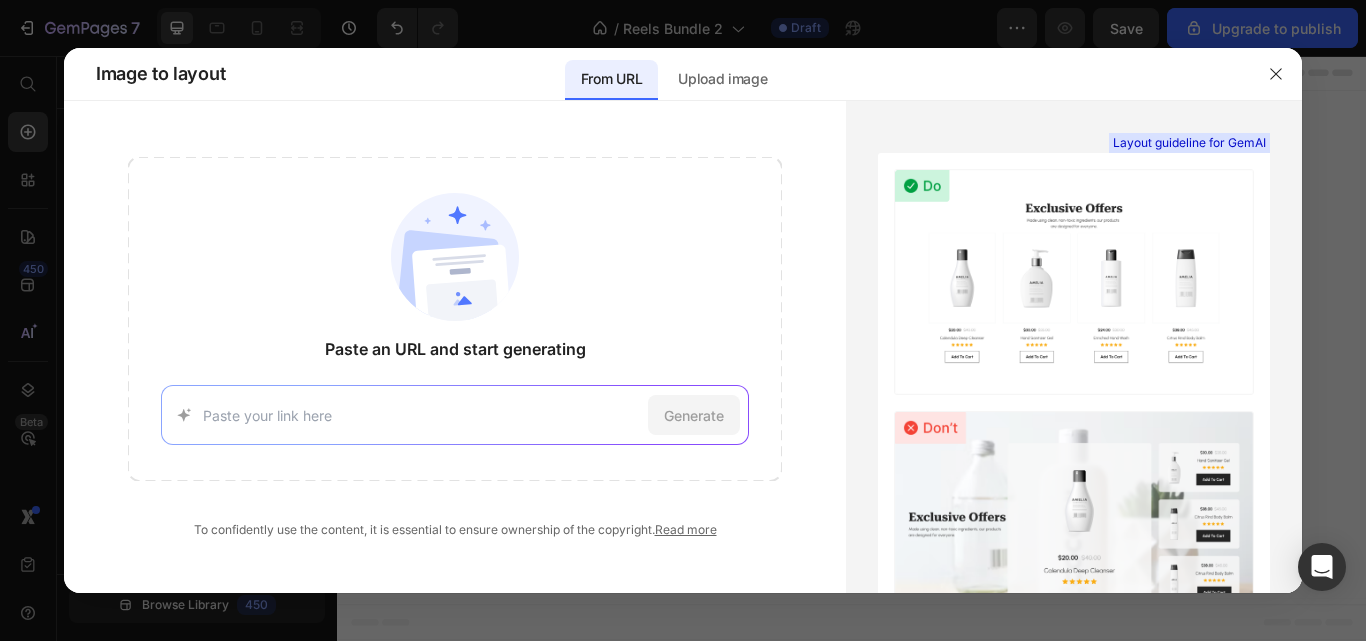 click on "Generate" at bounding box center [455, 415] 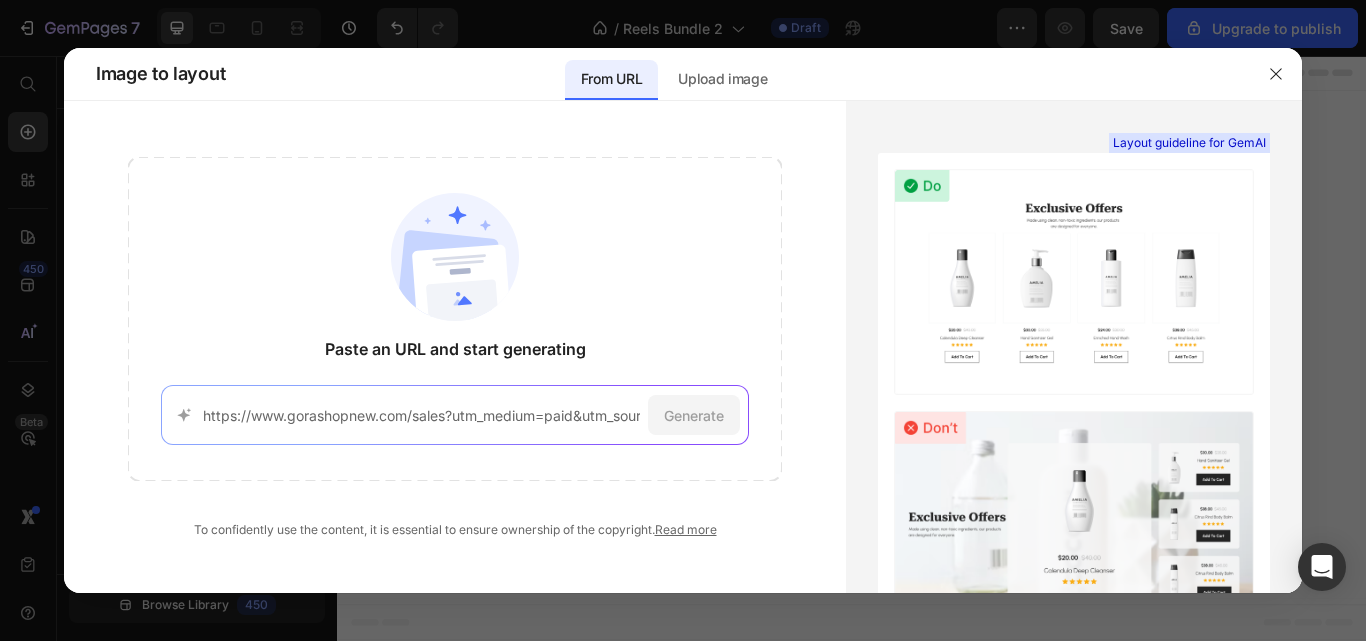 scroll, scrollTop: 0, scrollLeft: 2199, axis: horizontal 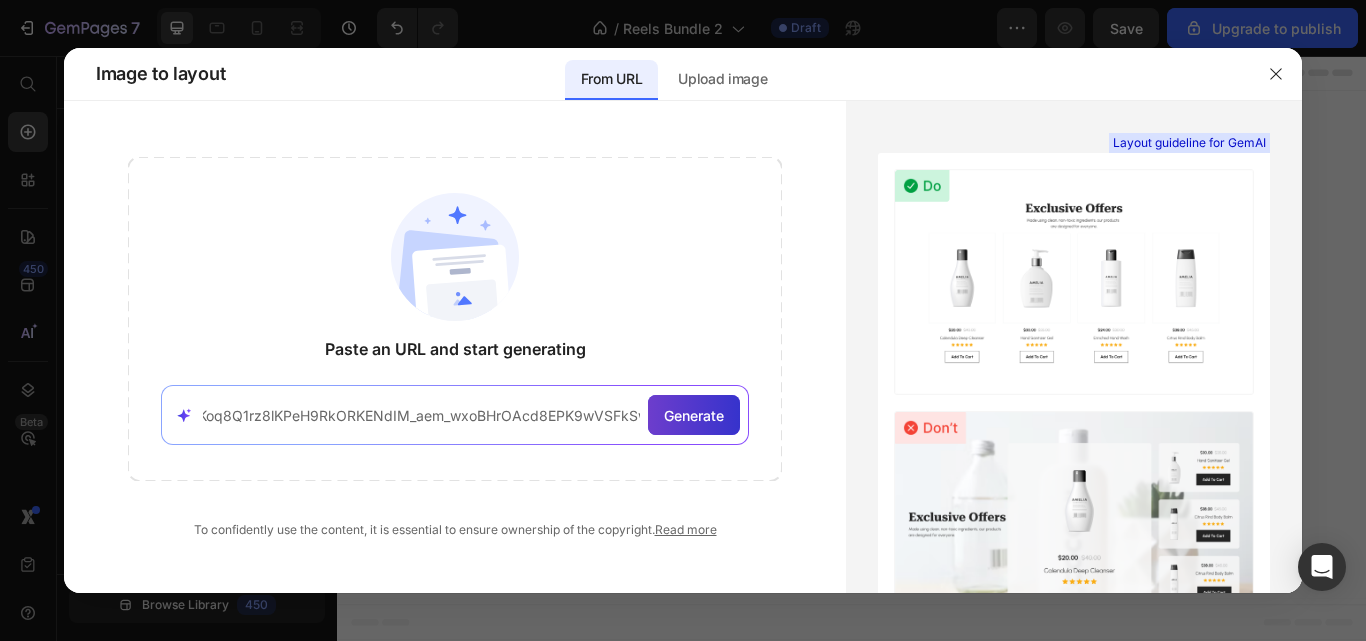 type on "https://www.gorashopnew.com/sales?utm_medium=paid&utm_source=ig&utm_id=120225800961890644&utm_content=120225803491310644&utm_term=120225800961870644&utm_campaign=120225800961890644&fbclid=PAQ0xDSwKdIXdleHRuA2FlbQEwAGFkaWQBqyC7UVfIFAGnQUb08yNkj3ewk1dyP1dGPsiJwDAgy3Wv6OKoq8Q1rz8lKPeH9RkORKENdIM_aem_wxoBHrOAcd8EPK9wVSFkSw" 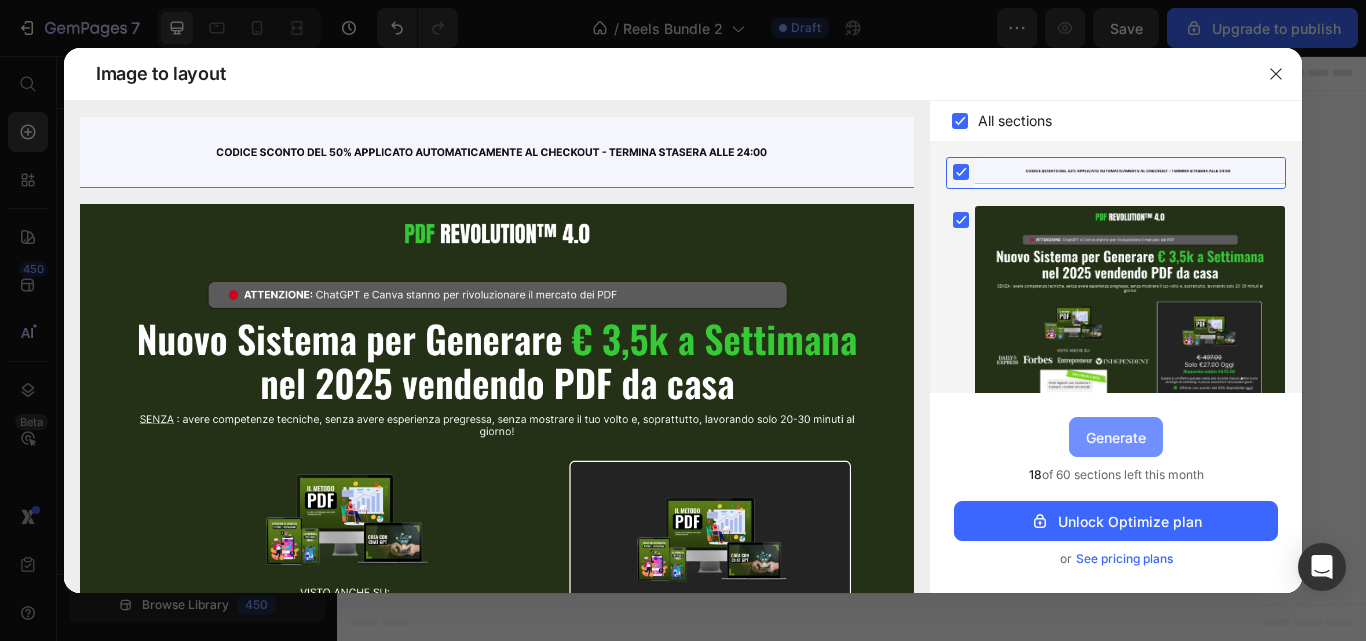 click on "Generate" at bounding box center [1116, 437] 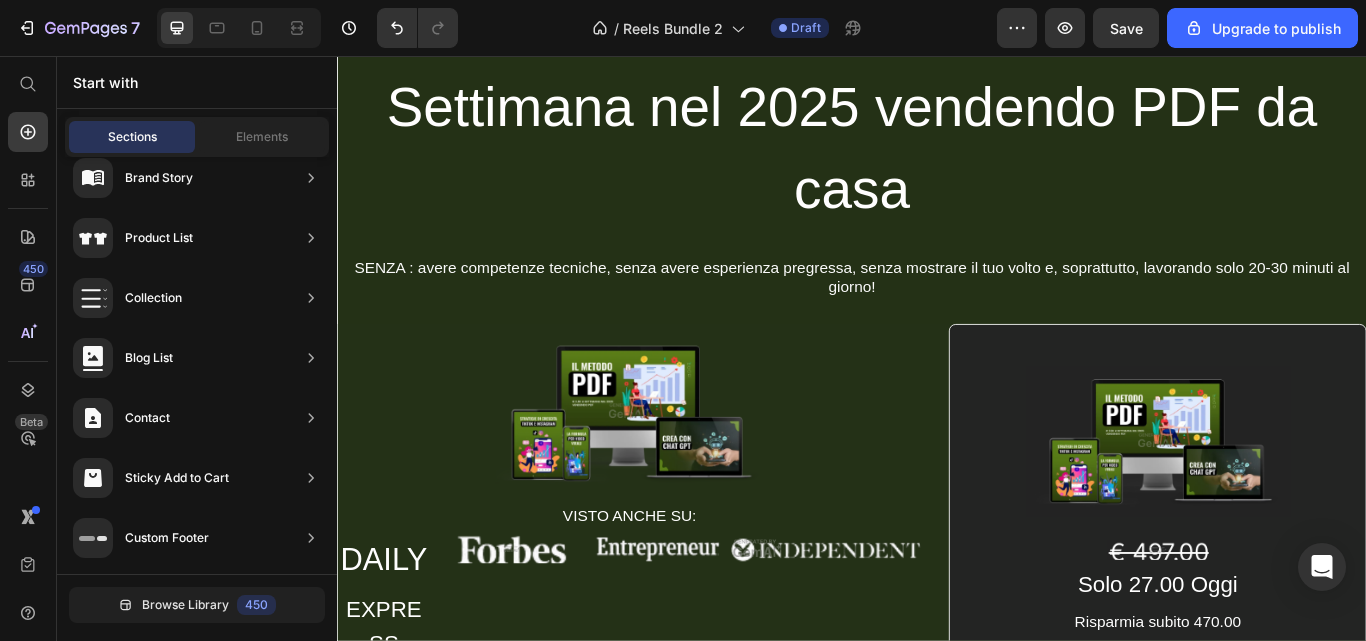 scroll, scrollTop: 0, scrollLeft: 0, axis: both 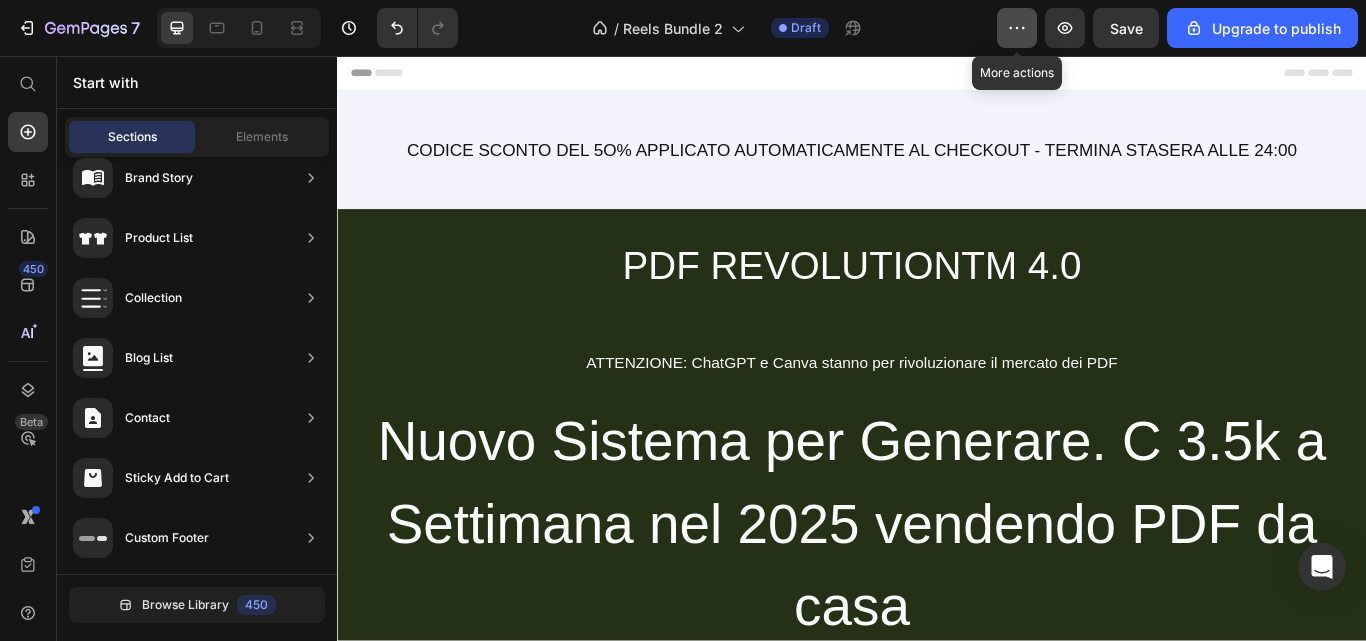 click 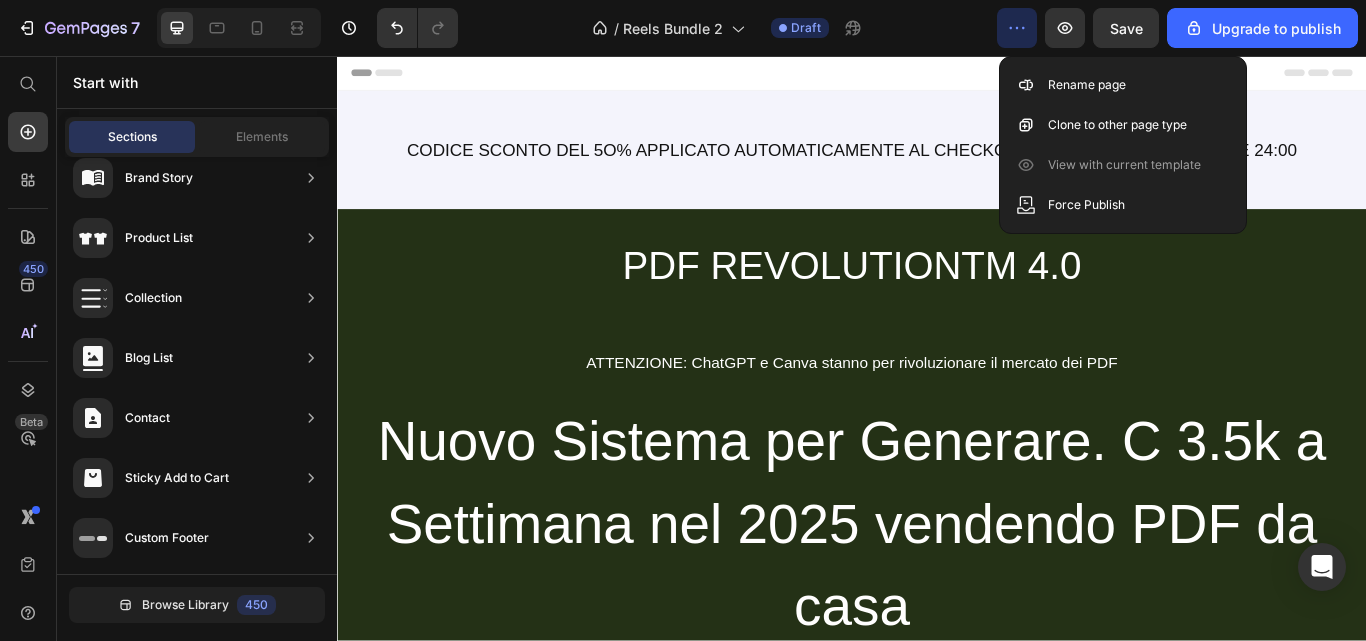 click 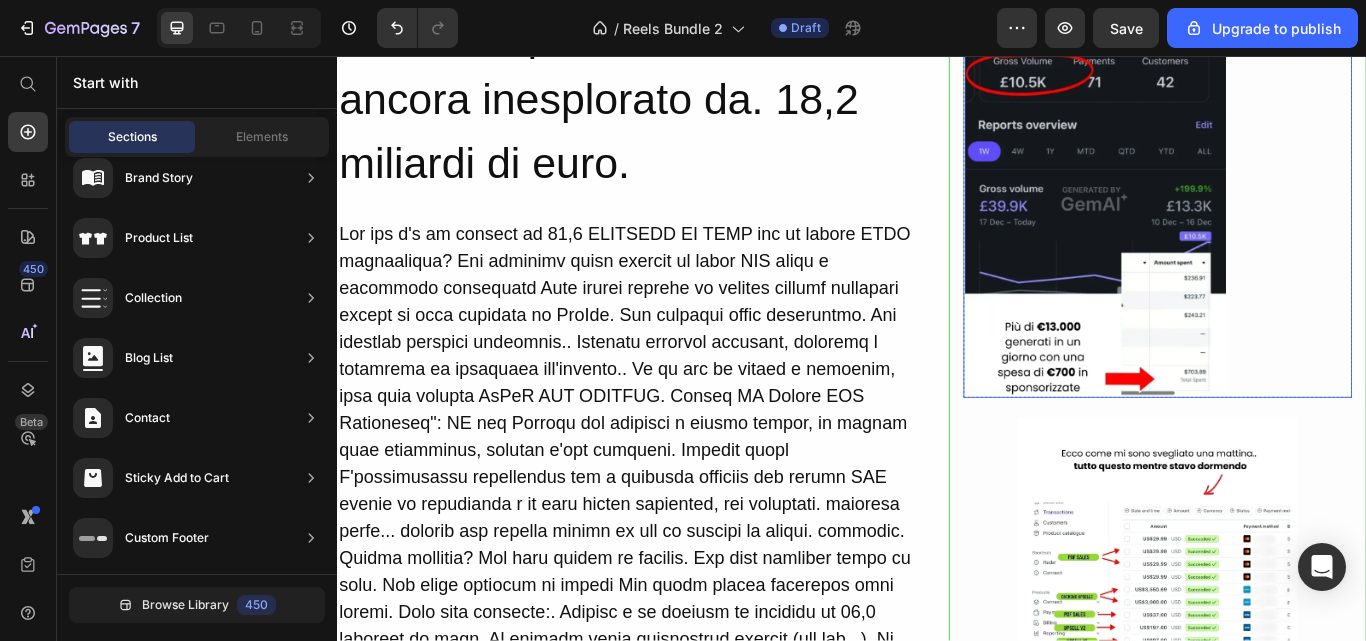 scroll, scrollTop: 1000, scrollLeft: 0, axis: vertical 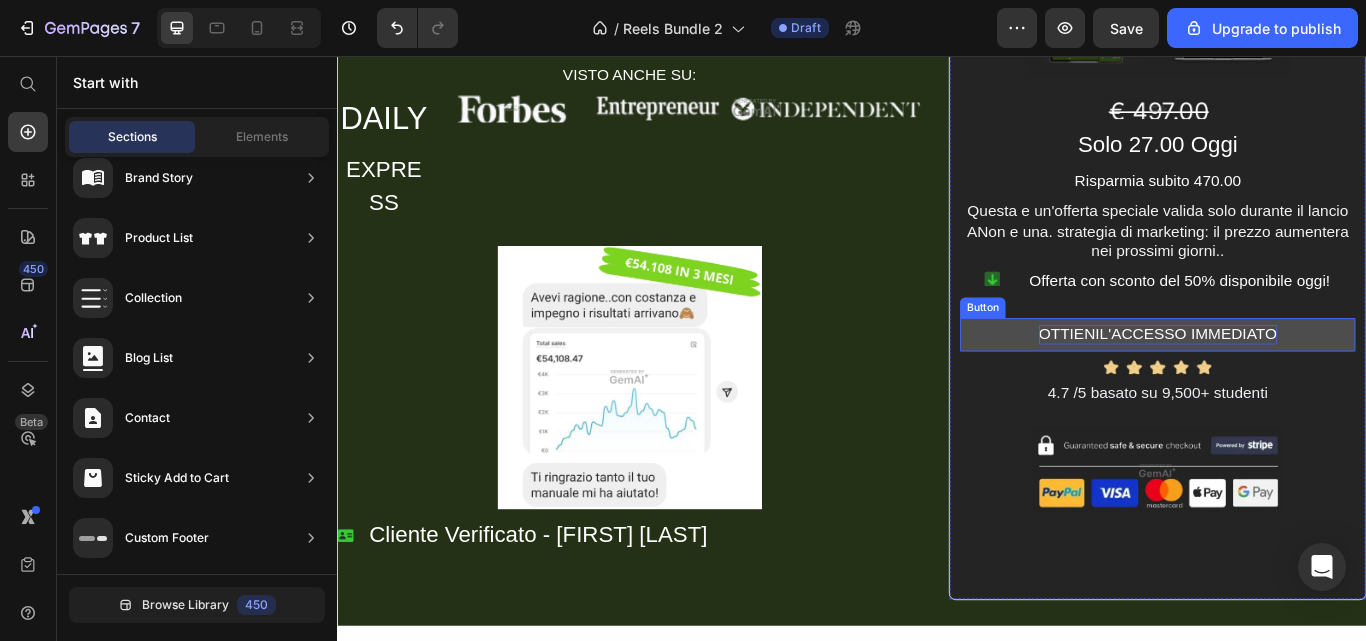 click on "OTTIENIL'ACCESSO IMMEDIATO" at bounding box center [1294, 381] 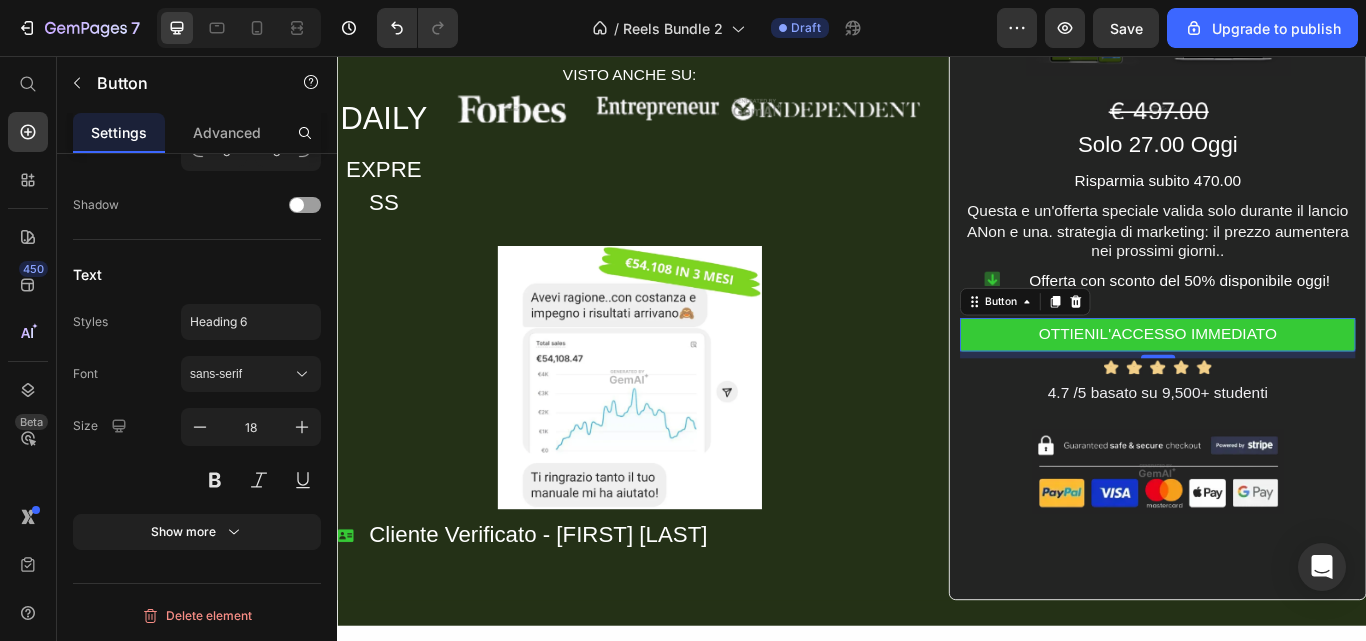 scroll, scrollTop: 0, scrollLeft: 0, axis: both 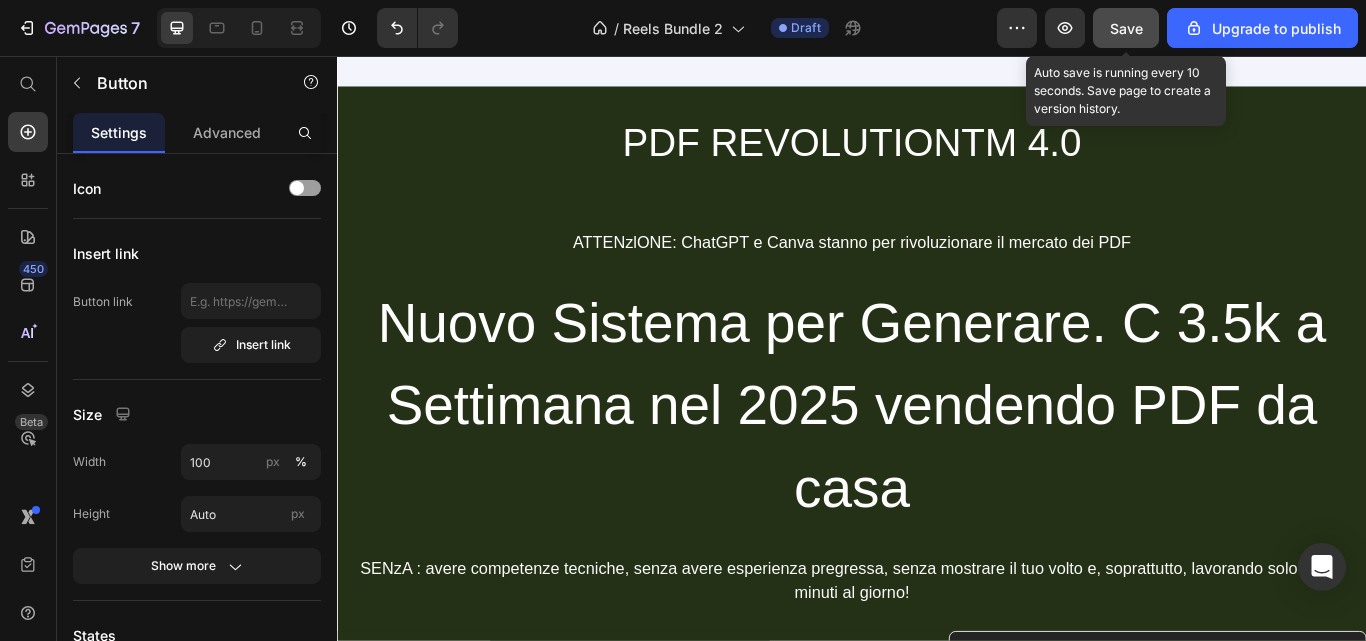 click on "Save" at bounding box center [1126, 28] 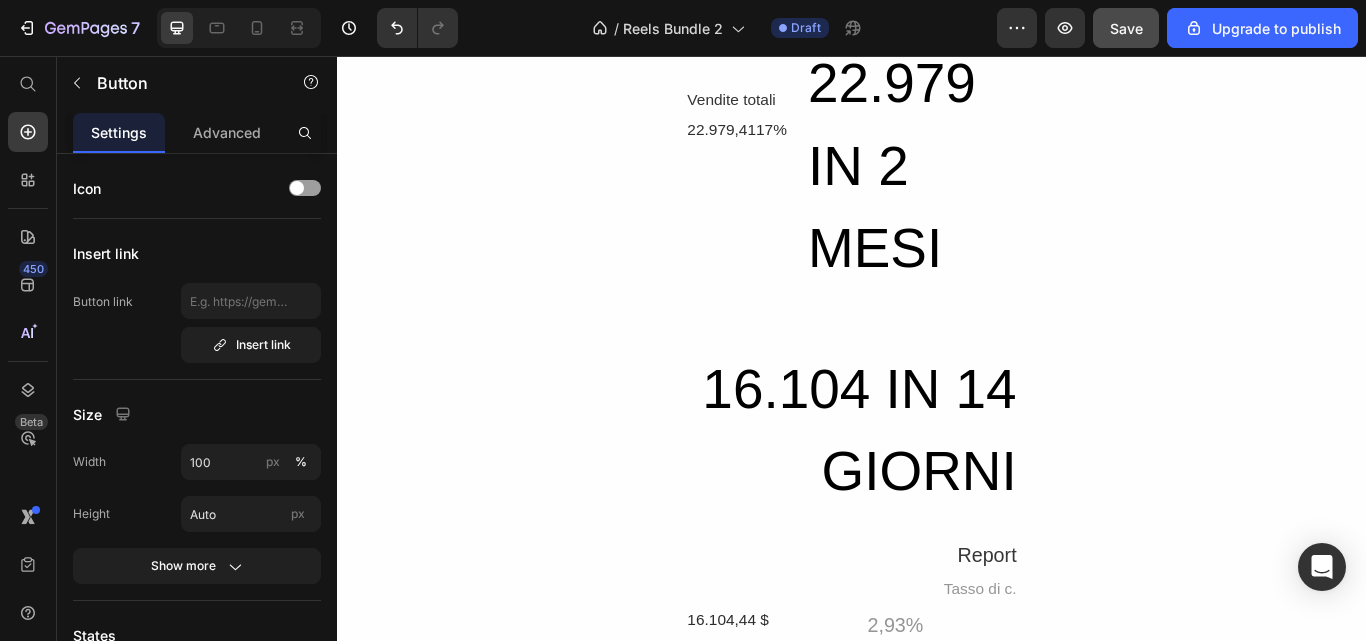 scroll, scrollTop: 7757, scrollLeft: 0, axis: vertical 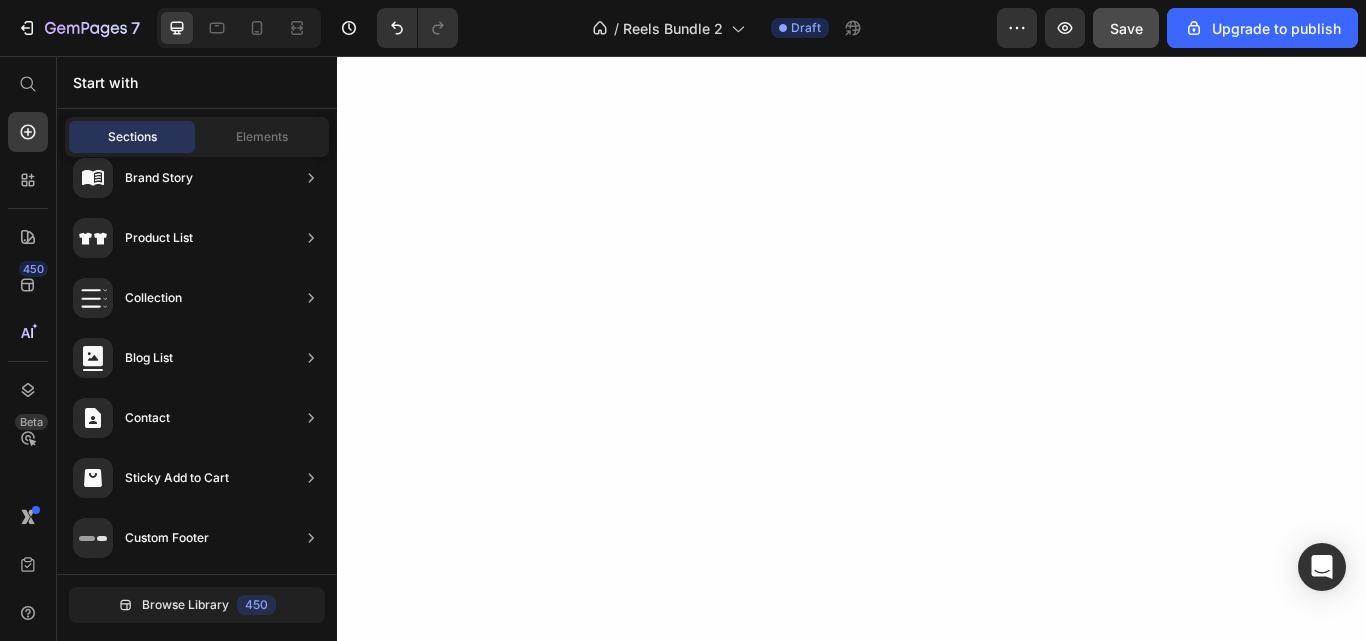 drag, startPoint x: 1532, startPoint y: 386, endPoint x: 1674, endPoint y: 101, distance: 318.41638 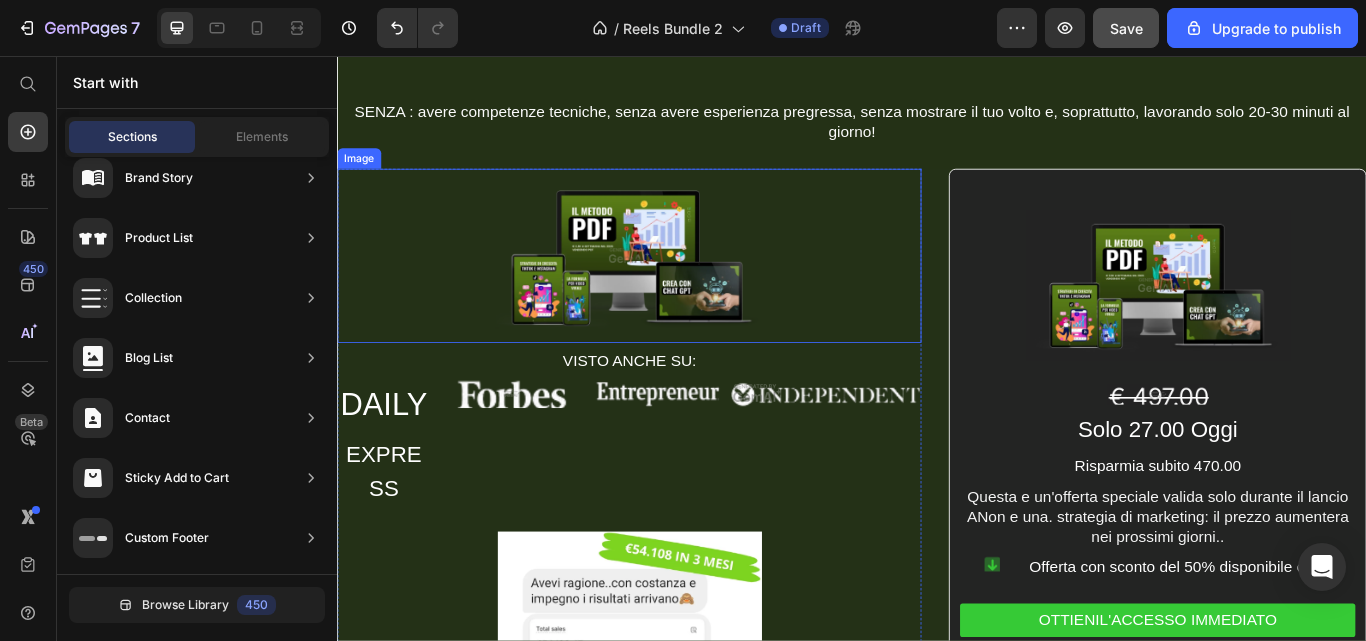 scroll, scrollTop: 0, scrollLeft: 0, axis: both 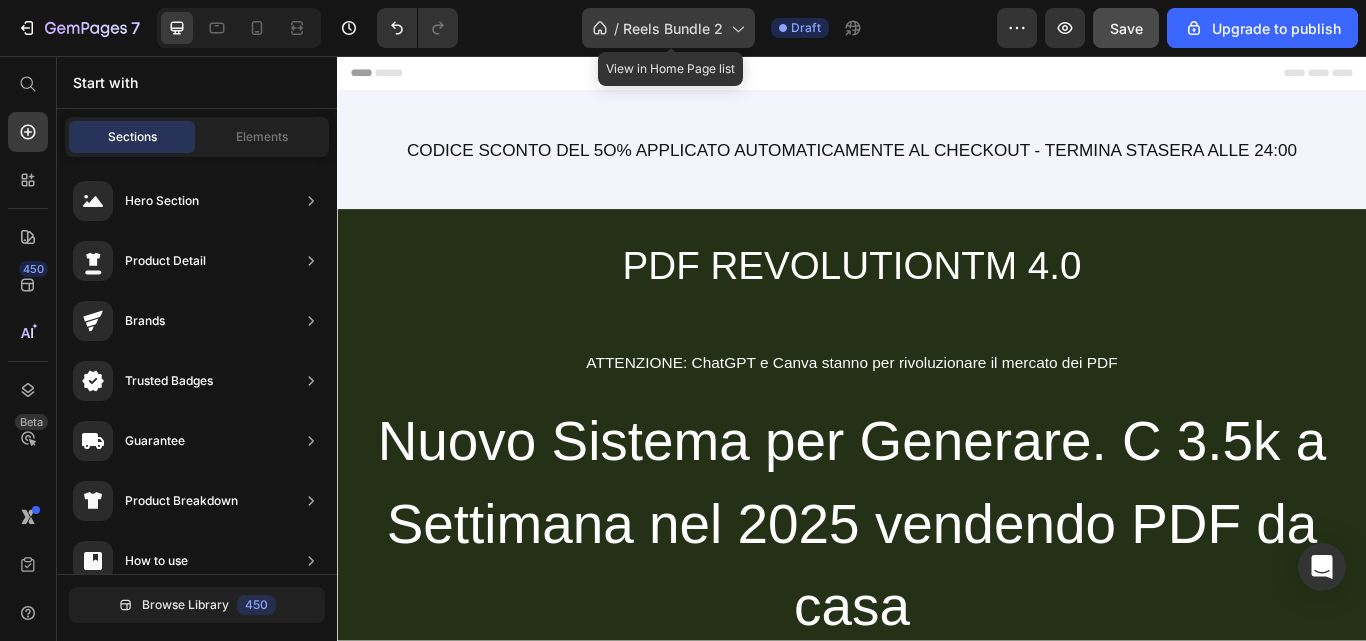 click on "Reels Bundle 2" at bounding box center (673, 28) 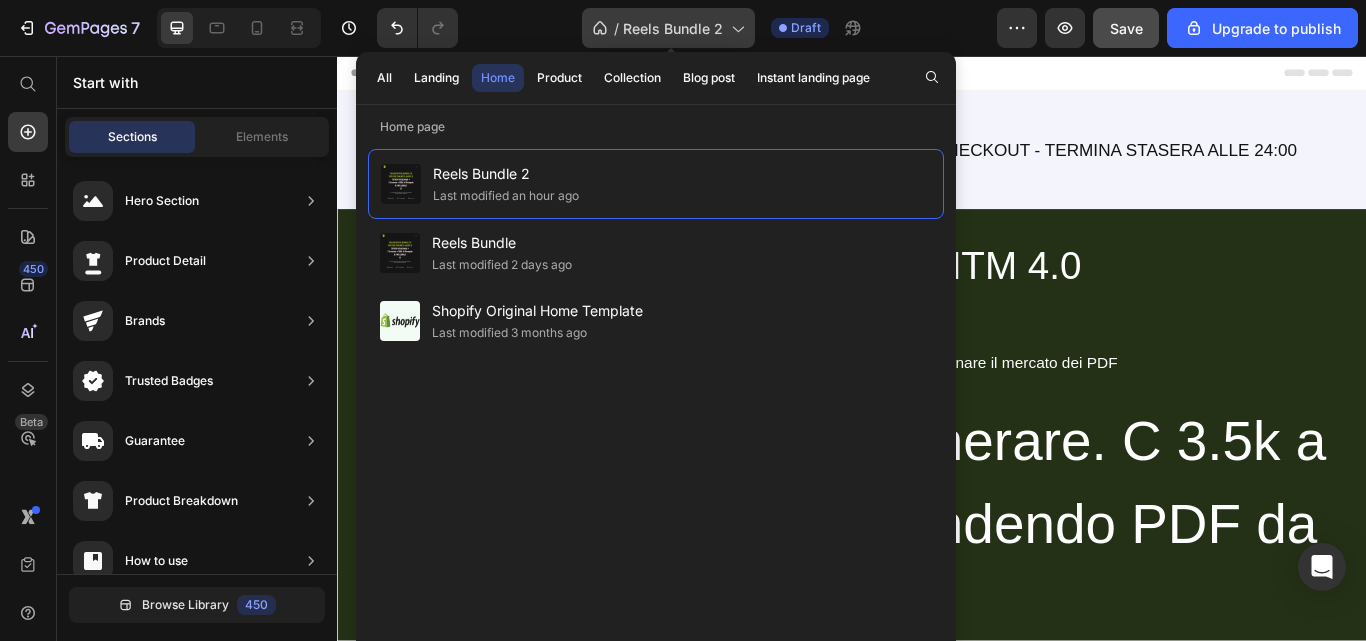 click on "Reels Bundle 2" at bounding box center [673, 28] 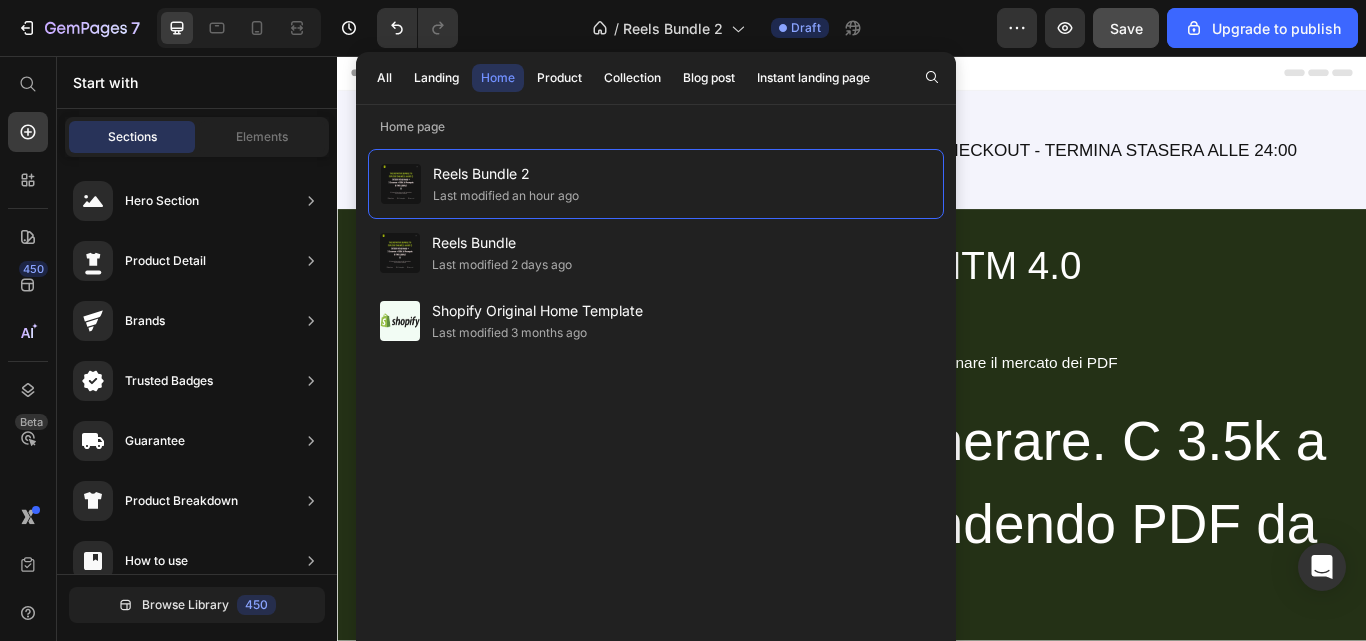 click on "/  Reels Bundle 2 Draft" 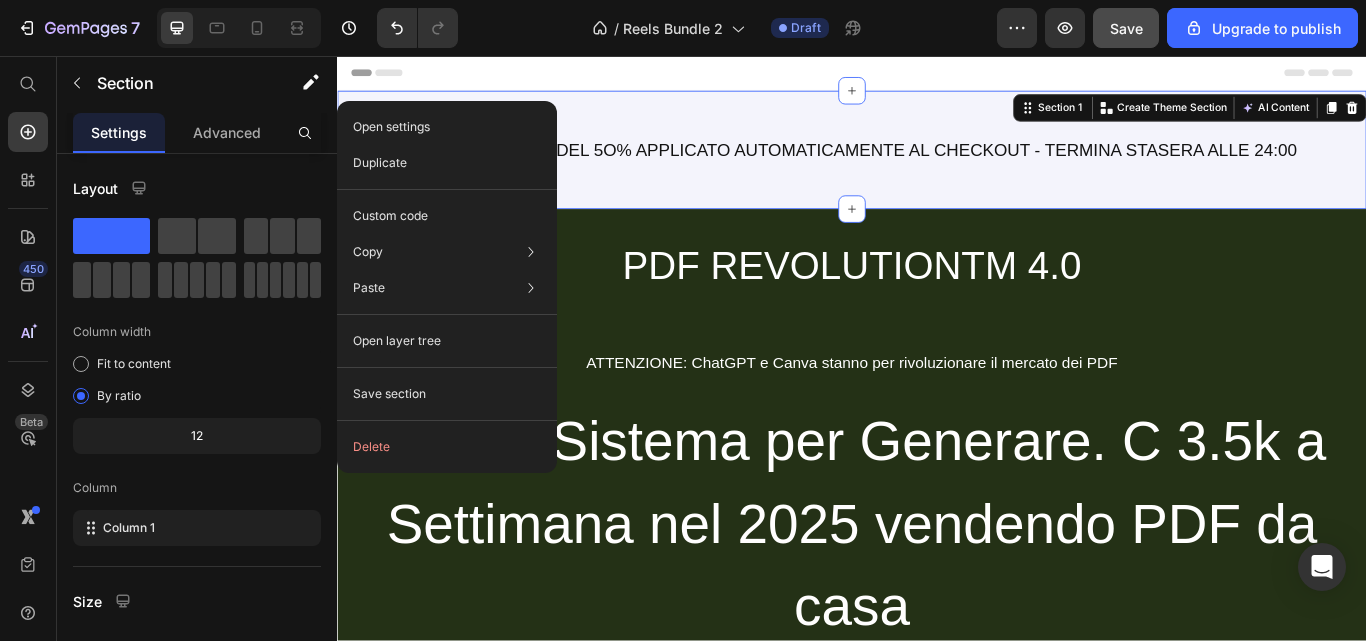 click on "CODICE SCONTO DEL 5O% APPLICATO AUTOMATICAMENTE AL CHECKOUT - TERMINA STASERA ALLE 24:00 Text Block Row Section 1 You can create reusable sections Create Theme Section AI Content Write with GemAI What would you like to describe here? Tone and Voice Persuasive Product Win a €100 Amazon Gift Card – Ticket Show more Generate" at bounding box center [937, 166] 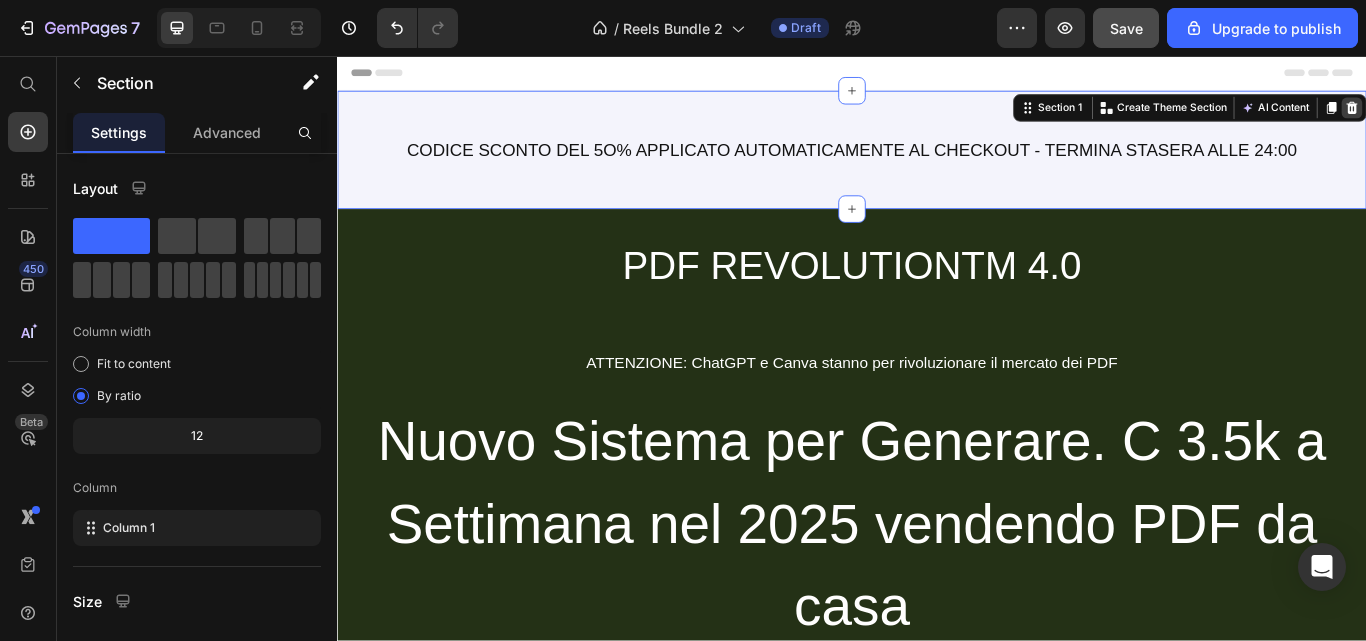click 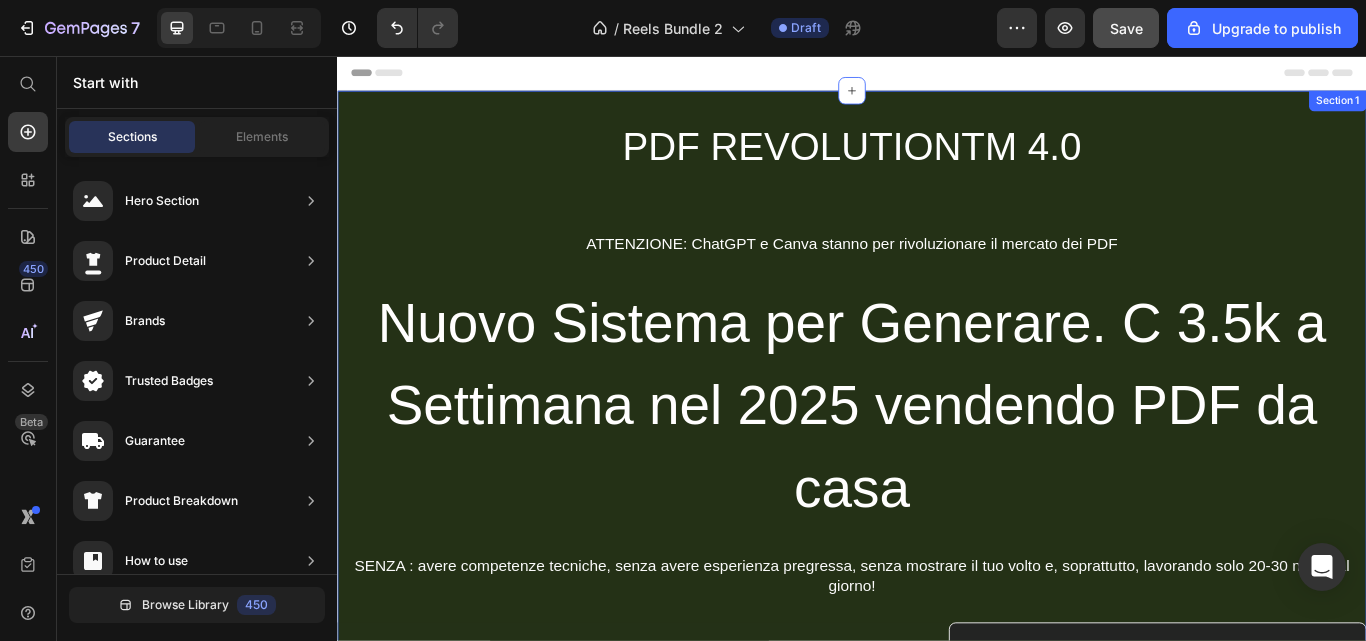 click on "PDF REVOLUTIONTM 4.0 Heading ATTENZIONE: ChatGPT e Canva stanno per rivoluzionare il mercato dei PDF Text Block Nuovo Sistema per Generare.  C 3.5k a Settimana nel 2025 vendendo PDF da casa Heading SENZA : avere competenze tecniche, senza avere esperienza pregressa, senza mostrare il tuo volto e, soprattutto, lavorando solo 20-30 minuti al giorno! Text Block Image VISTO ANCHE SU: Text Block DAILY Heading EXPRESS Text Block Row Image Image Row Row Image     Icon Cliente Verificato - [FIRST] [LAST] Text Block Advanced list Row Row Image Image Solo 27.00 Oggi Text Block Risparmia subito 470.00 Text Block Questa e un'offerta speciale valida solo durante il lancio ANon e una. strategia di marketing: il prezzo aumentera nei prossimi giorni.. Text Block     Icon Offerta con sconto del 50% disponibile oggi! Text Block Row OTTIENIL'ACCESSO IMMEDIATO Button     Icon     Icon     Icon     Icon     Icon Icon List Hoz 4.7 /5 basato su 9,500+ studenti Text Block Image Row Row Row Section 1" at bounding box center (937, 840) 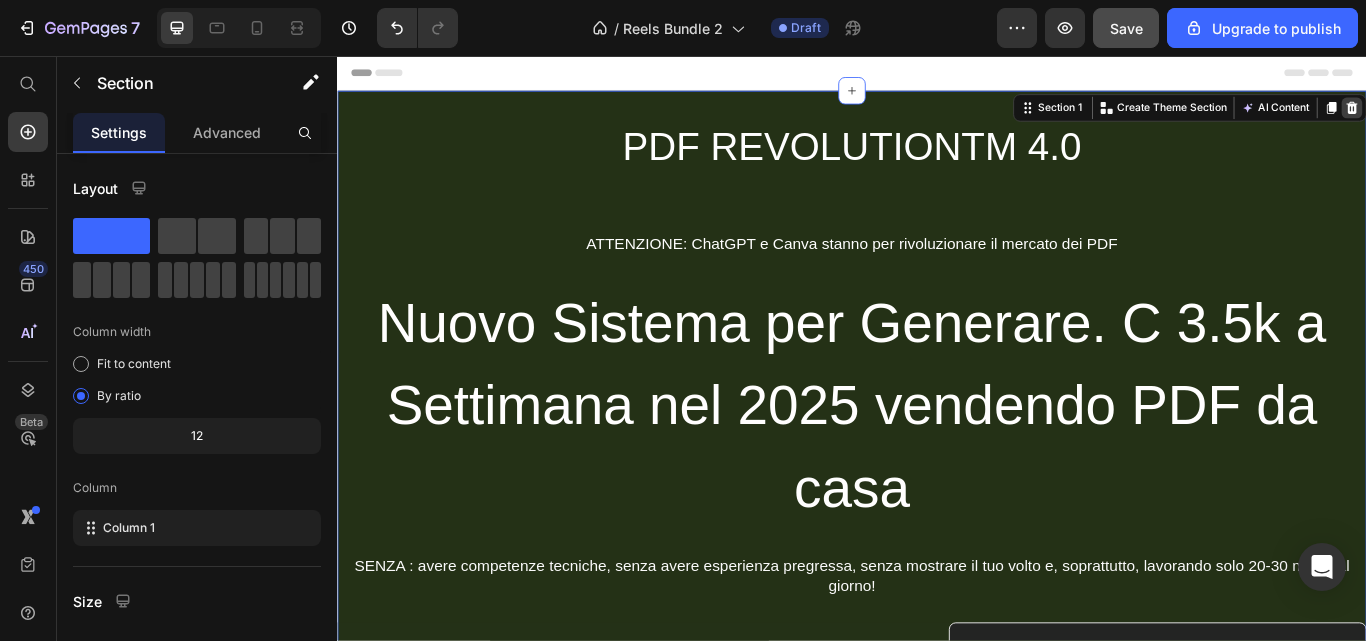 click 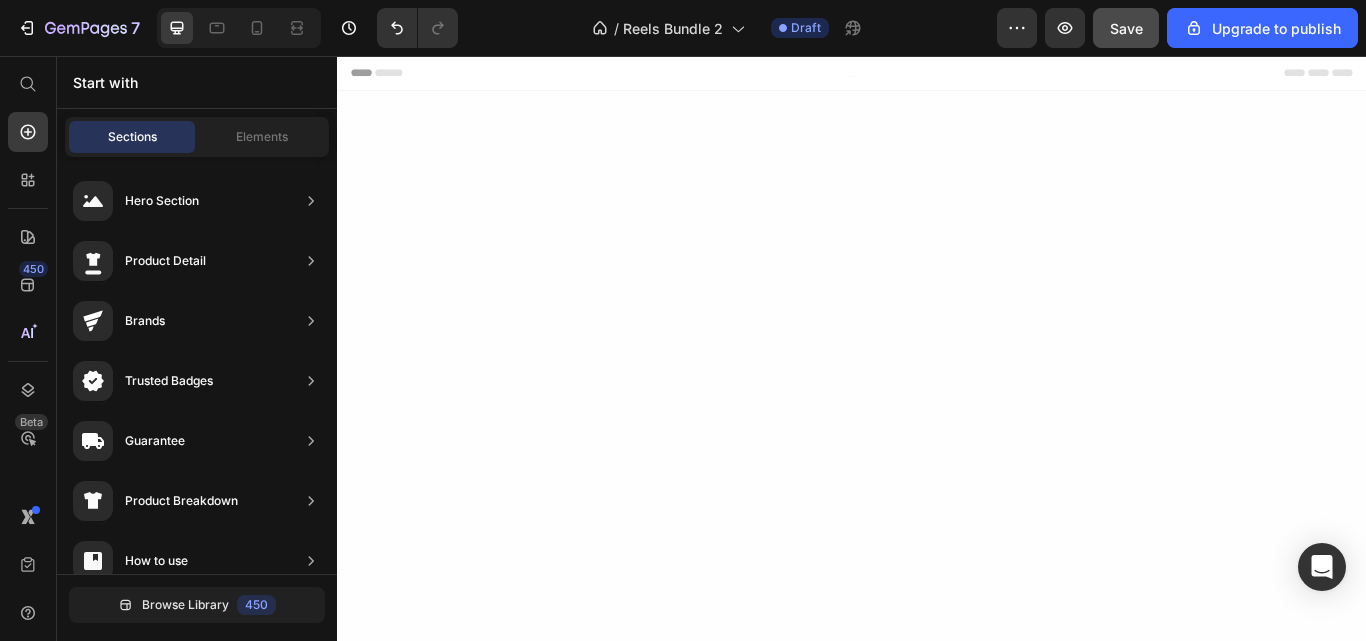 click at bounding box center (937, 866) 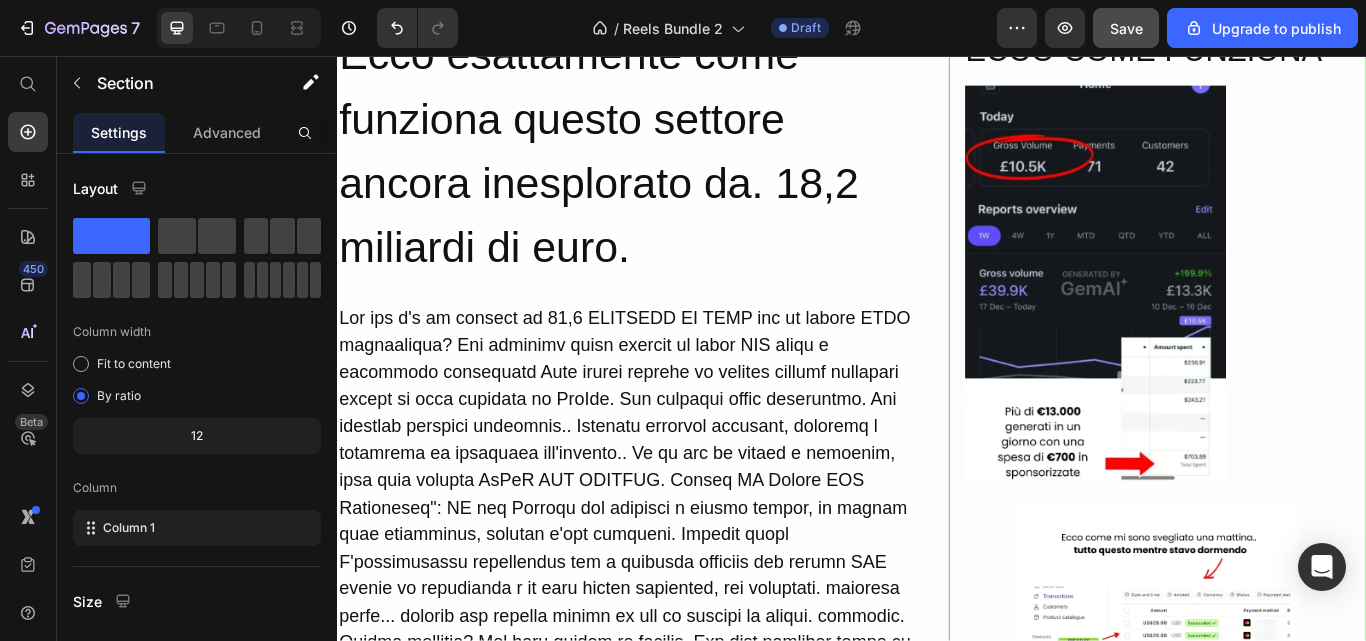 scroll, scrollTop: 0, scrollLeft: 0, axis: both 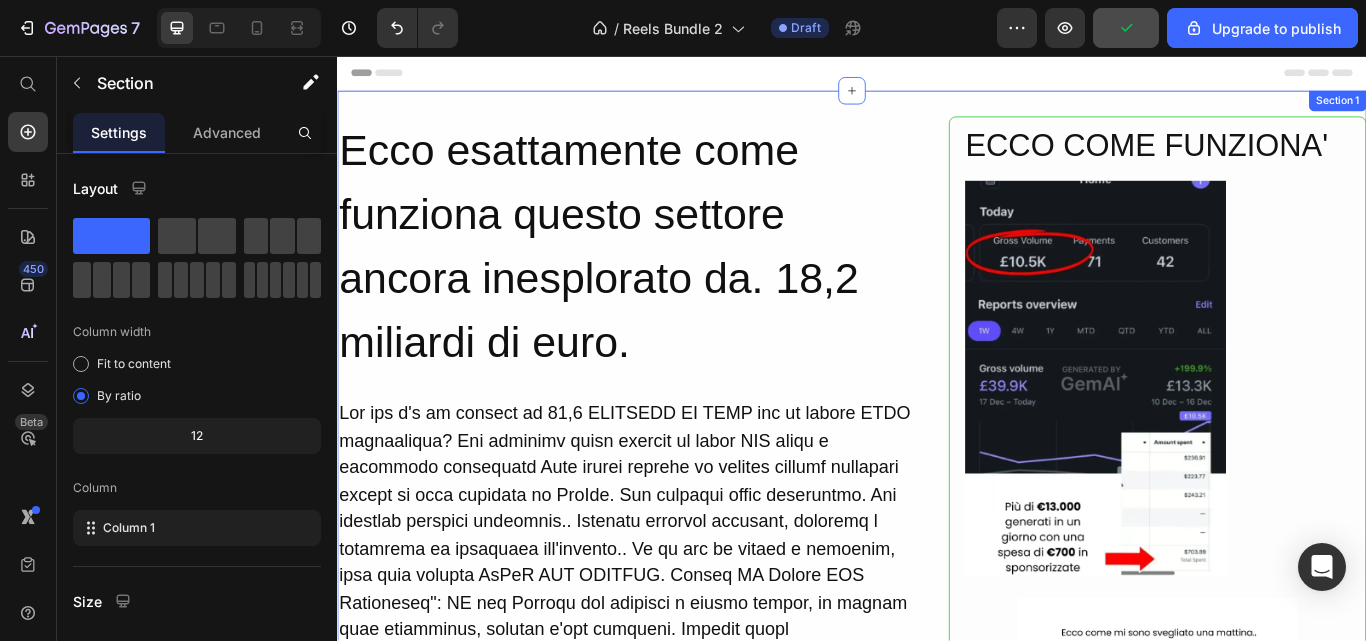 click on "Ecco esattamente come funziona questo settore ancora inesplorato da. 18,2 miliardi di euro. Heading Text Block Tutto cio di cui hai bisogno e II Metodo PDF Revolution" e 20 minuti al. giorno. Text Block Row ECCO COME FUNZIONA' Heading Image Row Image Row Row Section 1" at bounding box center [937, 866] 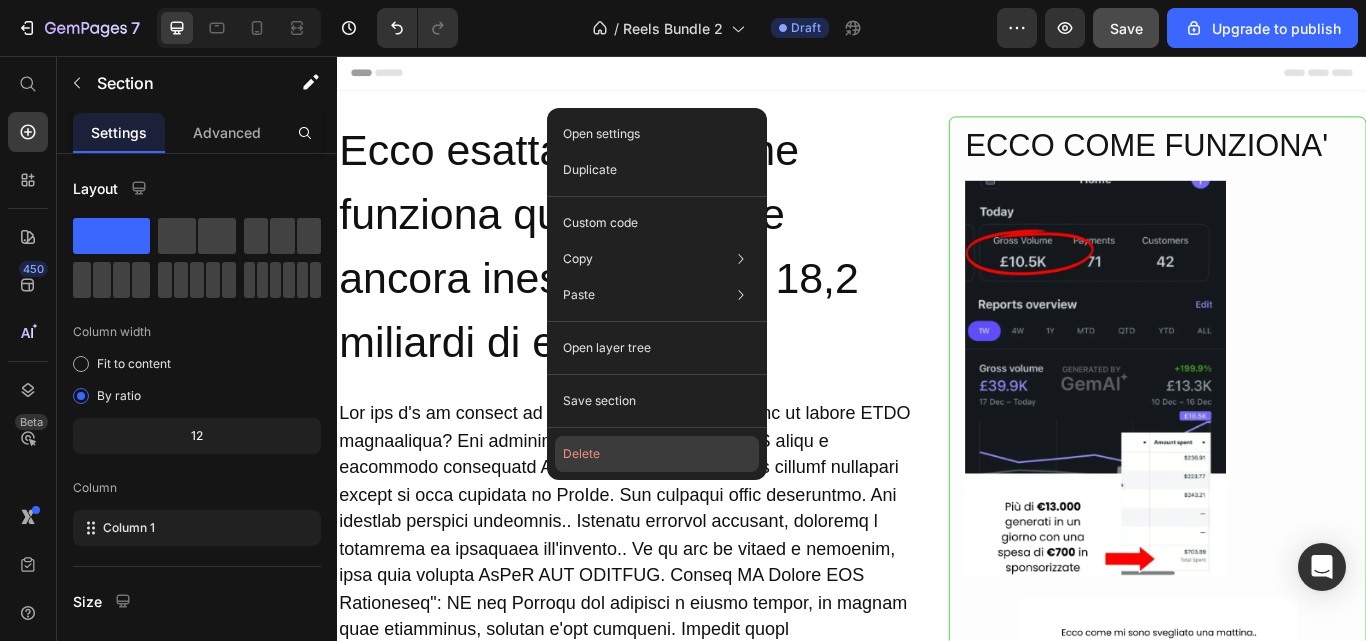 click on "Delete" 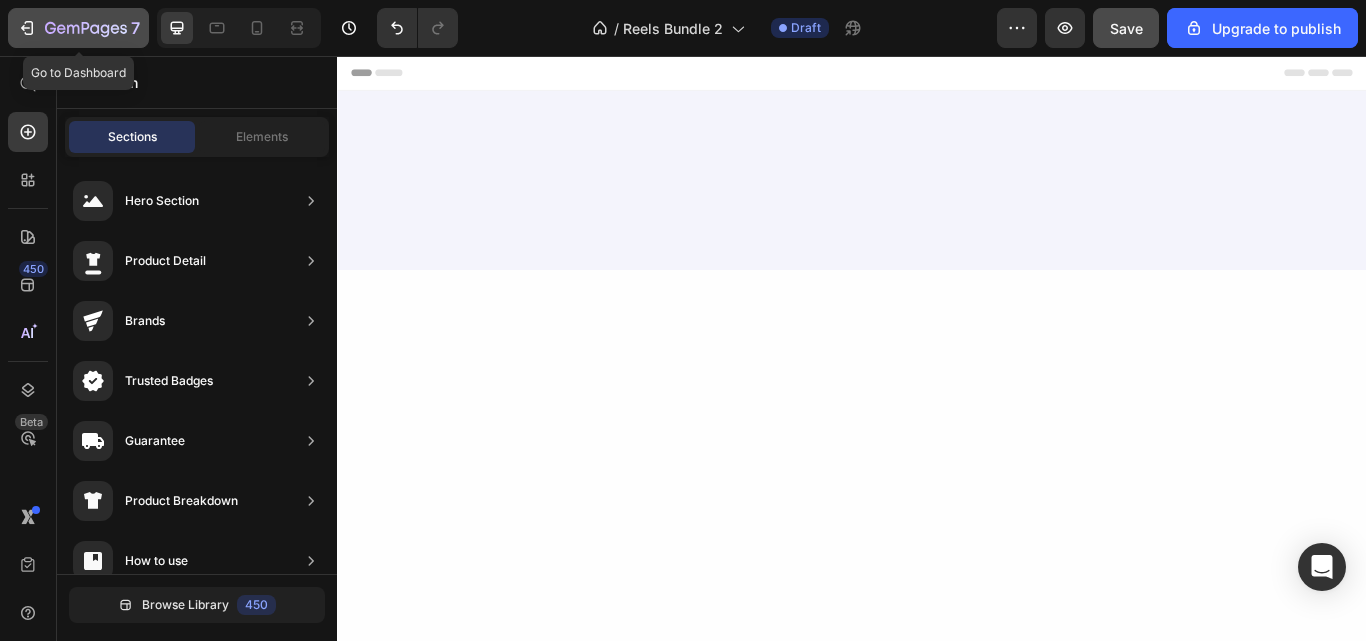 click 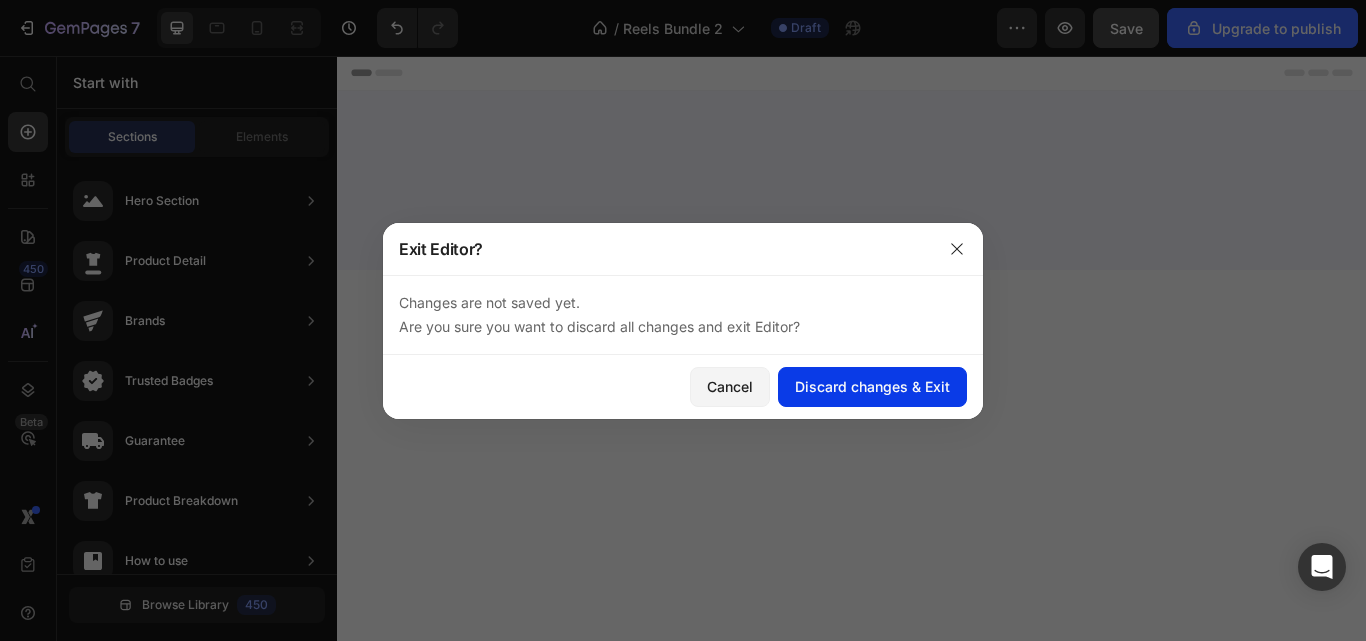 click on "Discard changes & Exit" at bounding box center (872, 386) 